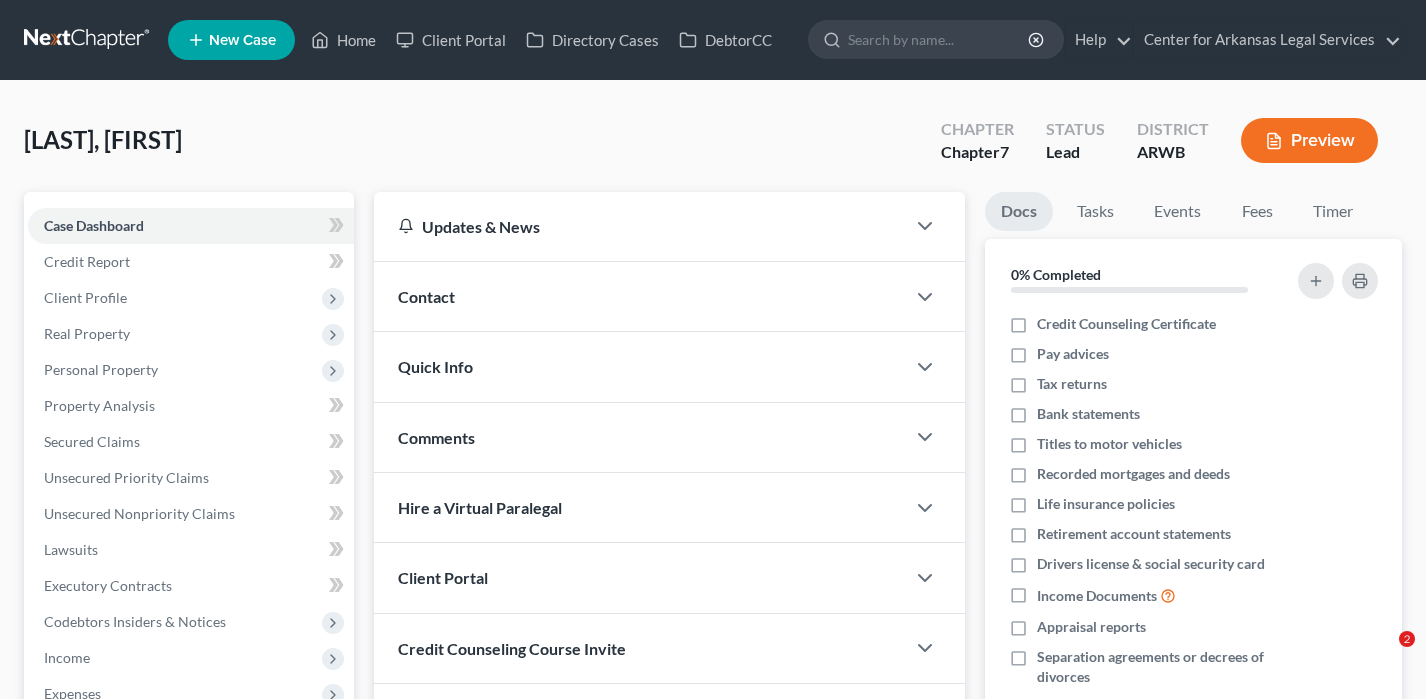 scroll, scrollTop: 0, scrollLeft: 0, axis: both 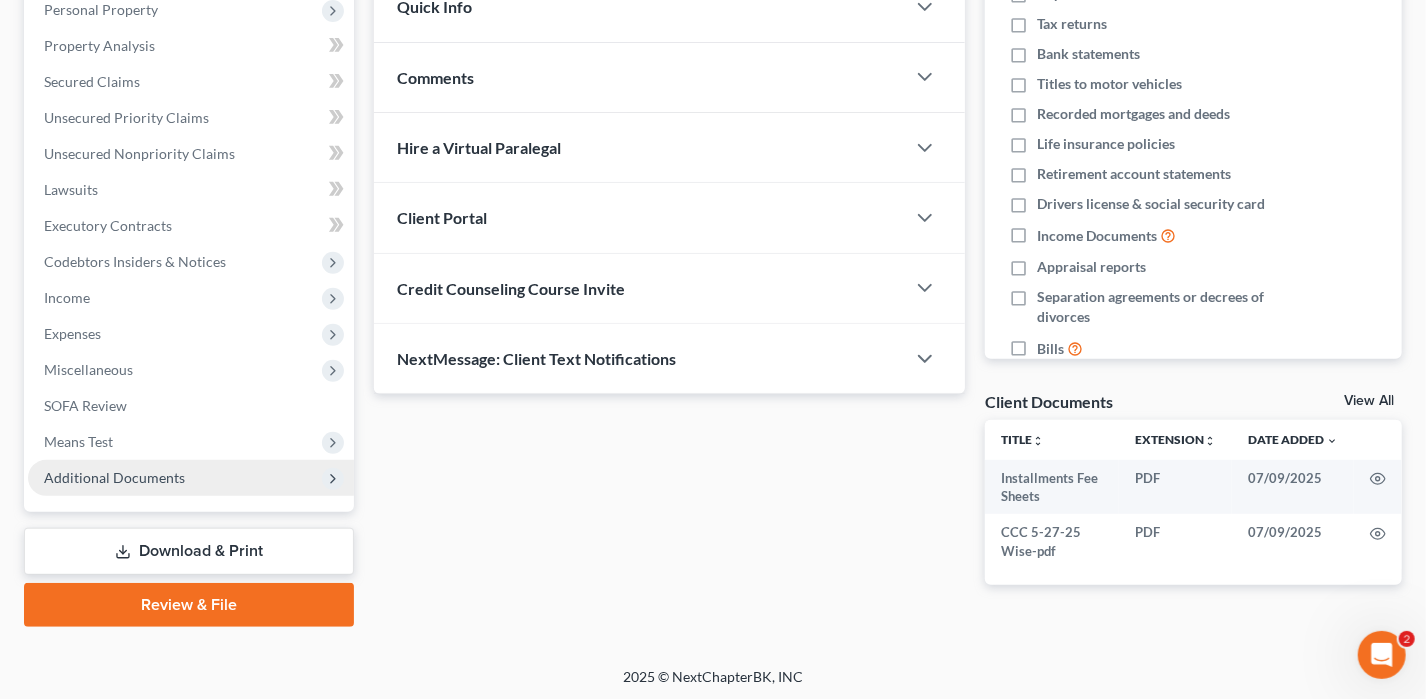 click on "Additional Documents" at bounding box center (114, 477) 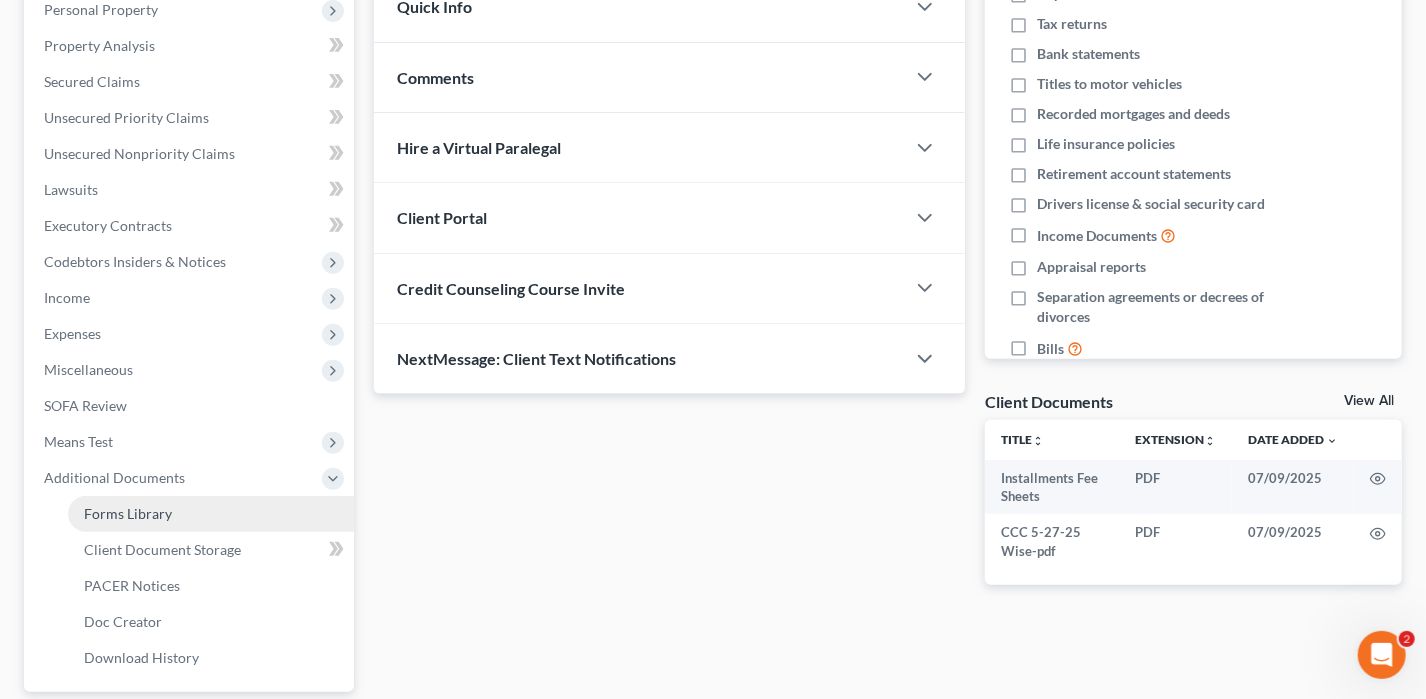 click on "Forms Library" at bounding box center [128, 513] 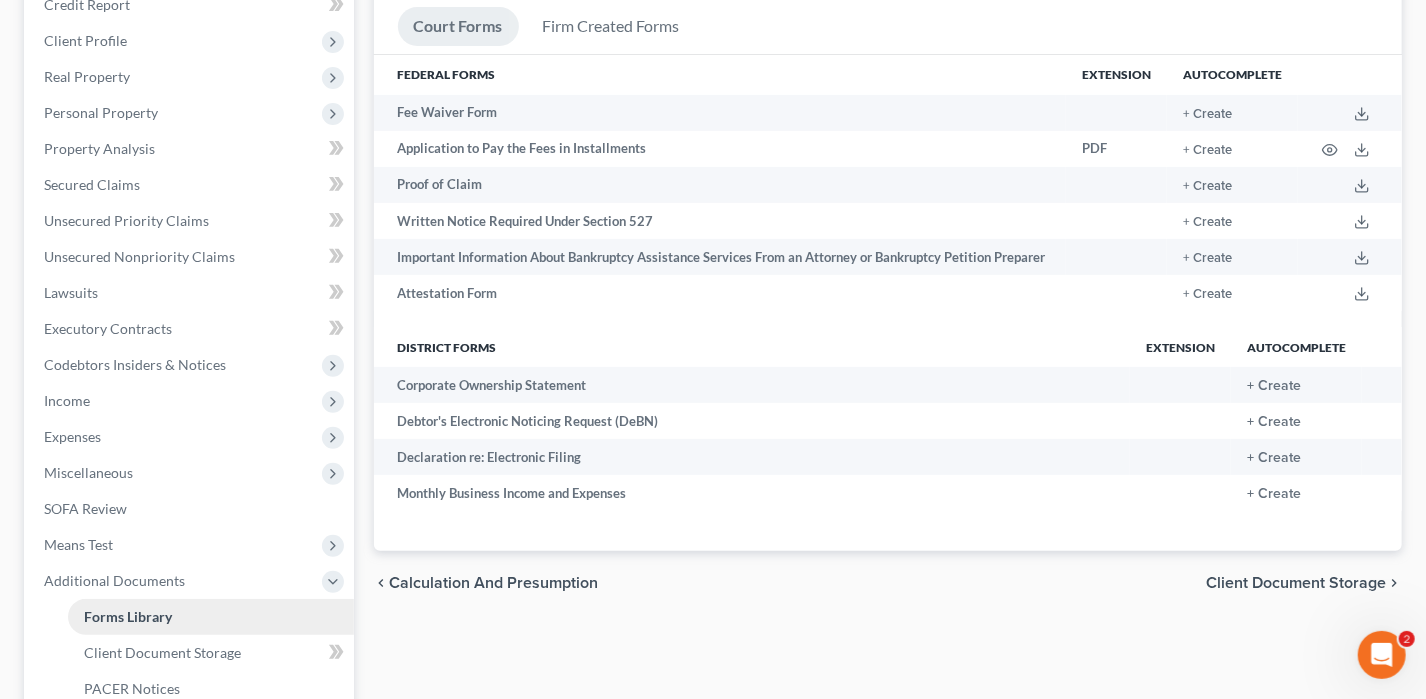 scroll, scrollTop: 0, scrollLeft: 0, axis: both 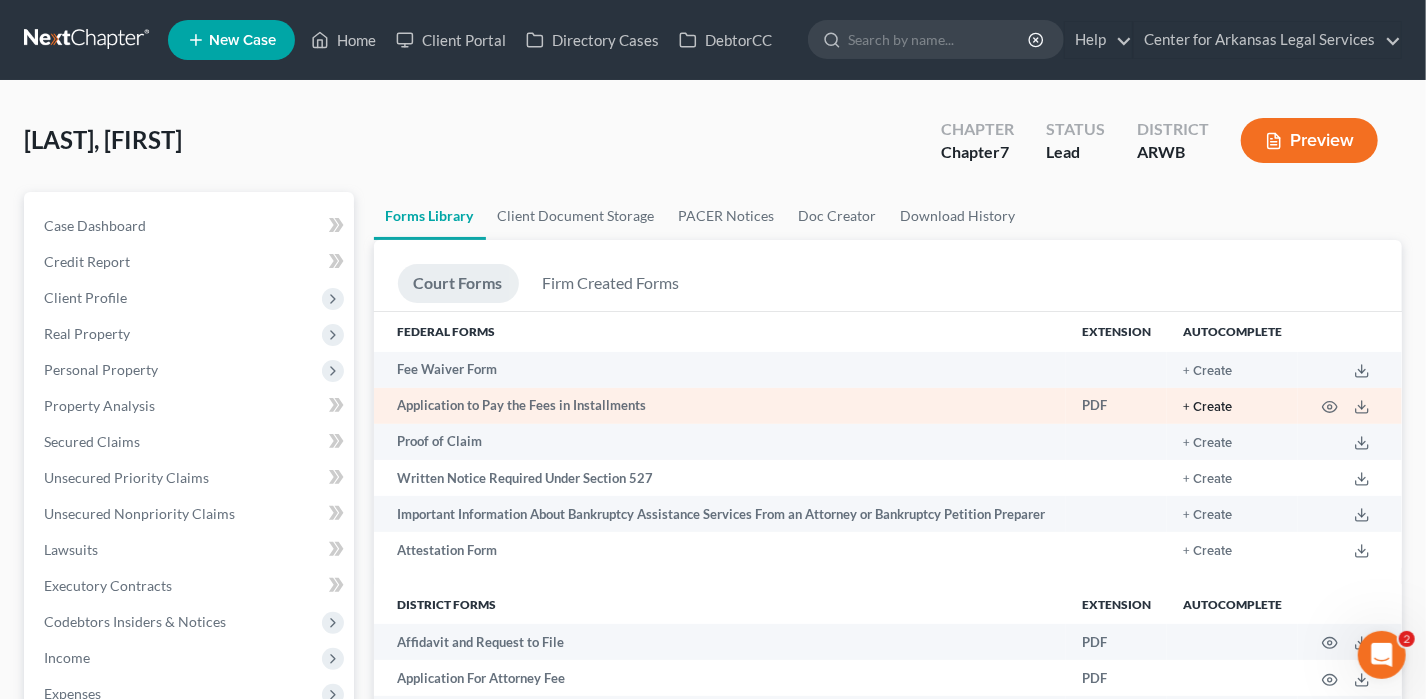 click on "+ Create" at bounding box center [1207, 407] 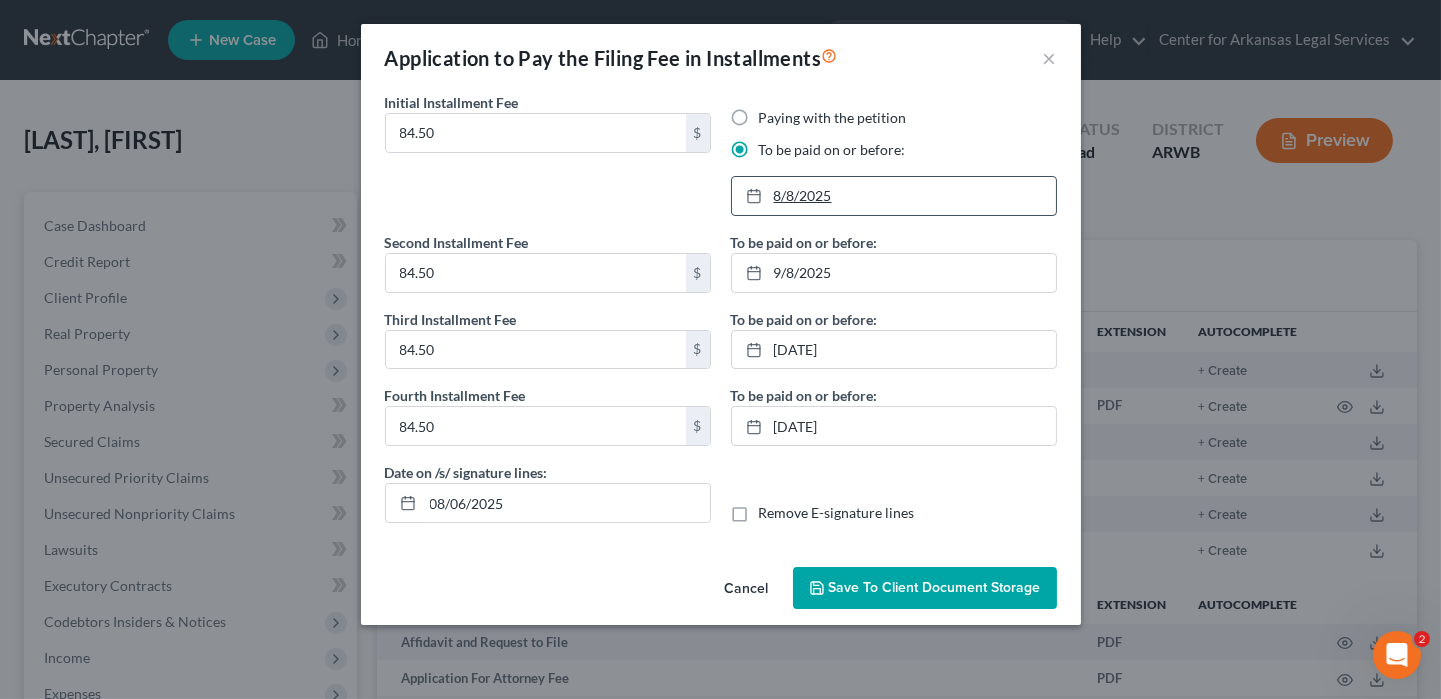 click on "8/8/2025" at bounding box center (894, 196) 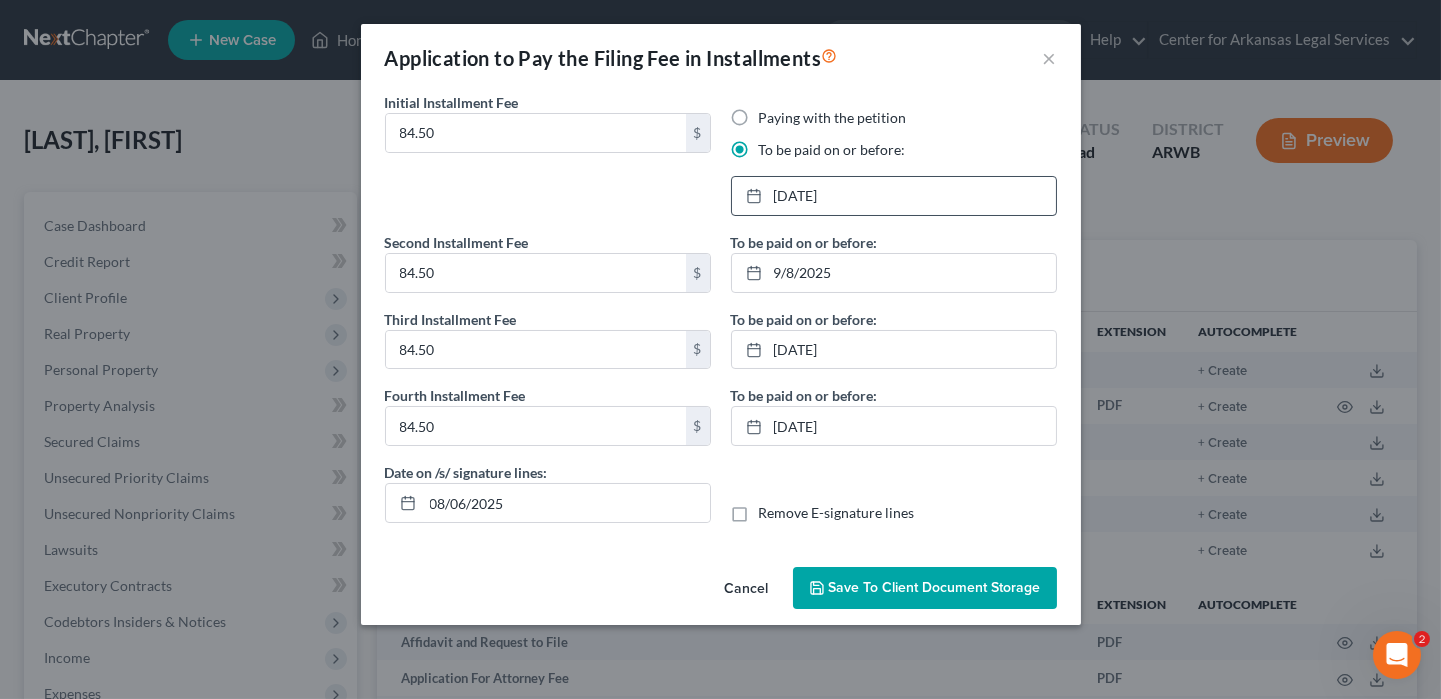 click on "Save to Client Document Storage" at bounding box center [935, 587] 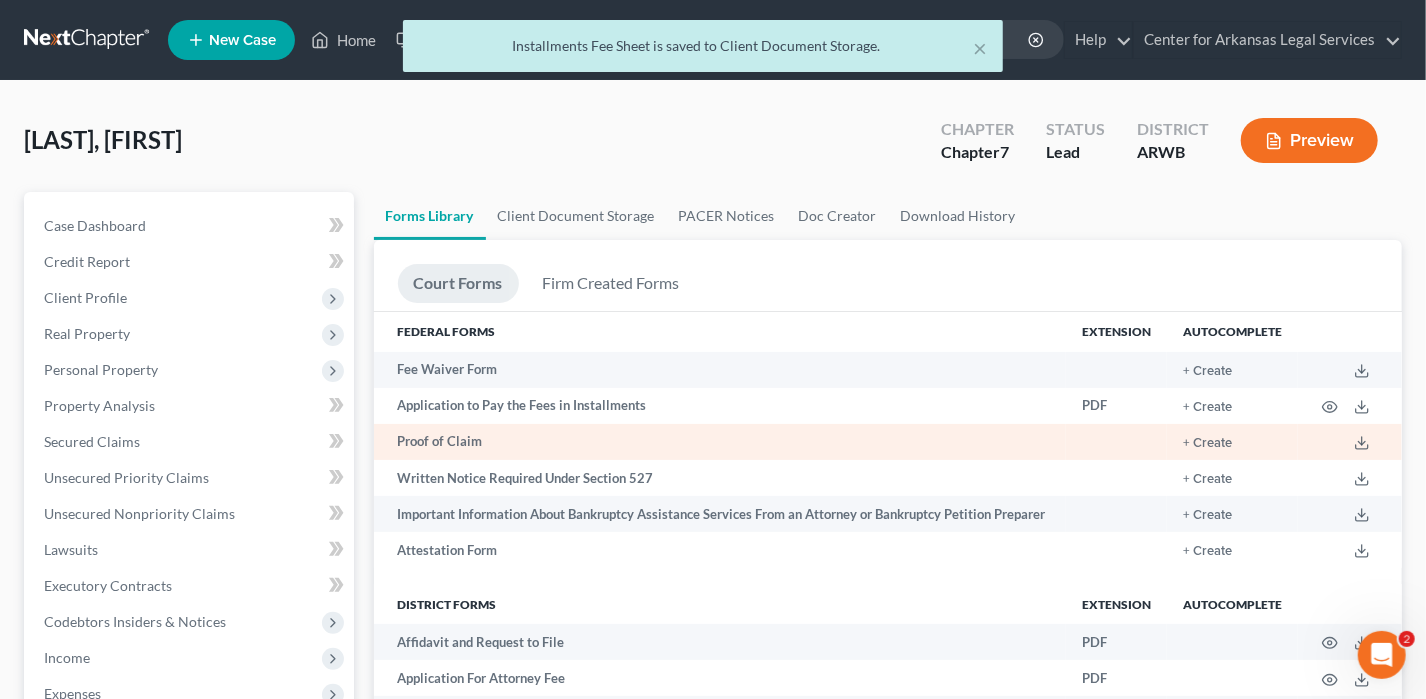 scroll, scrollTop: 600, scrollLeft: 0, axis: vertical 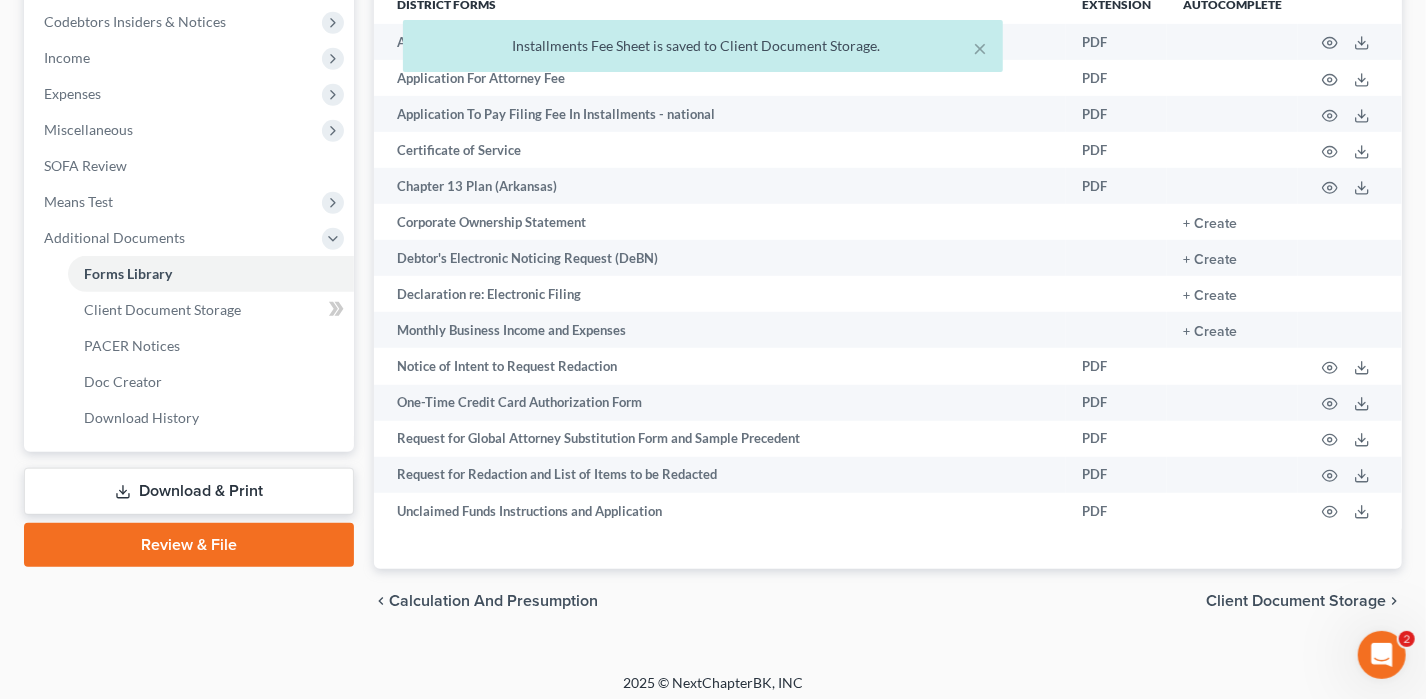 click on "Download & Print" at bounding box center [189, 491] 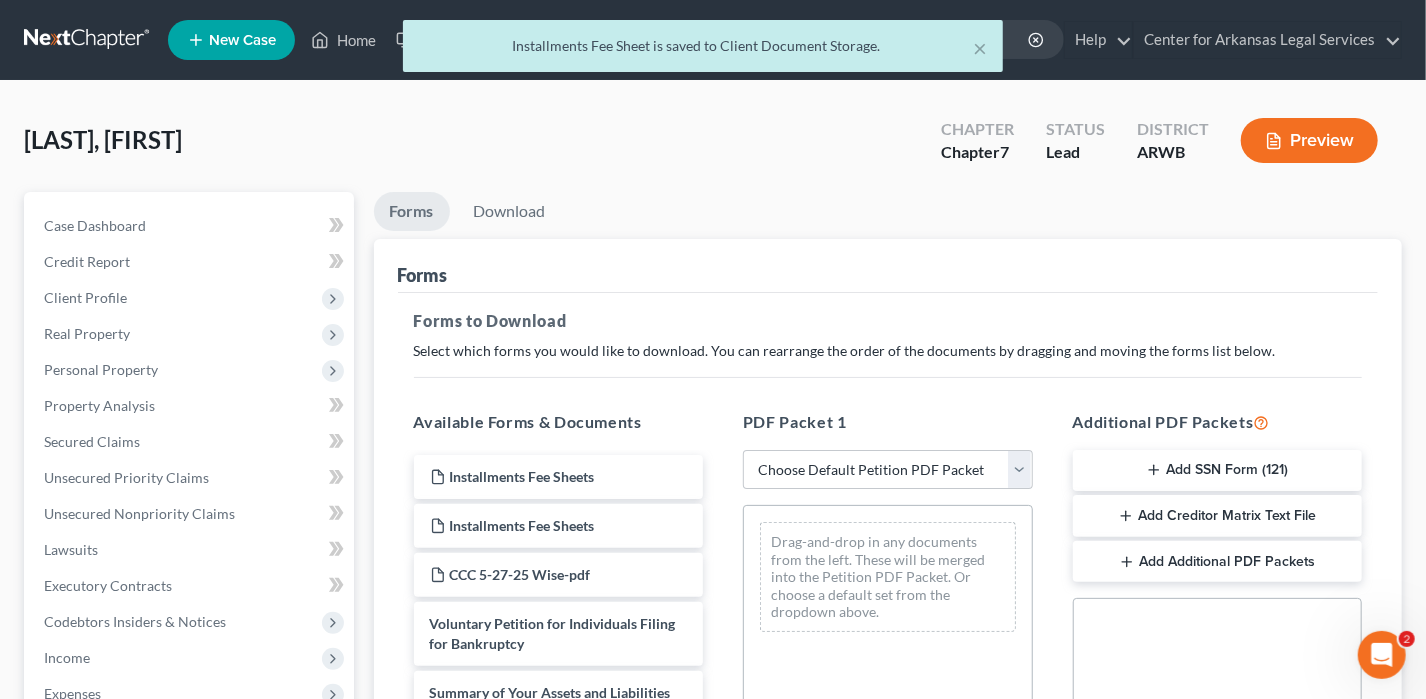 scroll, scrollTop: 400, scrollLeft: 0, axis: vertical 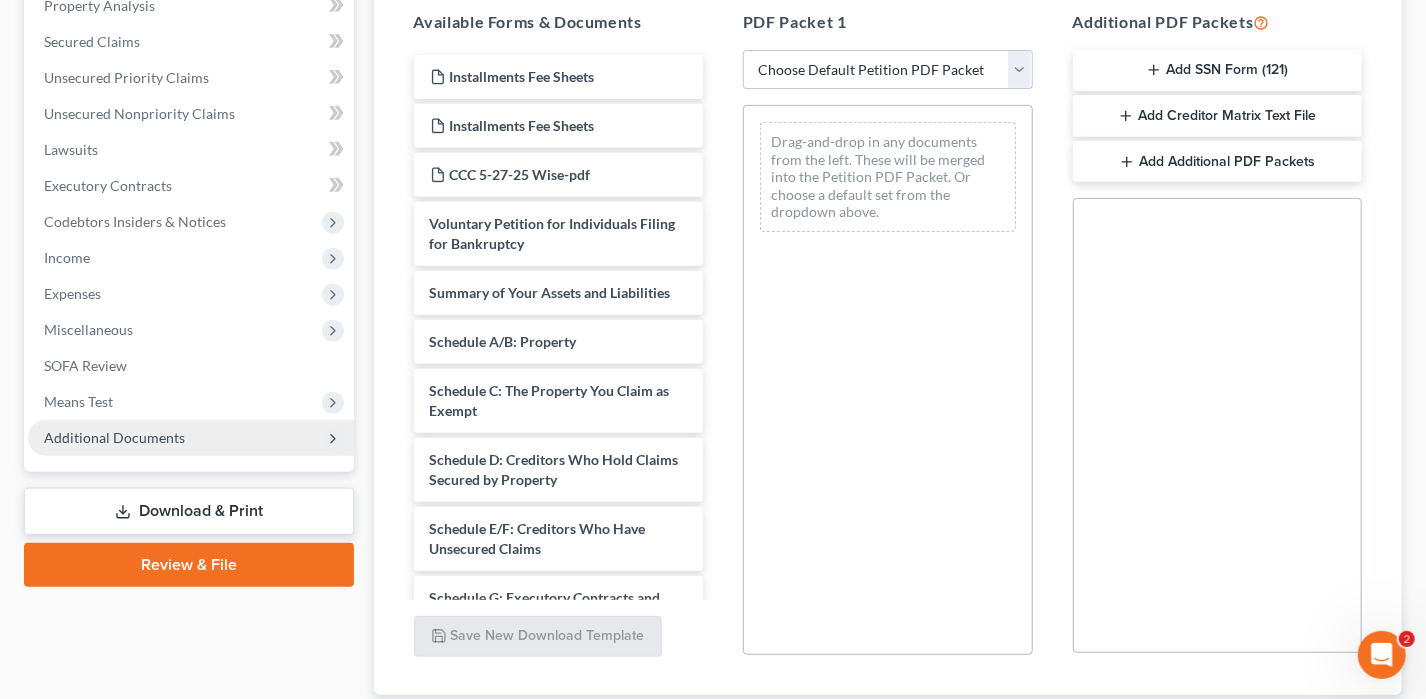 click on "Additional Documents" at bounding box center [114, 437] 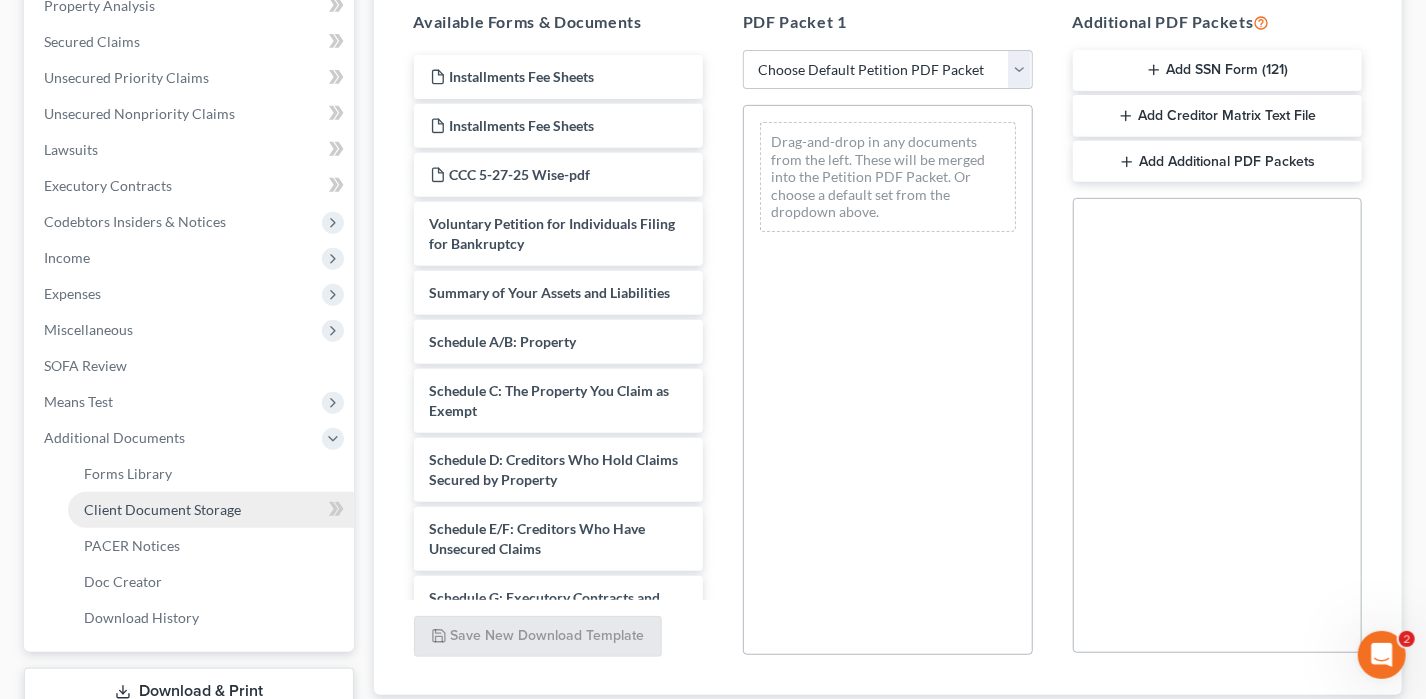 click on "Client Document Storage" at bounding box center [162, 509] 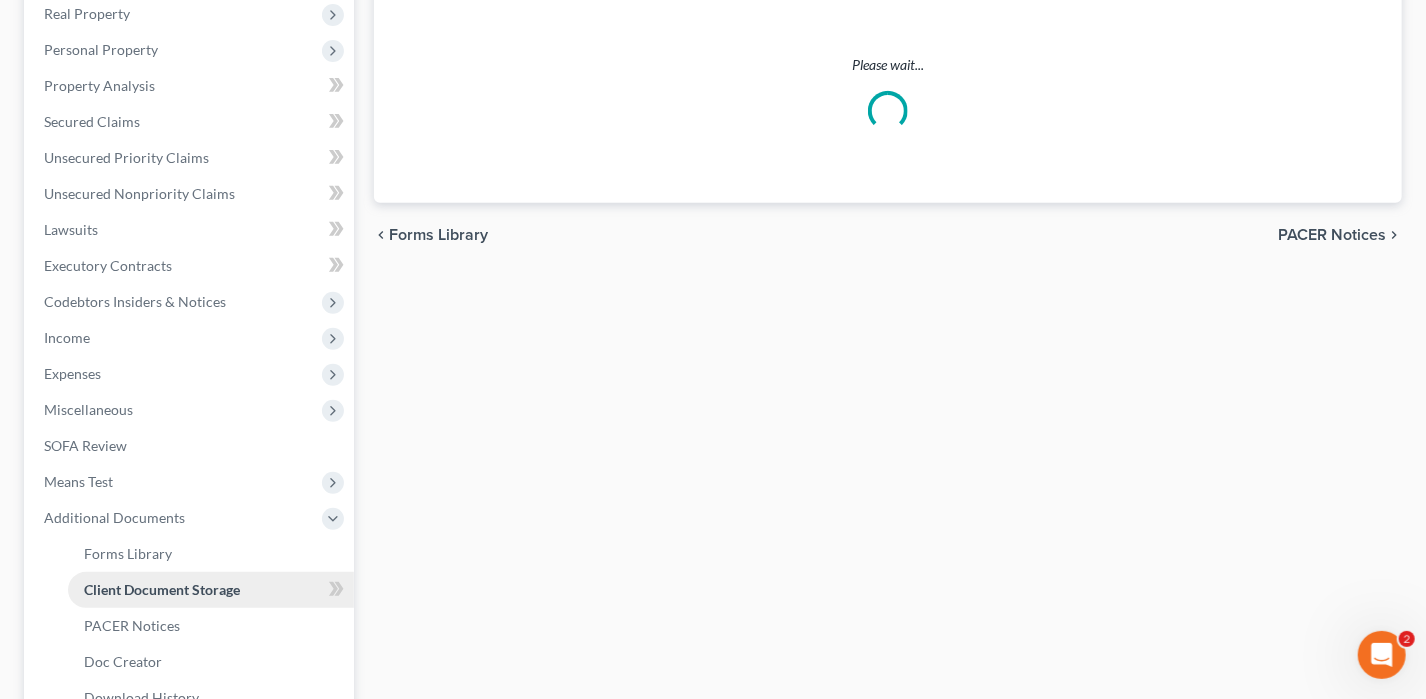 select on "0" 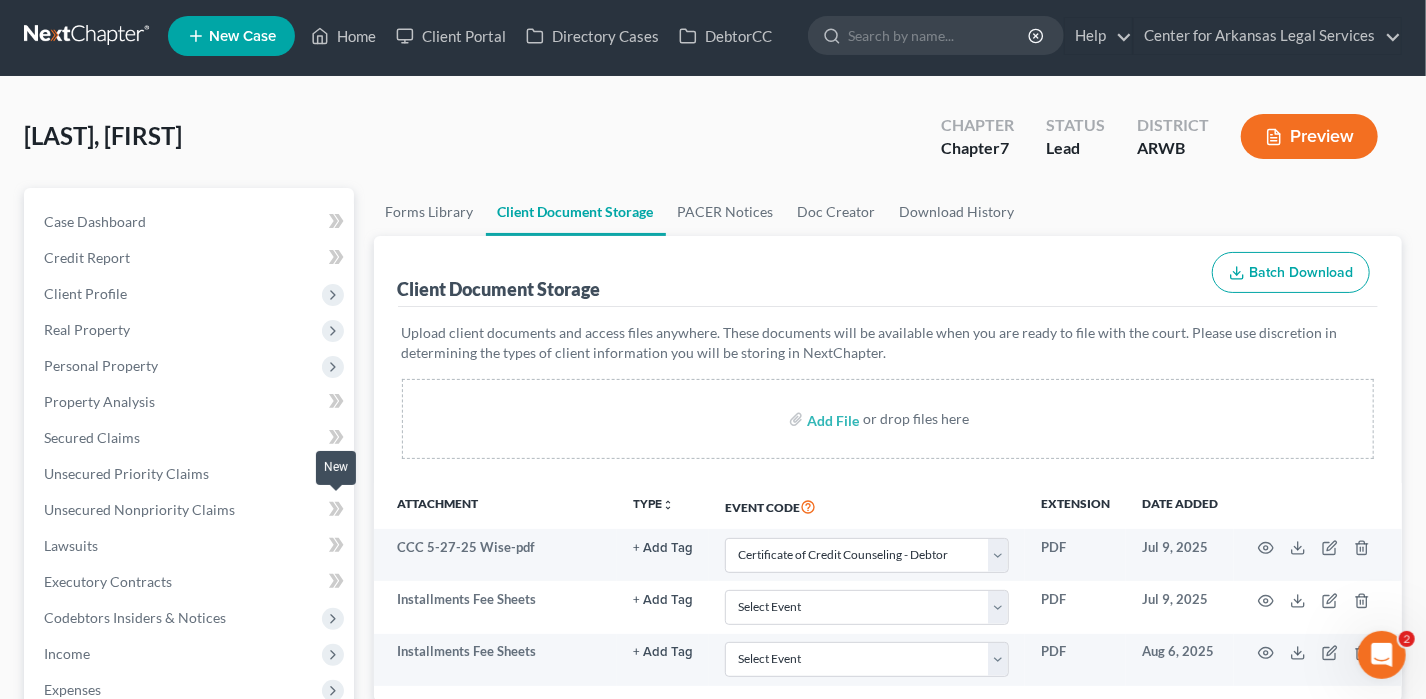 scroll, scrollTop: 0, scrollLeft: 0, axis: both 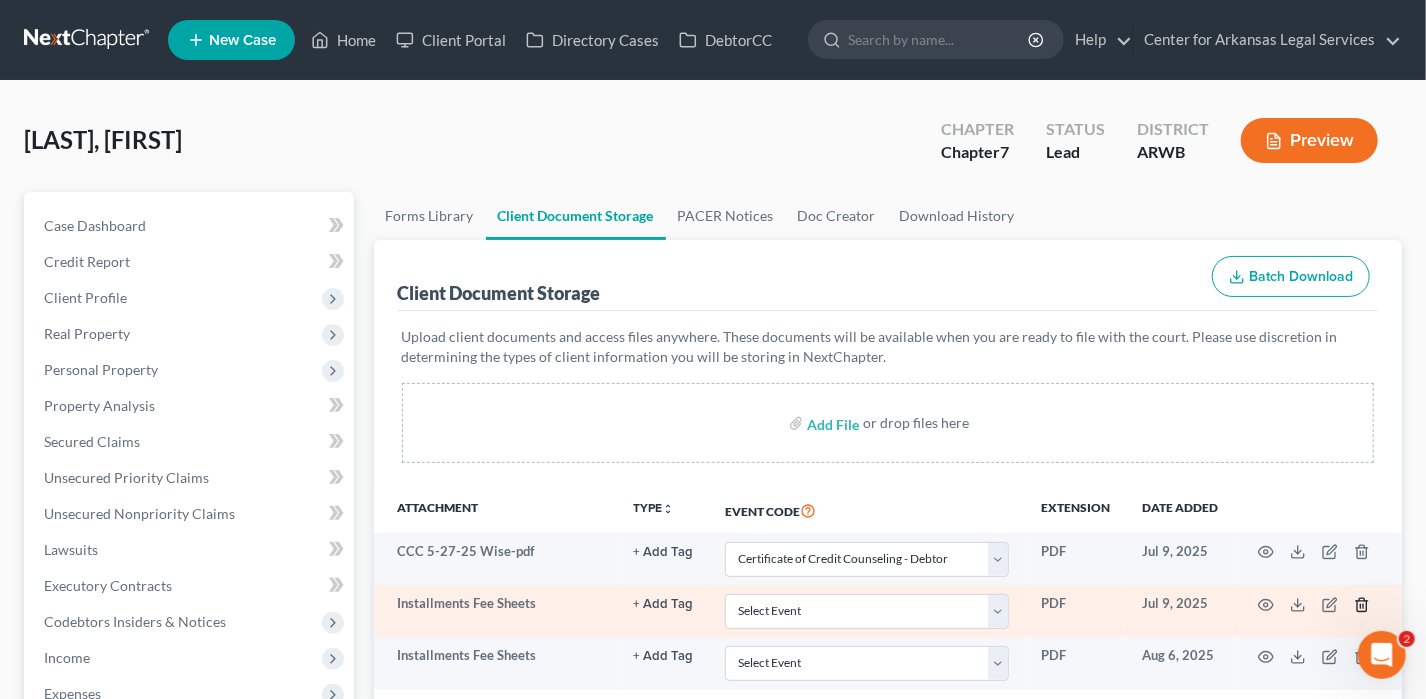 click 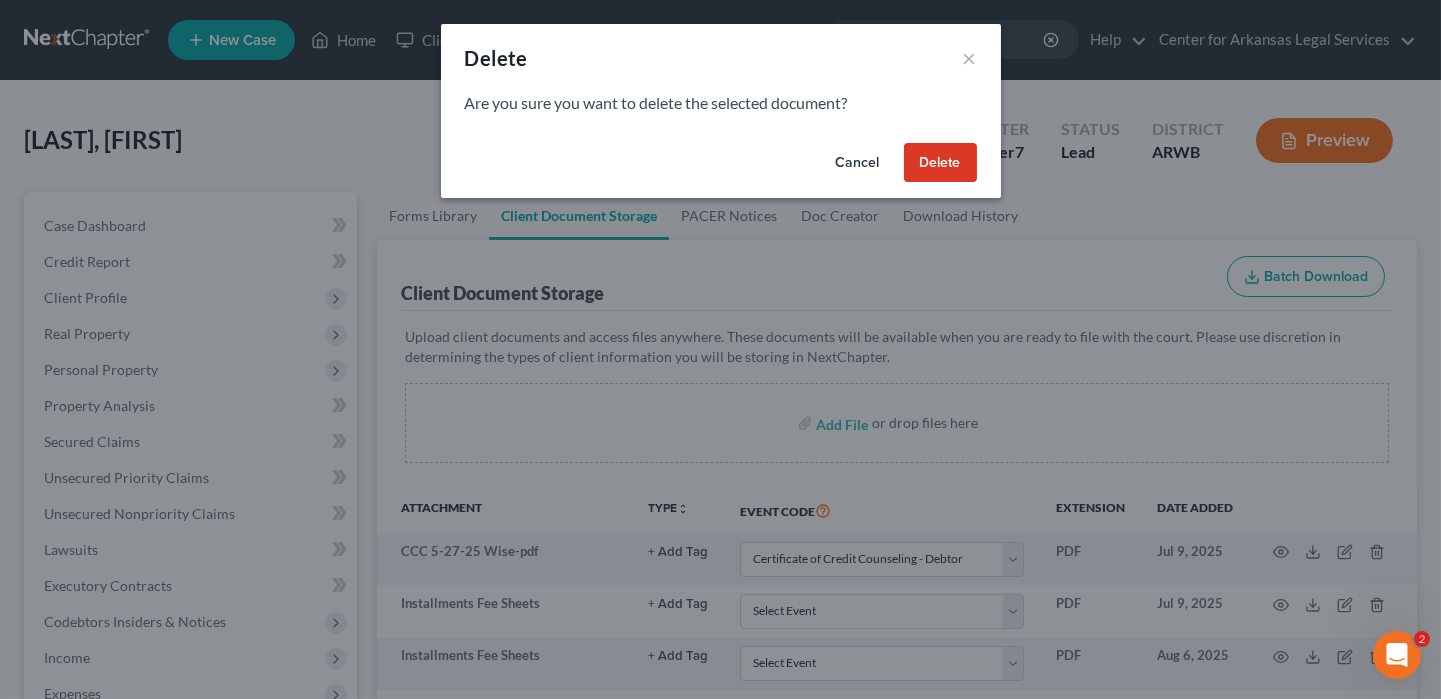 click on "Delete" at bounding box center [940, 163] 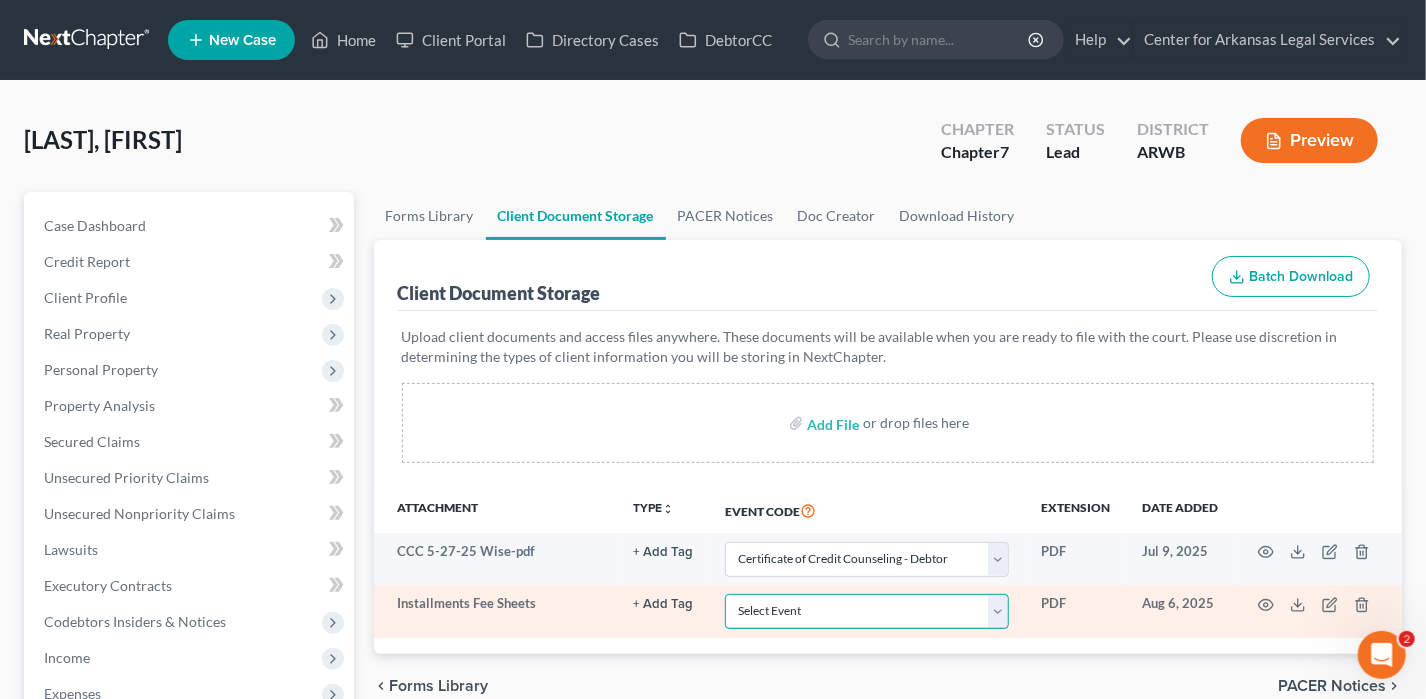 click on "Select Event Certificate of Credit Counseling - Debtor Certificate of Credit Counseling - Joint Debtor Chapter 13 Plan" at bounding box center [867, 611] 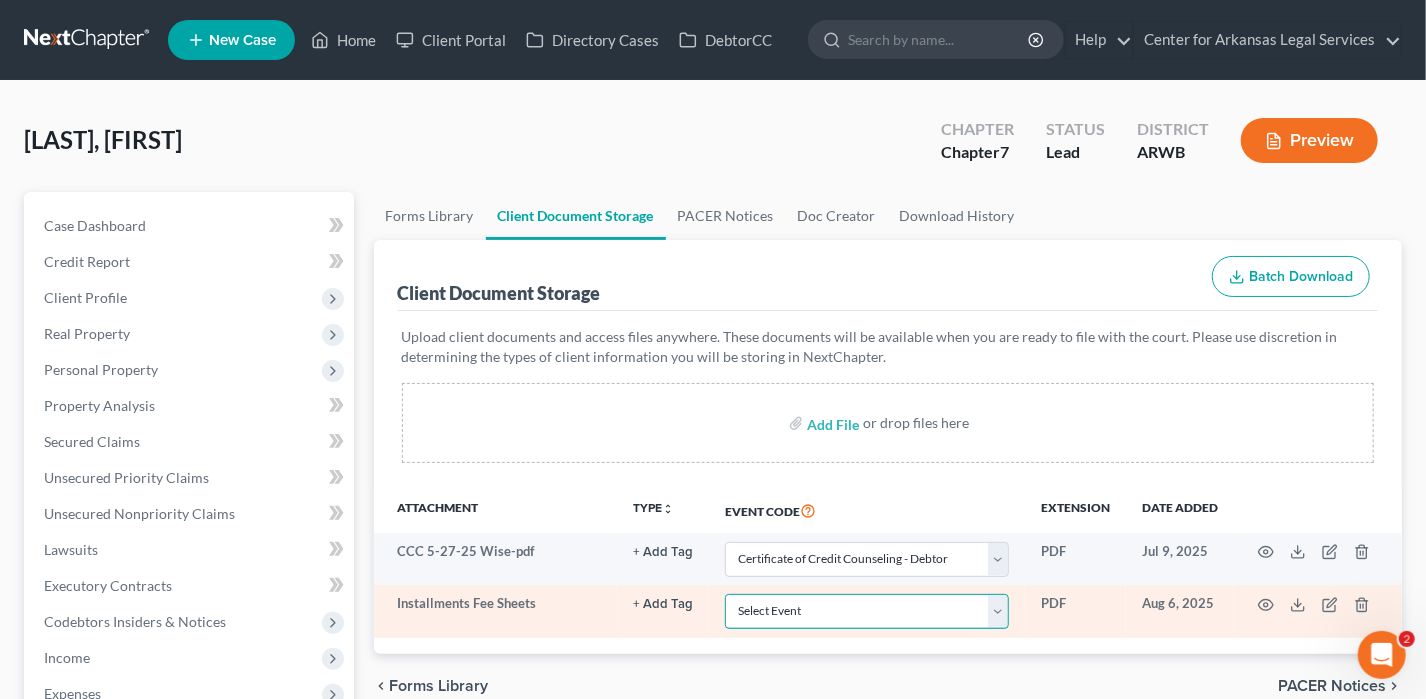 click on "Select Event Certificate of Credit Counseling - Debtor Certificate of Credit Counseling - Joint Debtor Chapter 13 Plan" at bounding box center [867, 611] 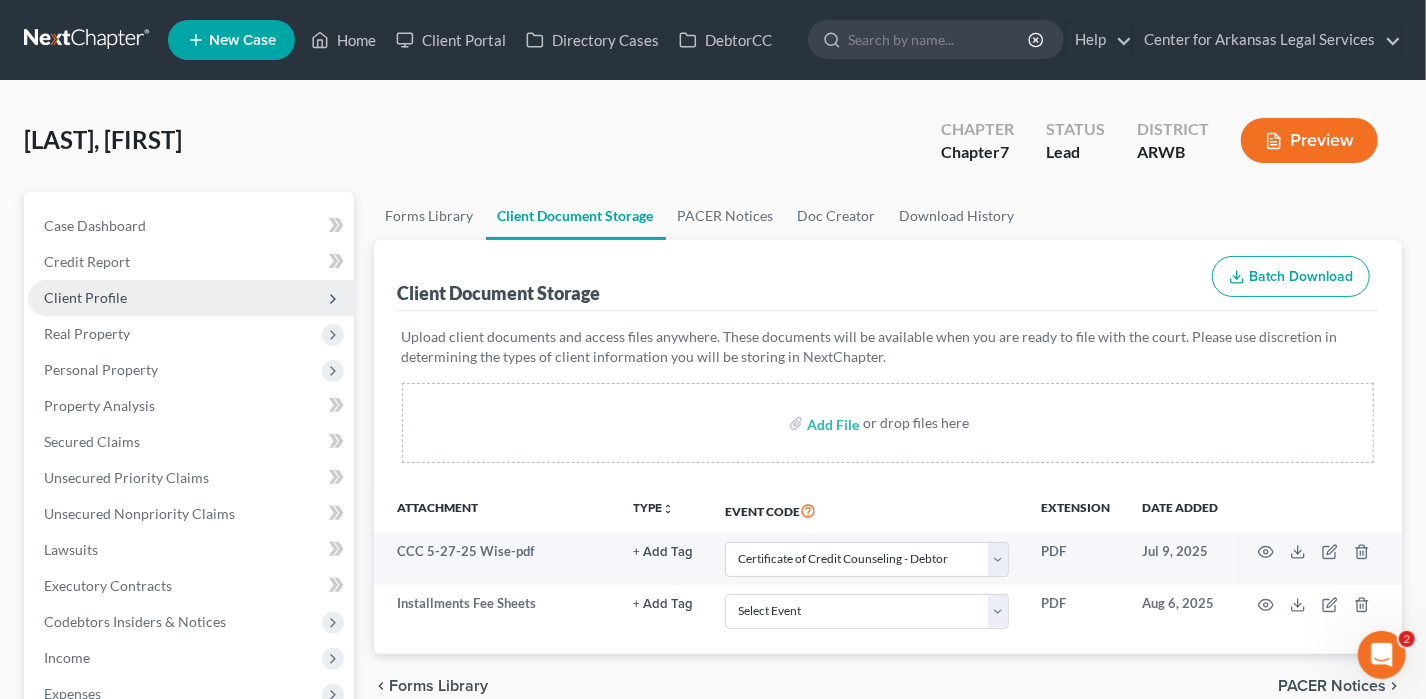 click on "Client Profile" at bounding box center [191, 298] 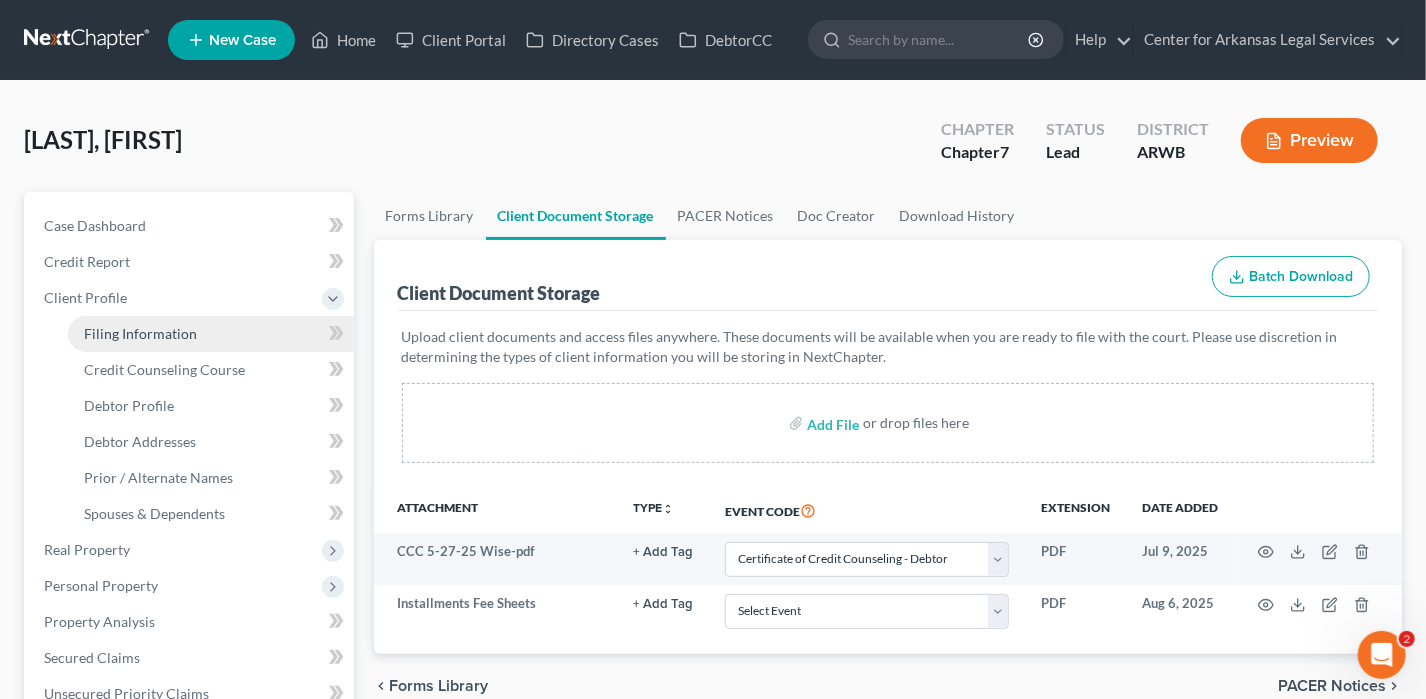 click on "Filing Information" at bounding box center [211, 334] 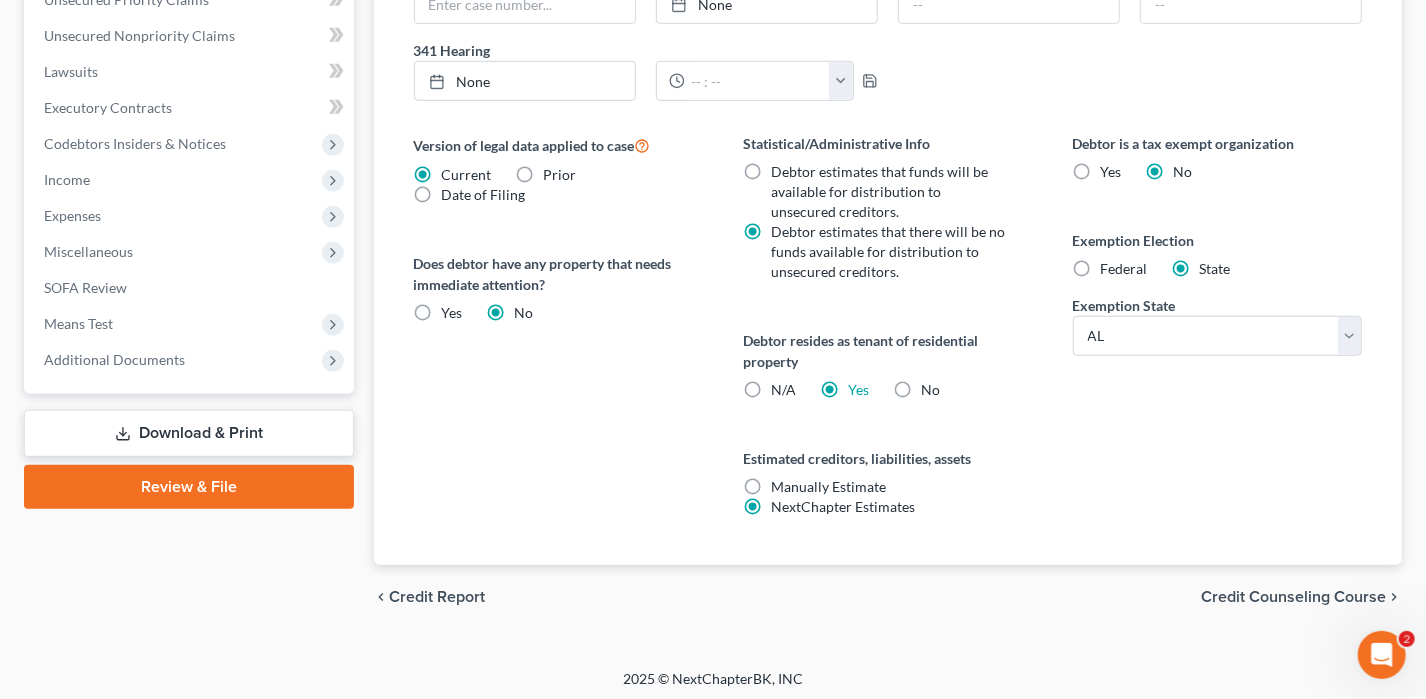 scroll, scrollTop: 696, scrollLeft: 0, axis: vertical 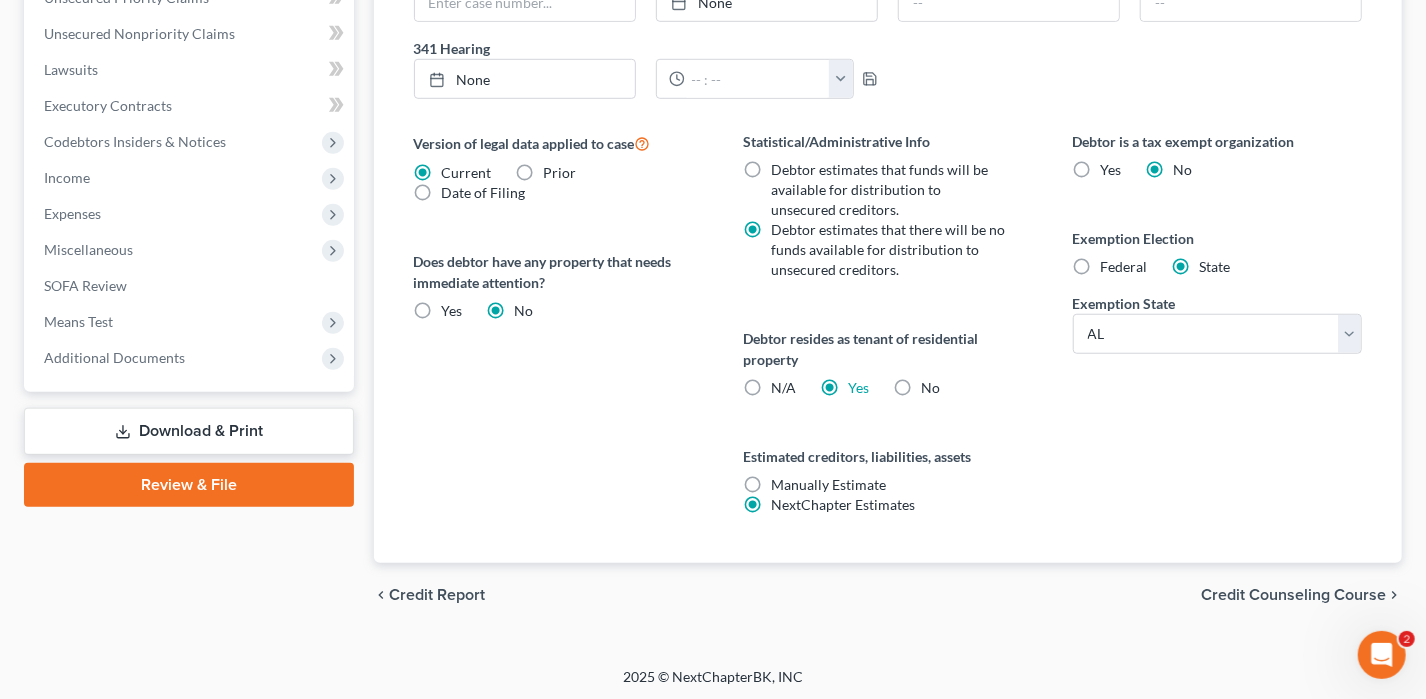 click on "Credit Counseling Course" at bounding box center (1293, 595) 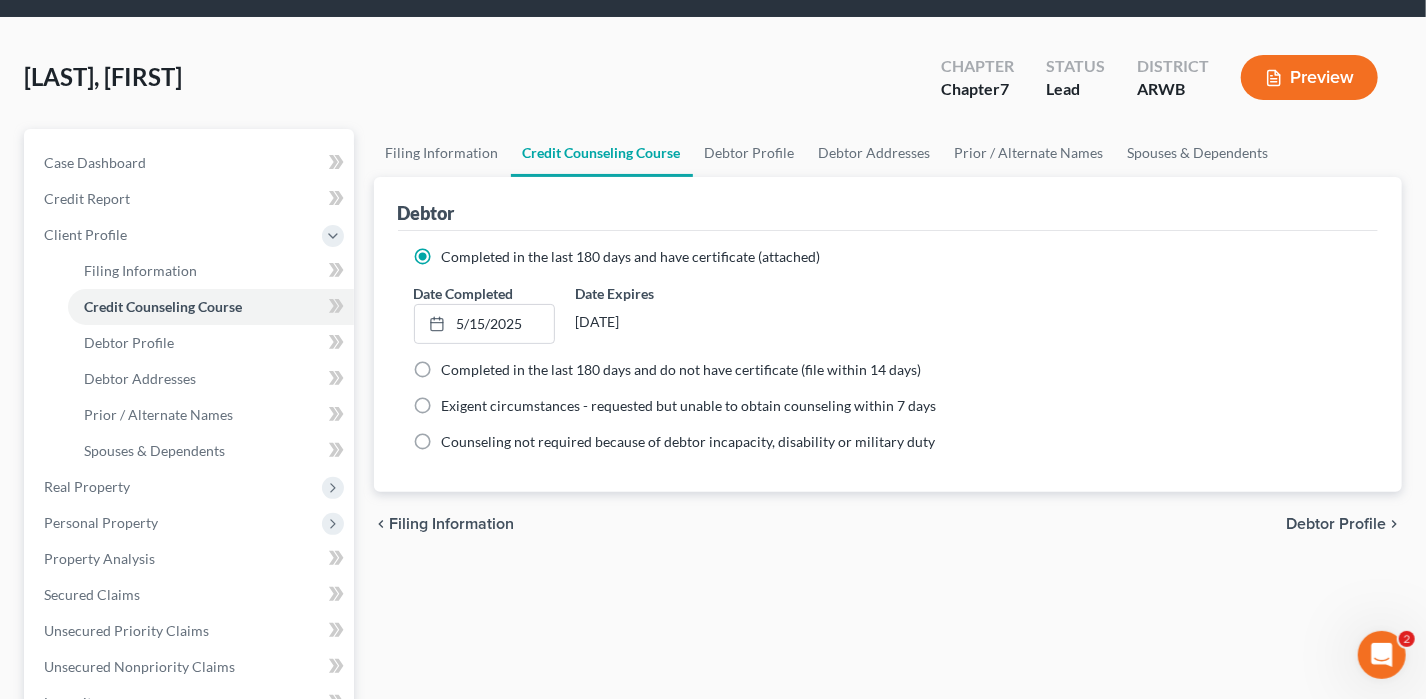 scroll, scrollTop: 0, scrollLeft: 0, axis: both 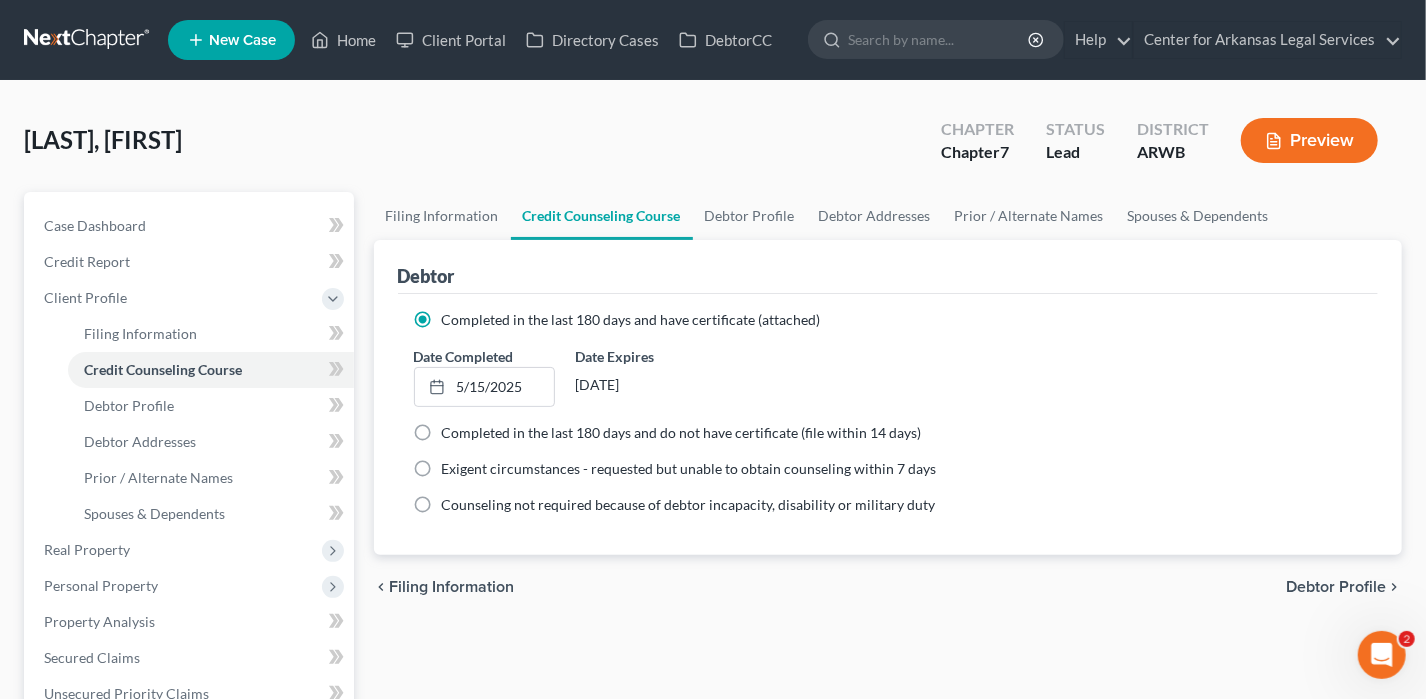 click on "Debtor Profile" at bounding box center (1336, 587) 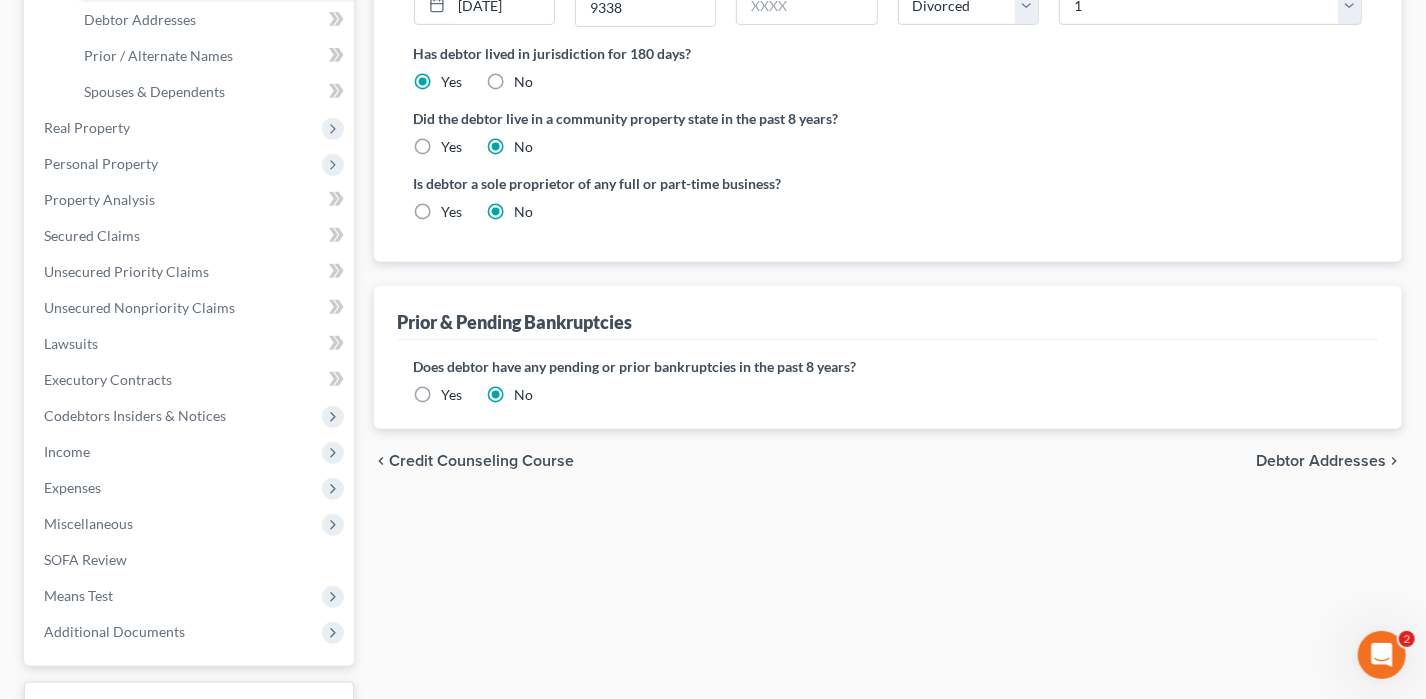 scroll, scrollTop: 500, scrollLeft: 0, axis: vertical 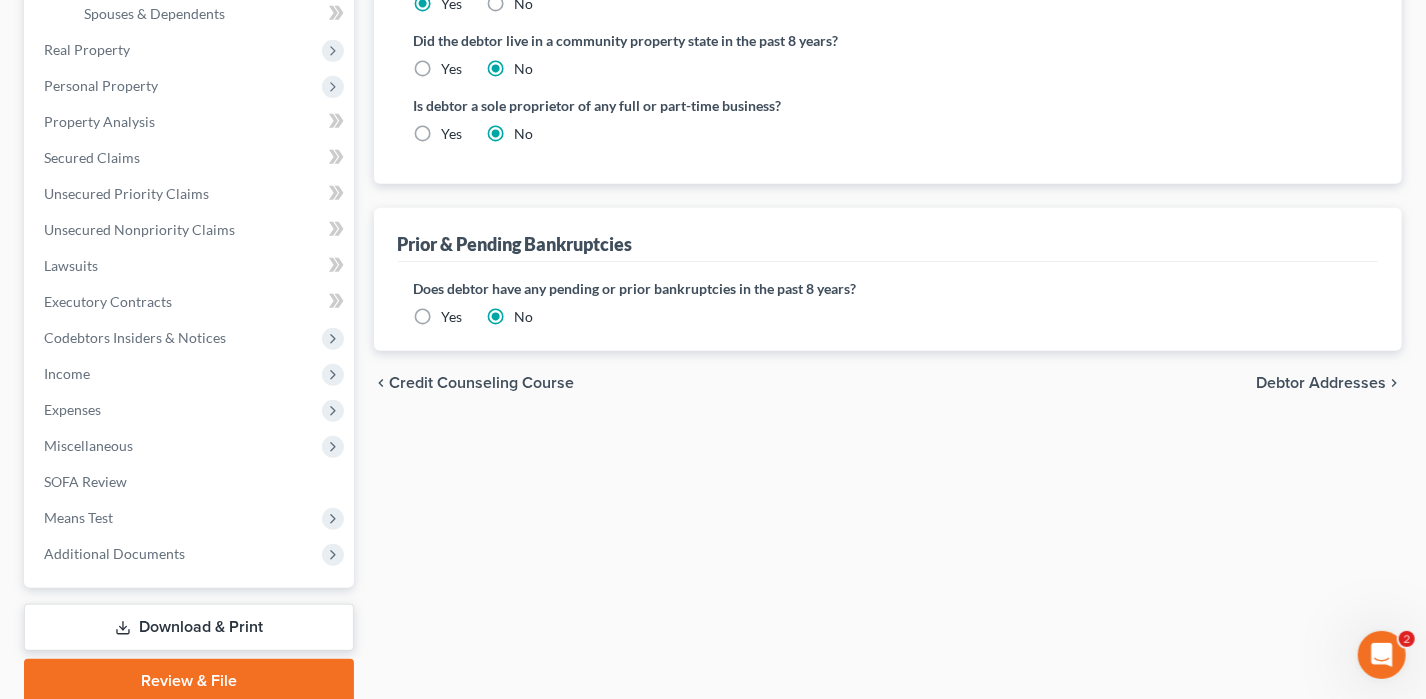 click on "Debtor Addresses" at bounding box center [1321, 383] 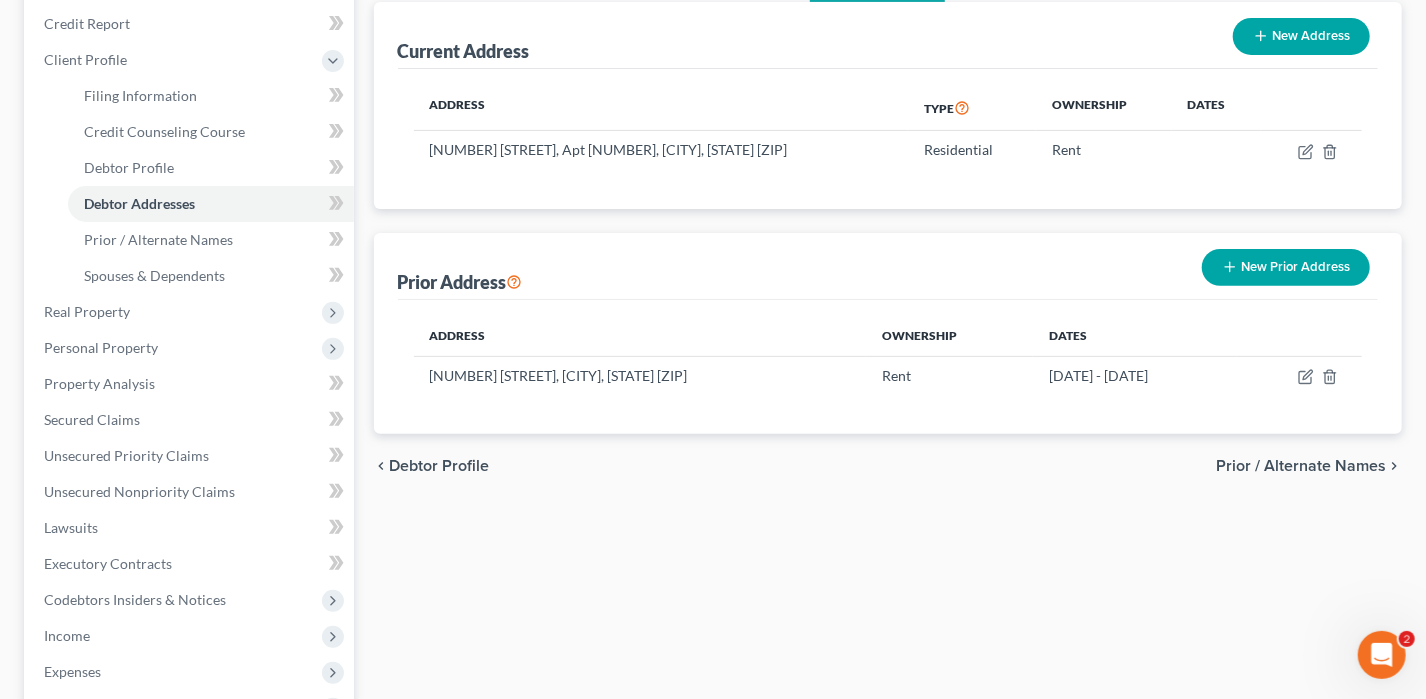 scroll, scrollTop: 300, scrollLeft: 0, axis: vertical 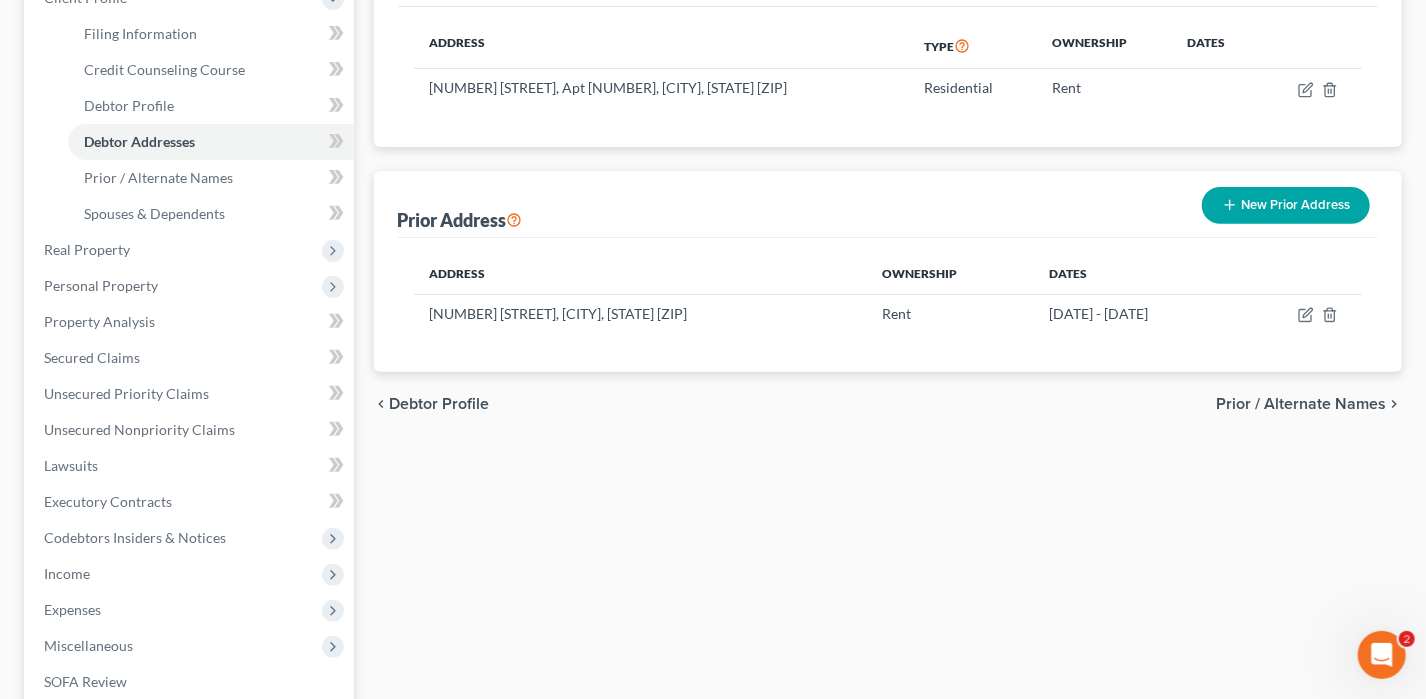 click on "Prior / Alternate Names" at bounding box center [1301, 404] 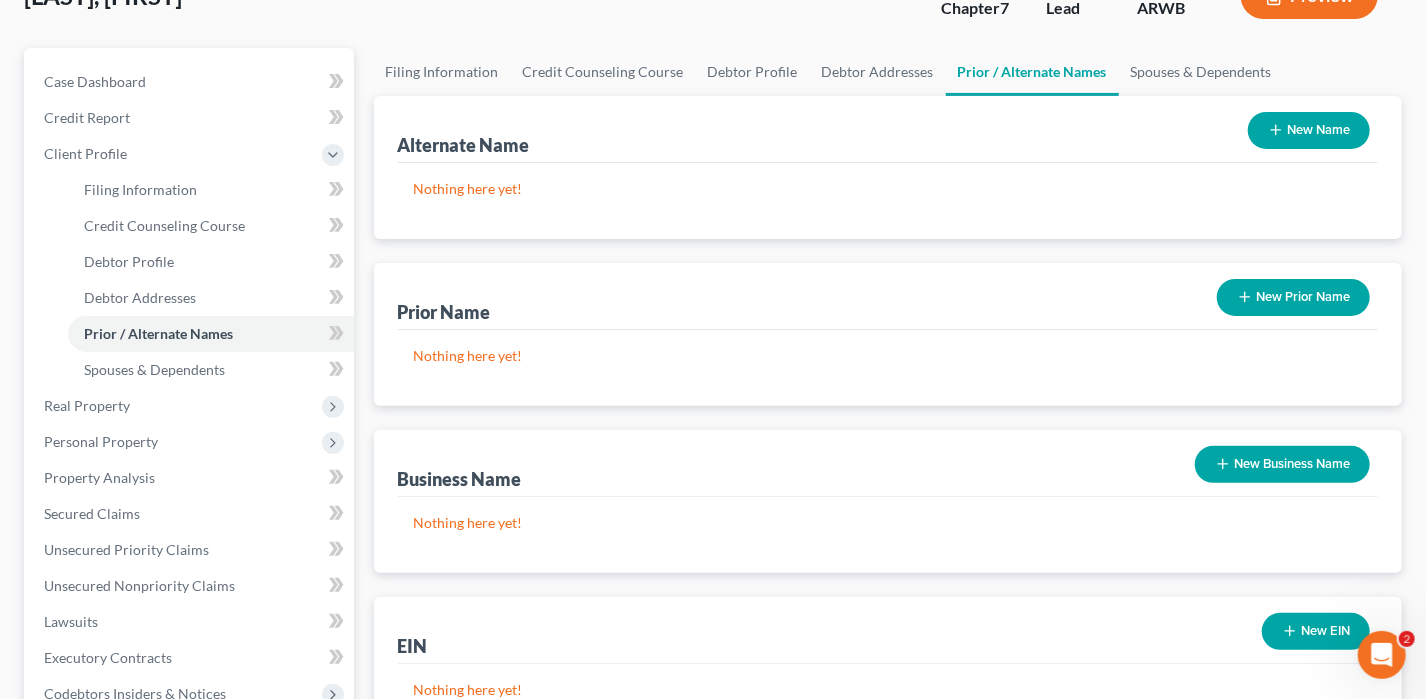 scroll, scrollTop: 400, scrollLeft: 0, axis: vertical 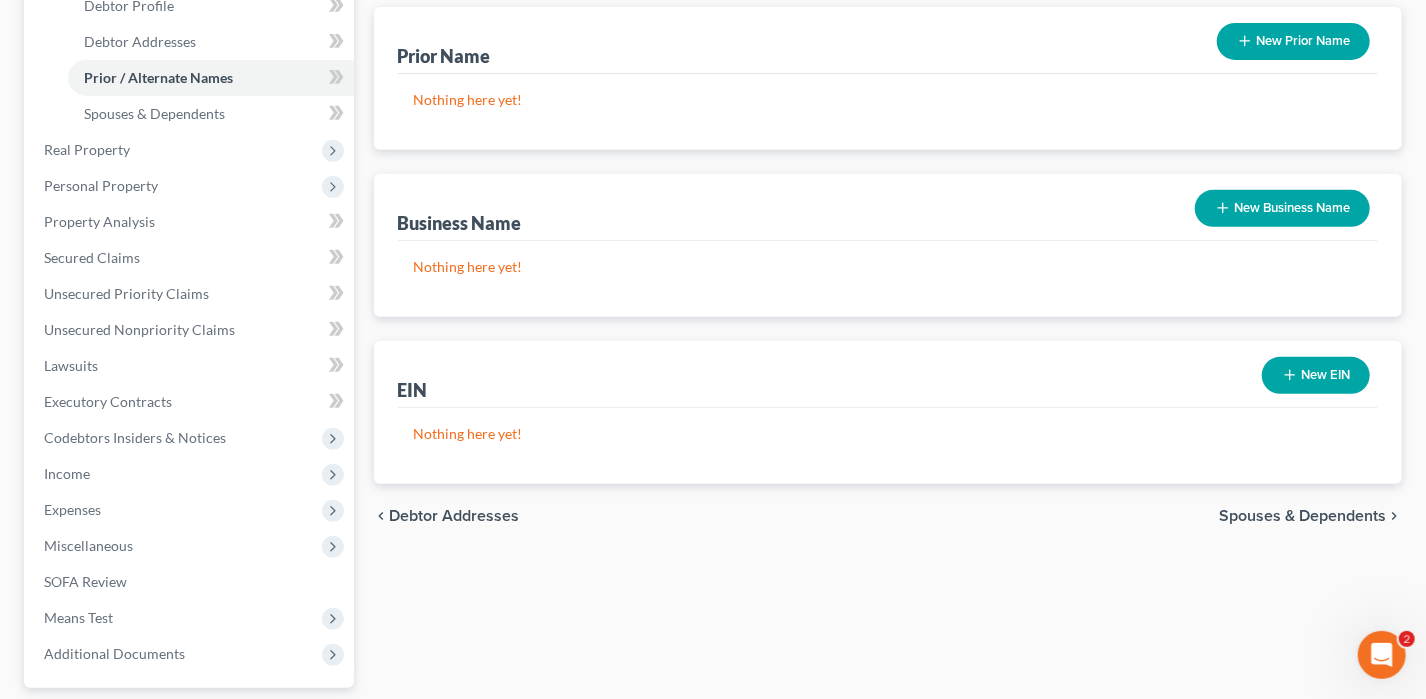 click on "Spouses & Dependents" at bounding box center [1302, 516] 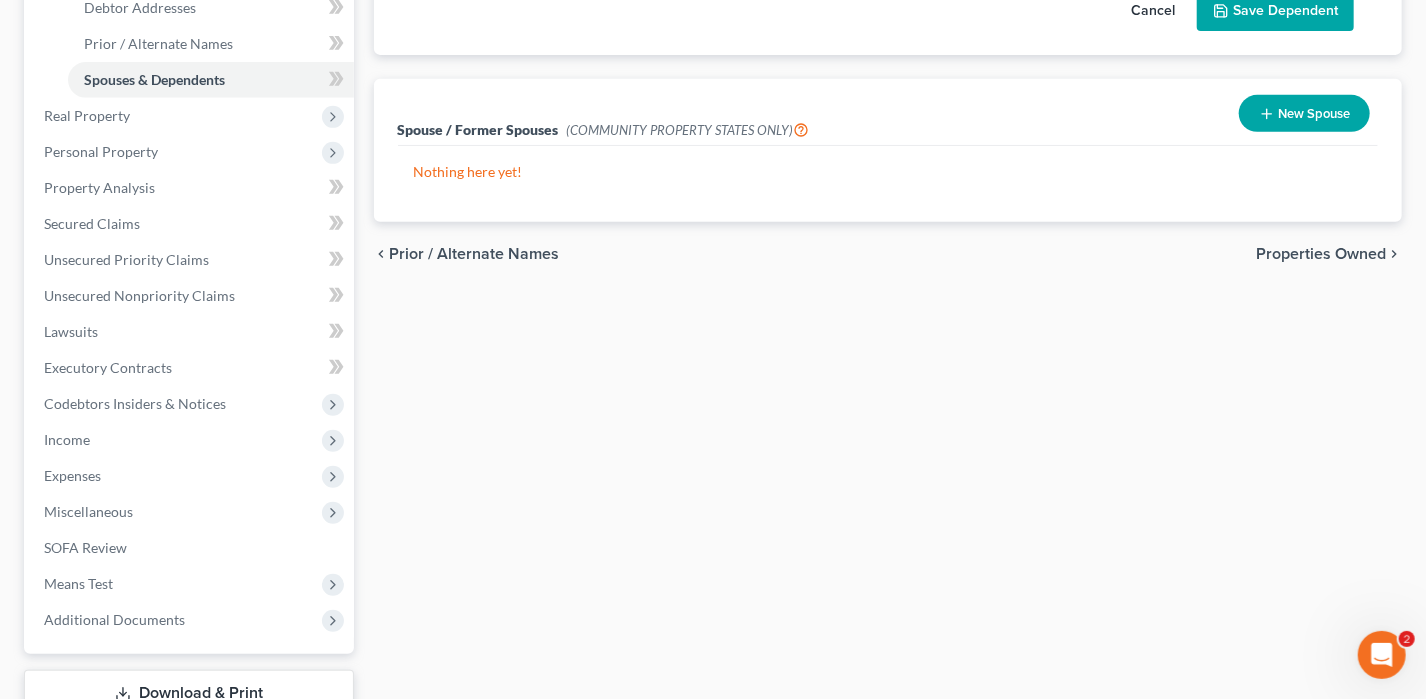 scroll, scrollTop: 500, scrollLeft: 0, axis: vertical 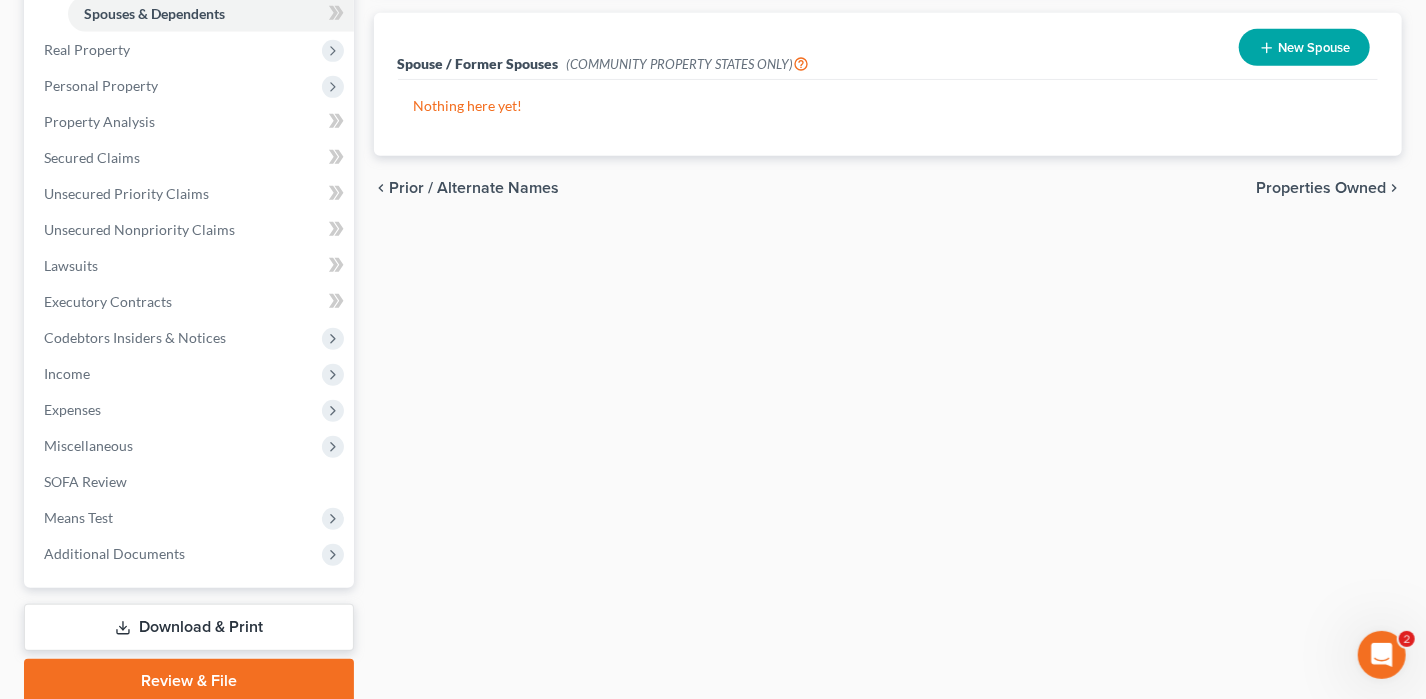 click on "chevron_left
Prior / Alternate Names
Properties Owned
chevron_right" at bounding box center [888, 188] 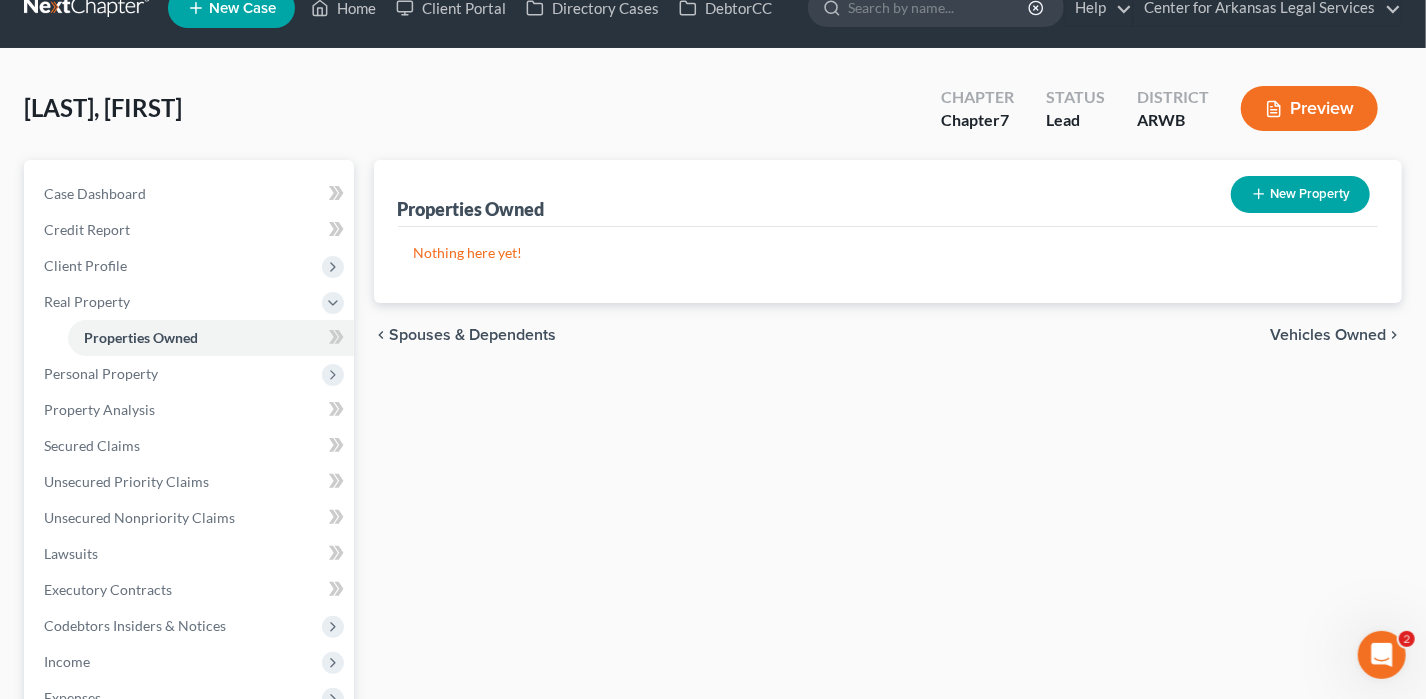 scroll, scrollTop: 0, scrollLeft: 0, axis: both 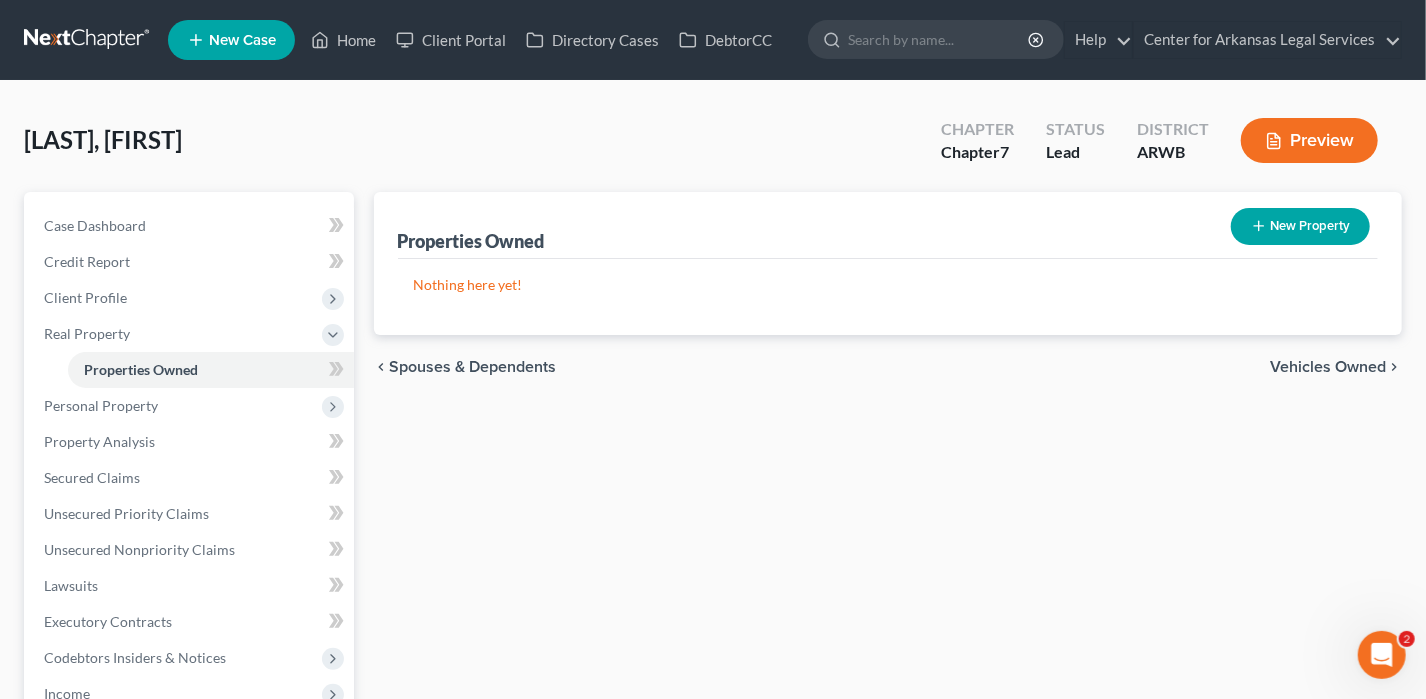 click on "Vehicles Owned" at bounding box center [1328, 367] 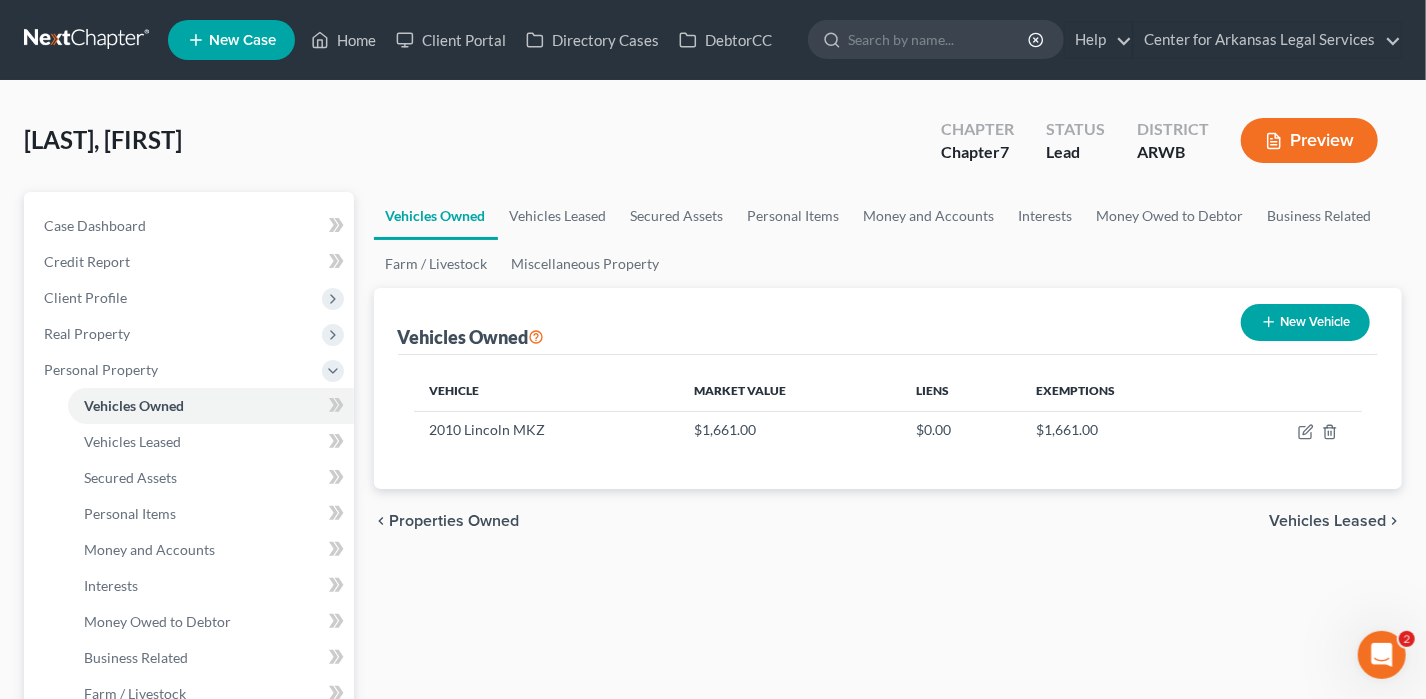 click on "Vehicles Leased" at bounding box center (1327, 521) 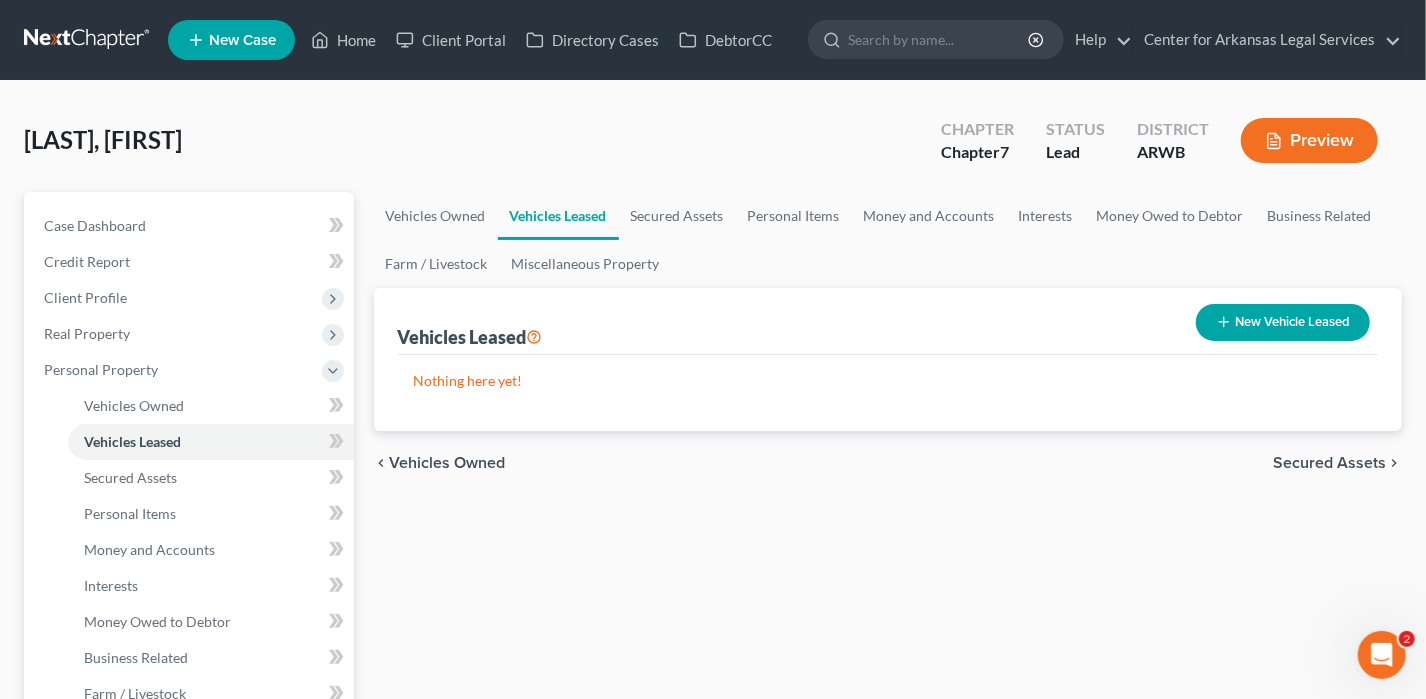 click on "Secured Assets" at bounding box center [1329, 463] 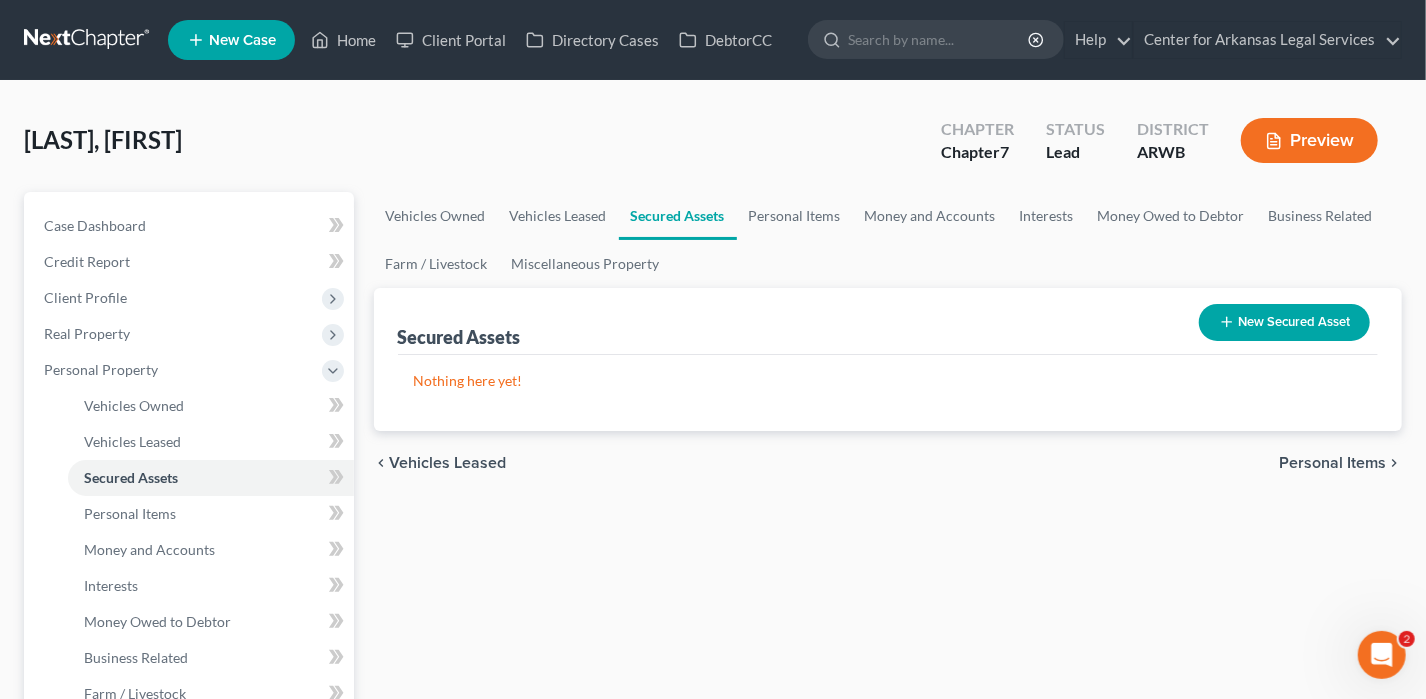 click on "Personal Items" at bounding box center [1332, 463] 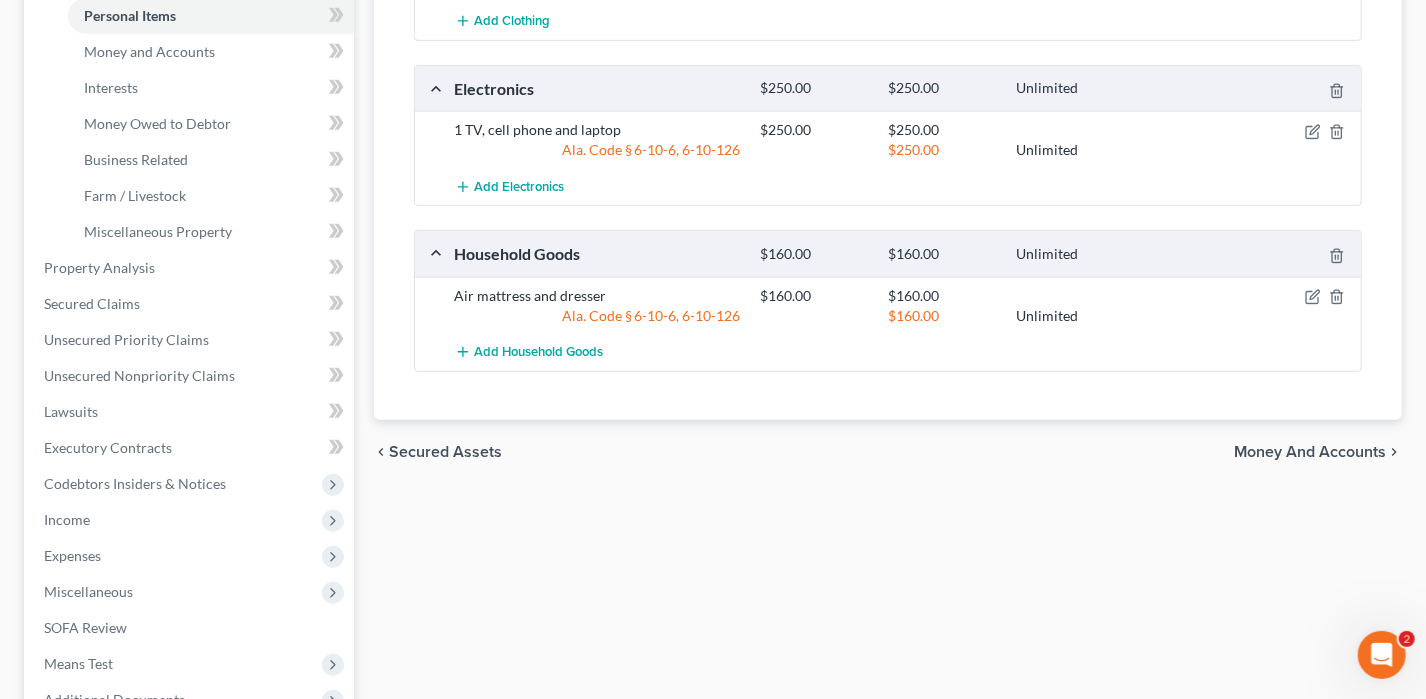 scroll, scrollTop: 500, scrollLeft: 0, axis: vertical 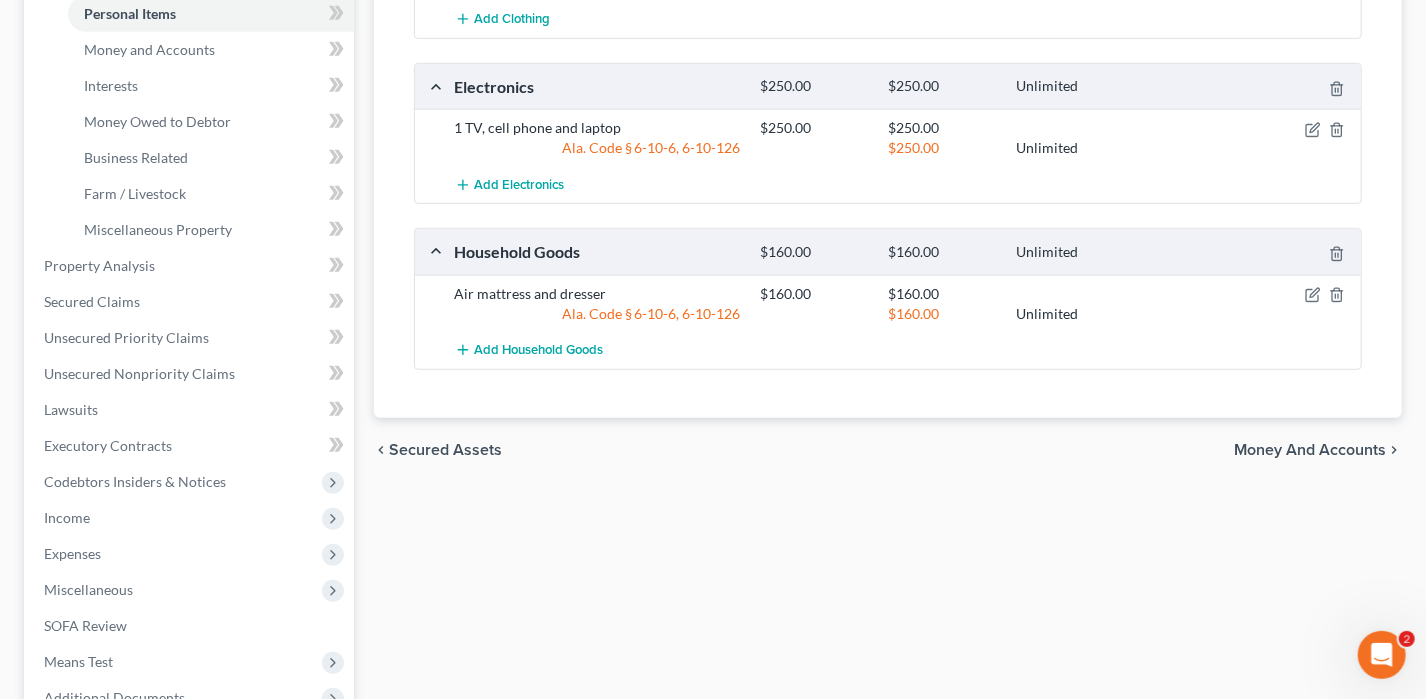 click on "Money and Accounts" at bounding box center [1310, 450] 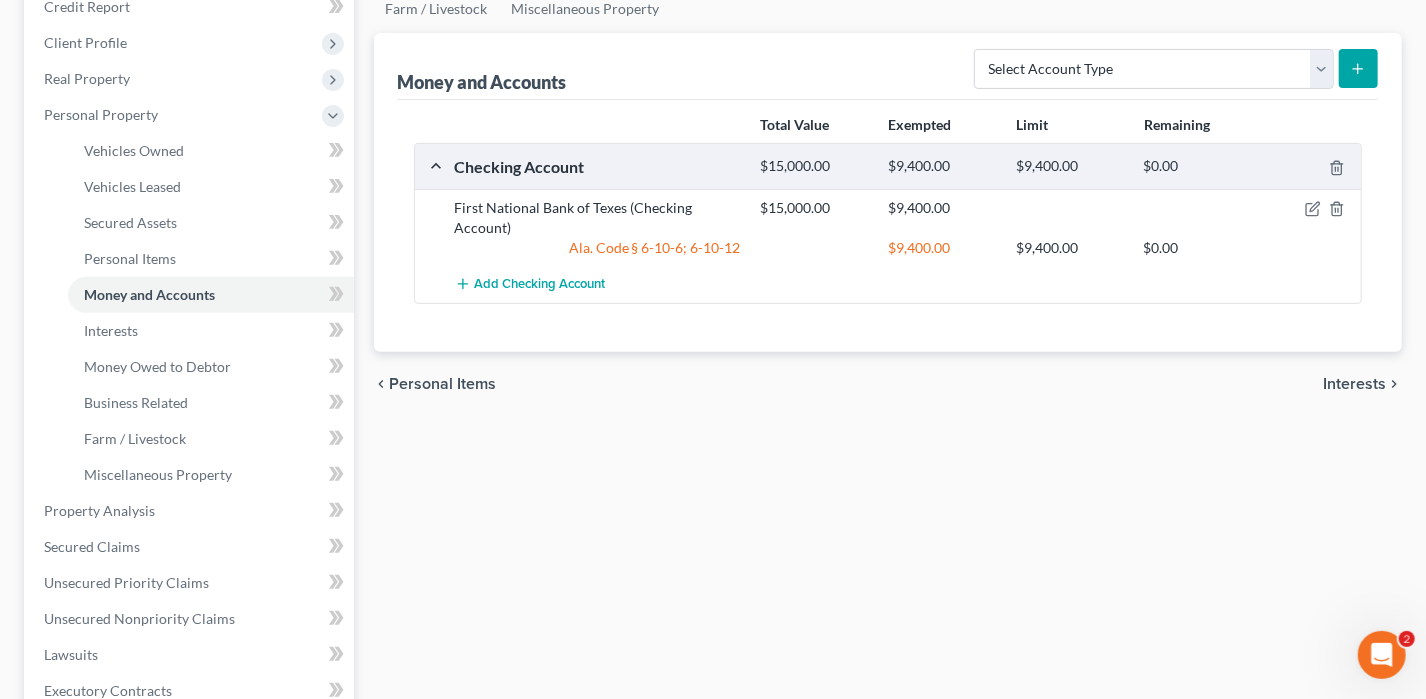 scroll, scrollTop: 220, scrollLeft: 0, axis: vertical 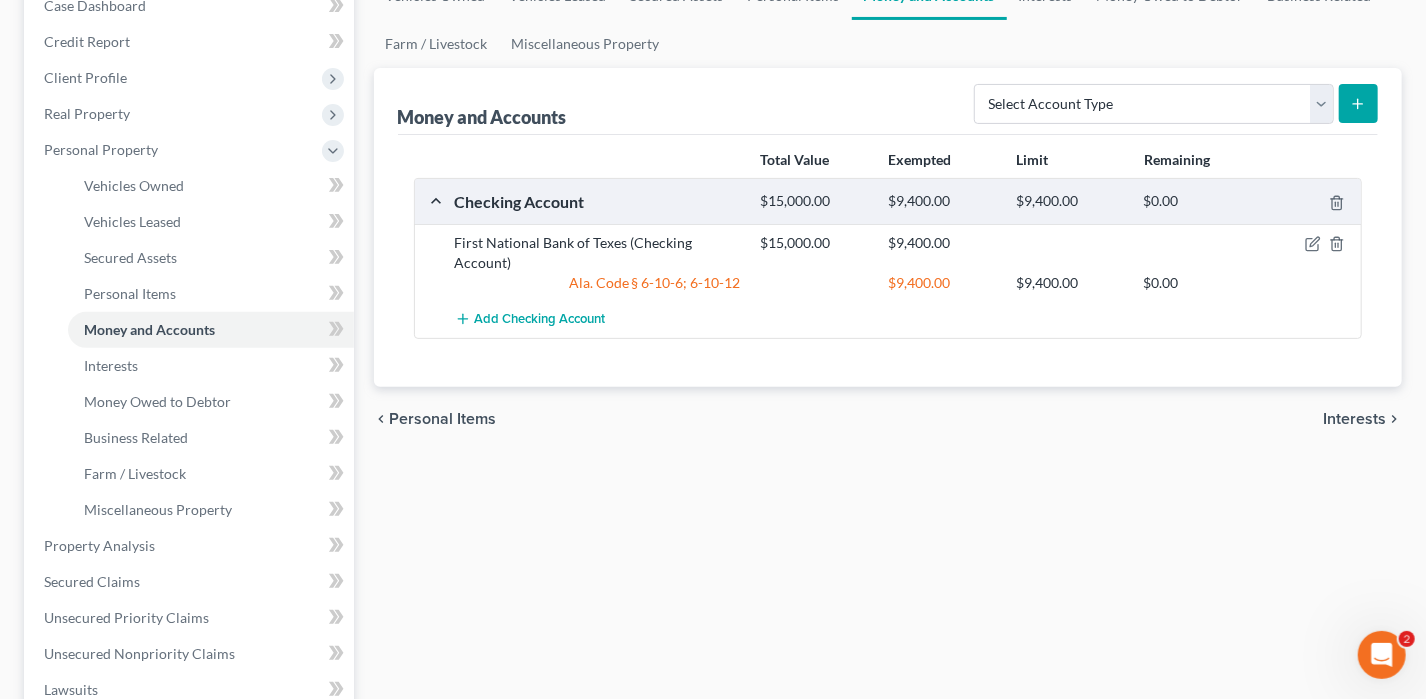 click on "Interests" at bounding box center [1354, 419] 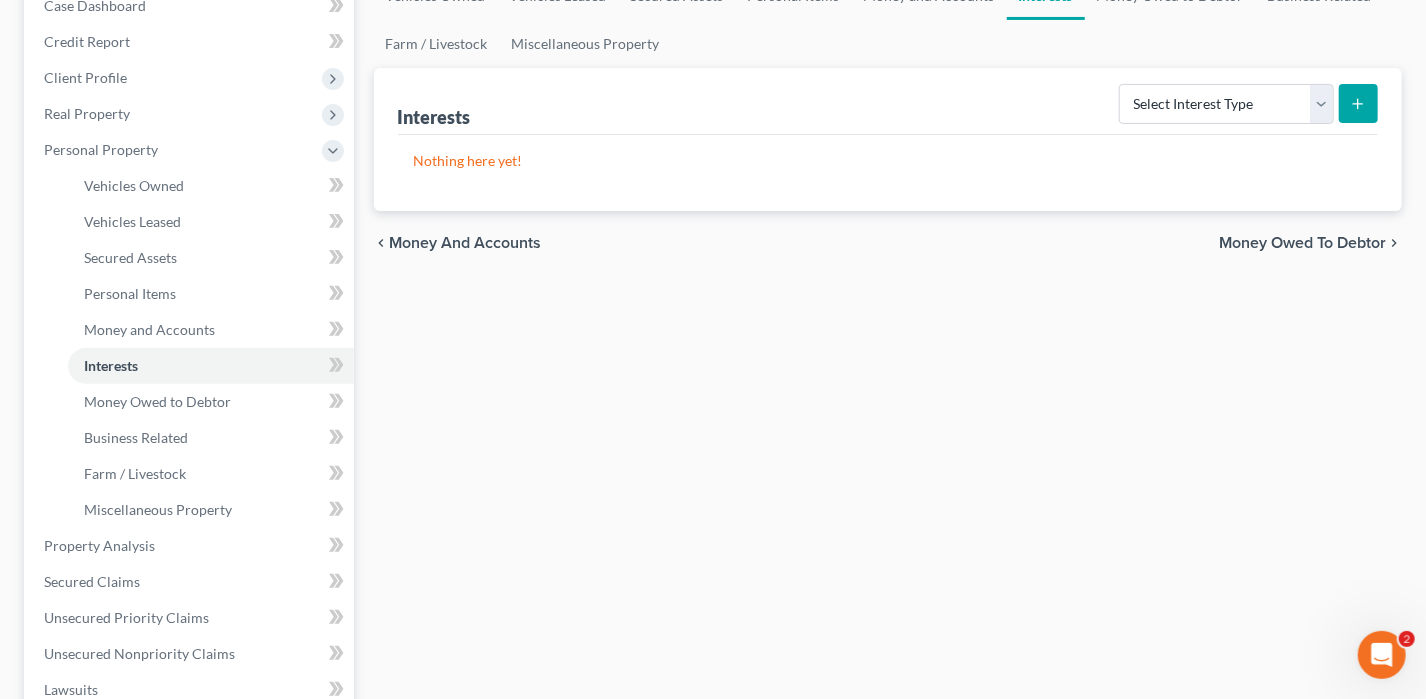 scroll, scrollTop: 0, scrollLeft: 0, axis: both 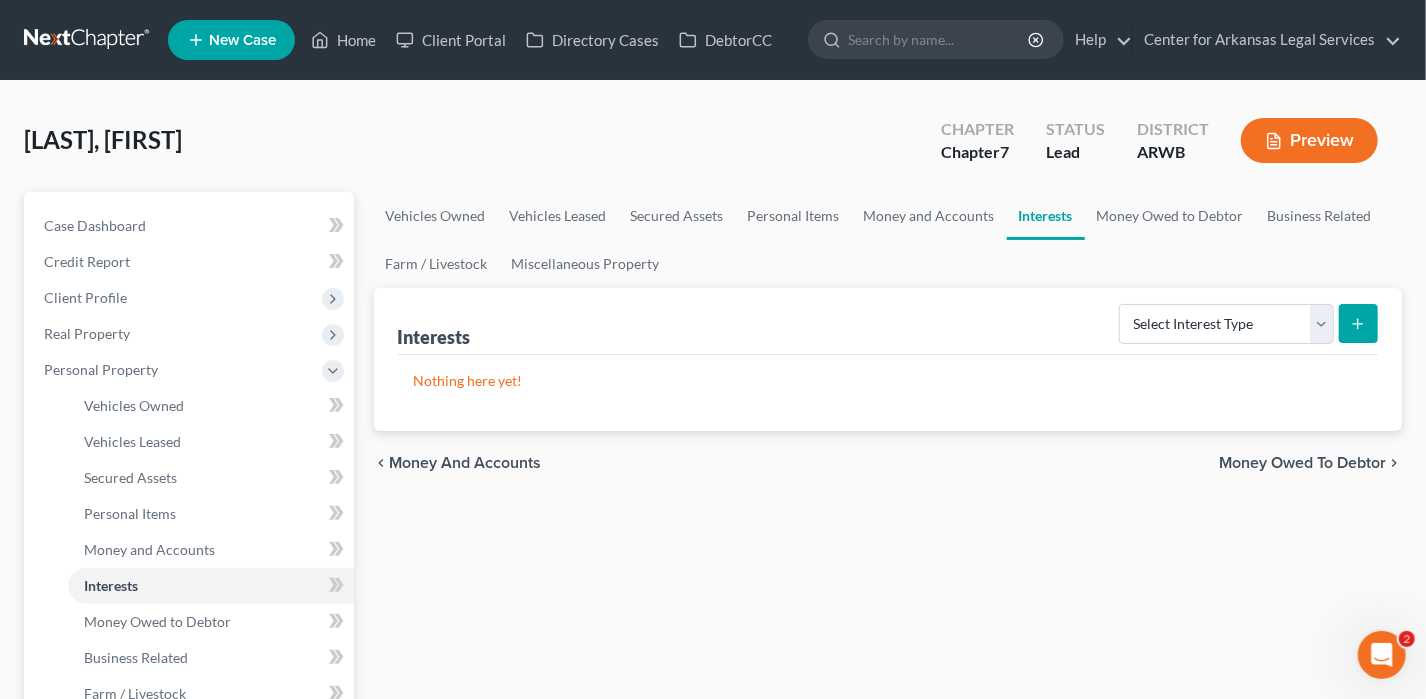click on "Money Owed to Debtor" at bounding box center [1302, 463] 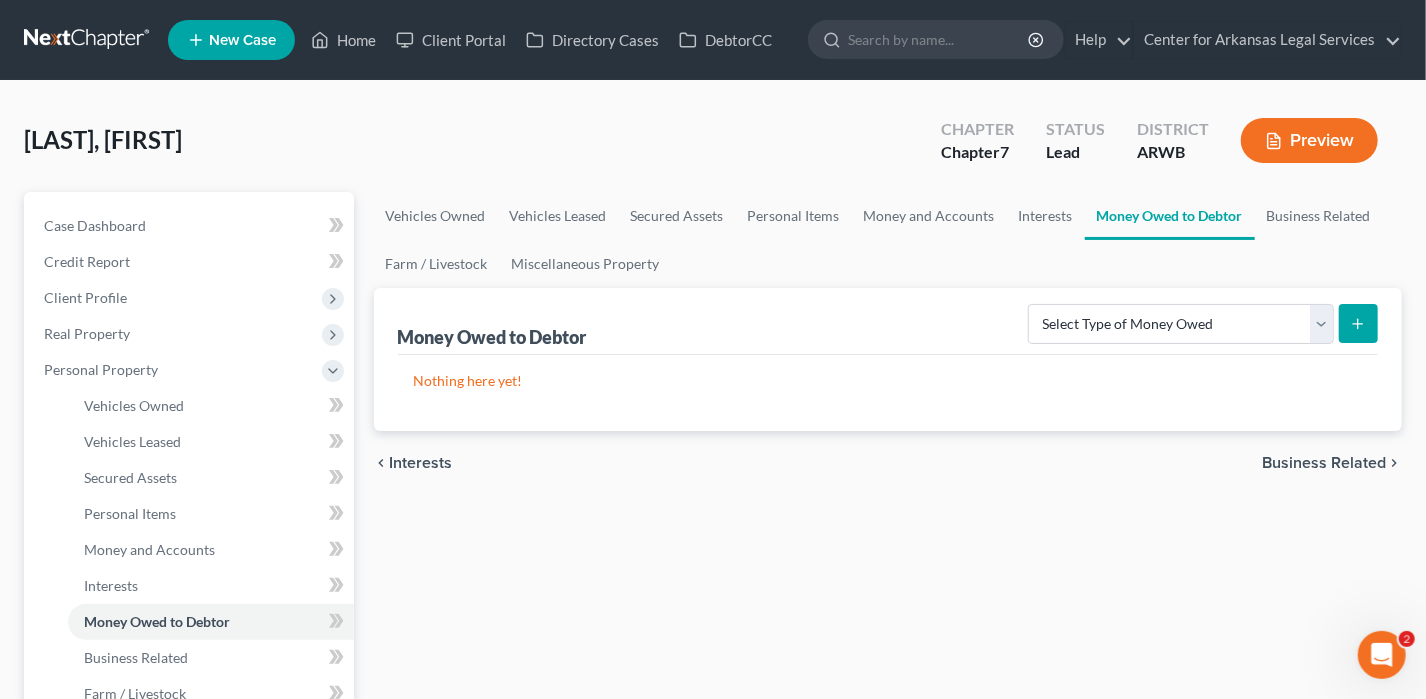 click on "Business Related" at bounding box center [1324, 463] 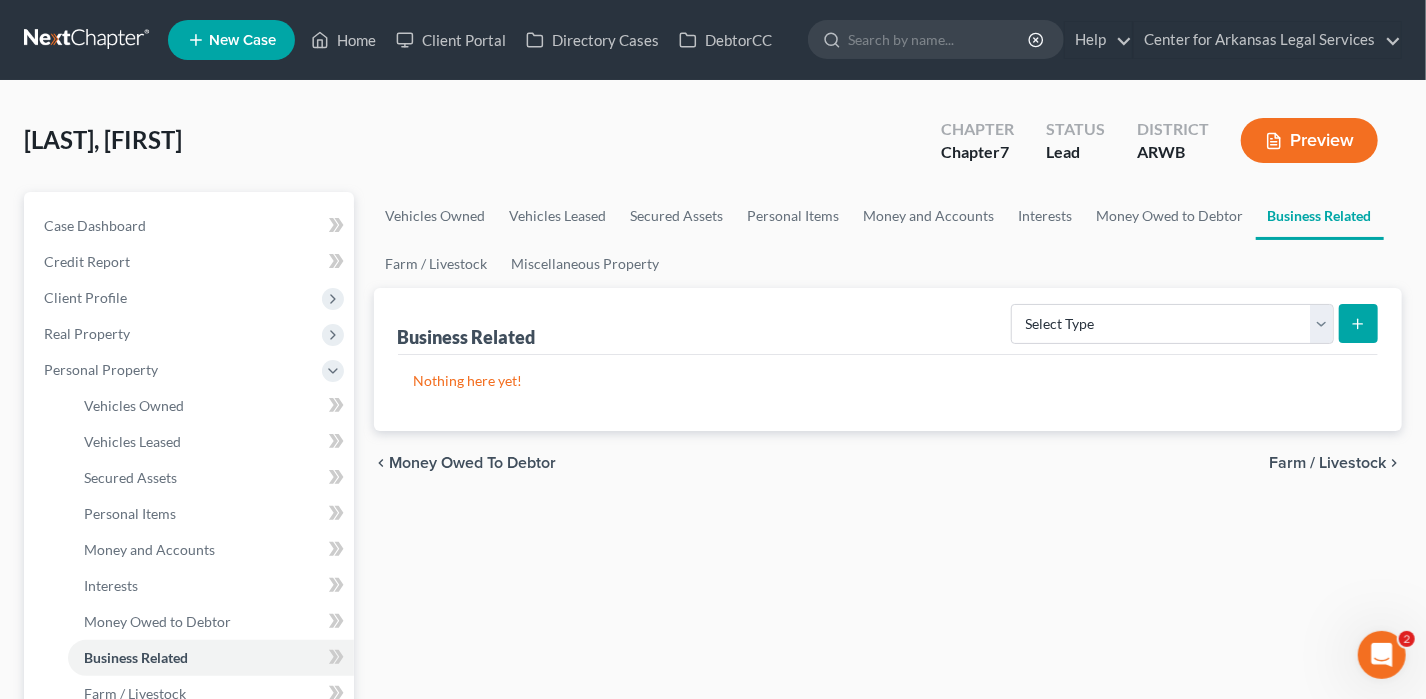 click on "Farm / Livestock" at bounding box center (1327, 463) 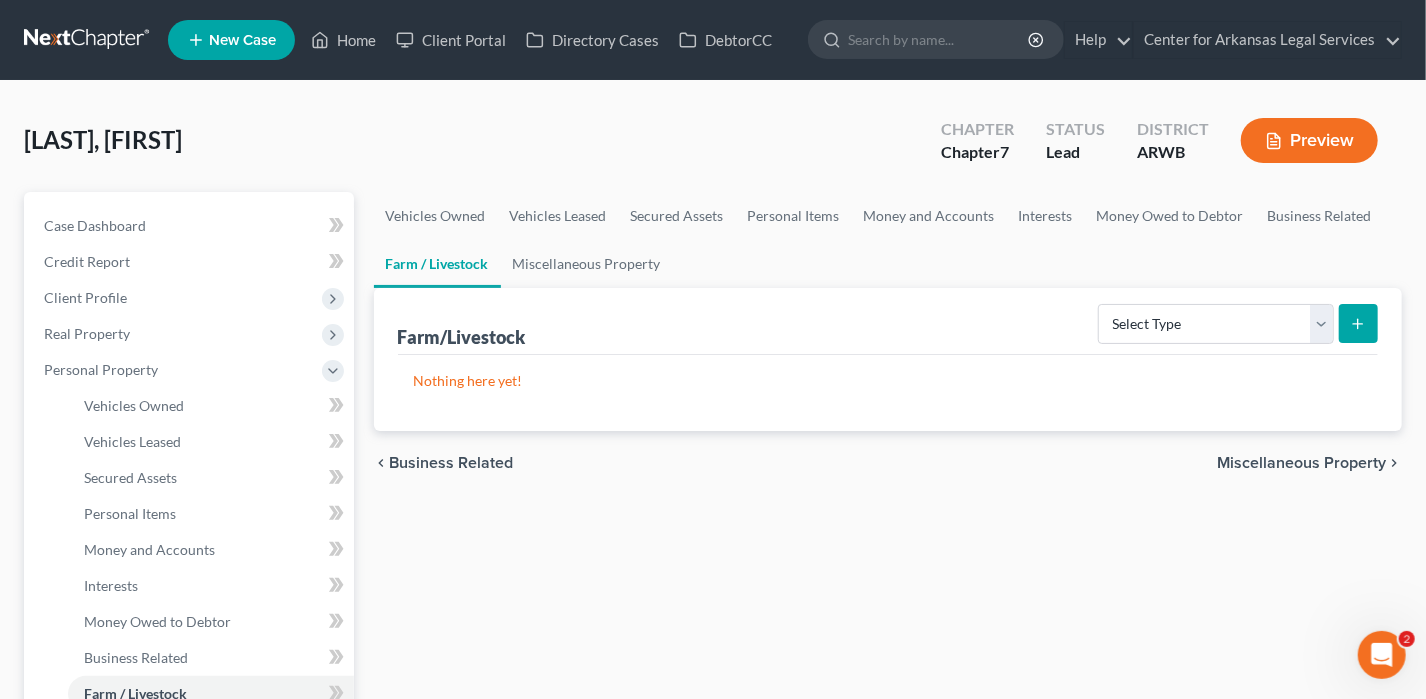 click on "Miscellaneous Property" at bounding box center (1301, 463) 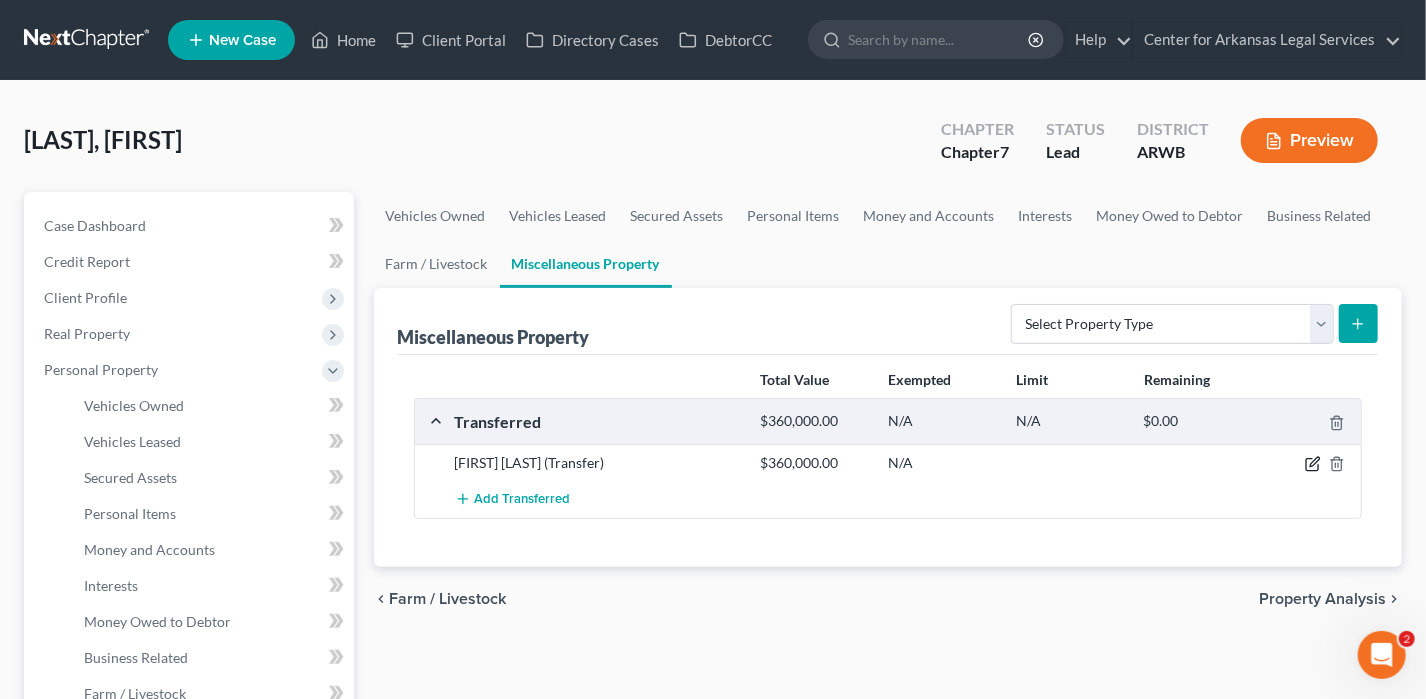 click 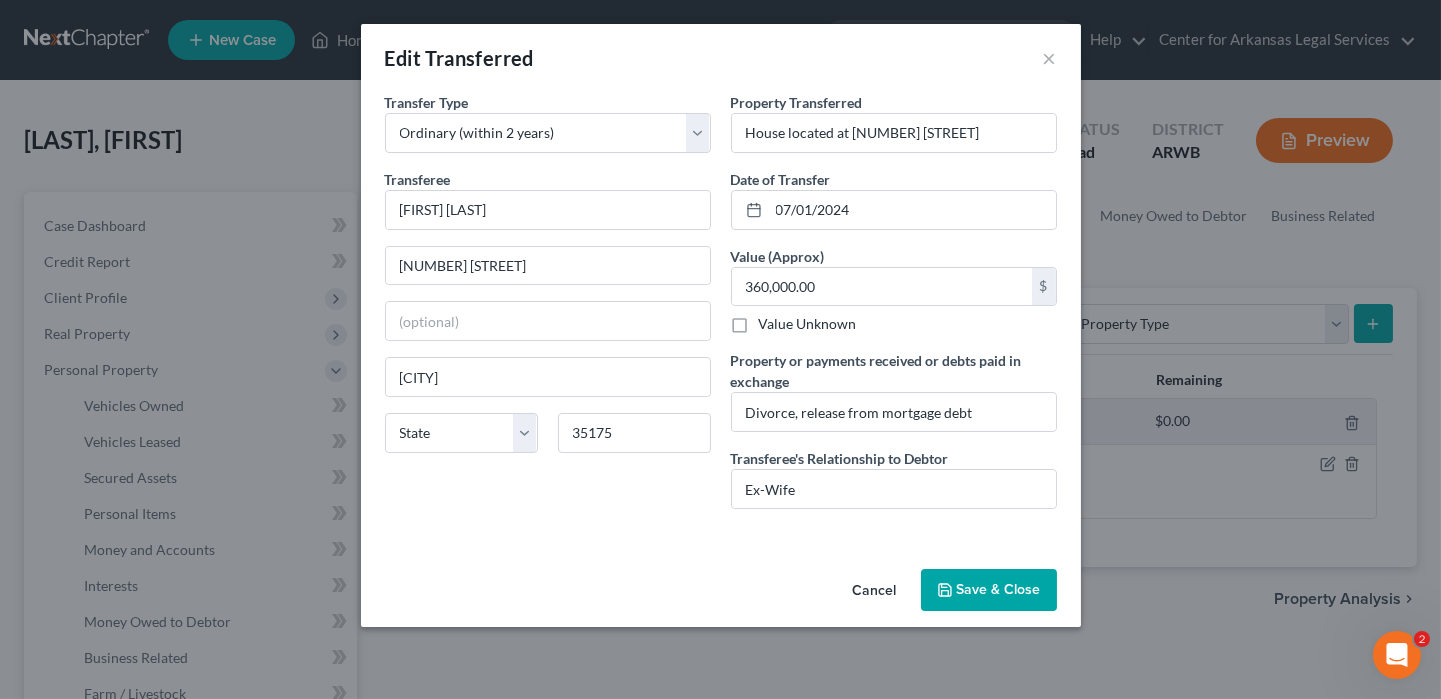 click on "Save & Close" at bounding box center (989, 590) 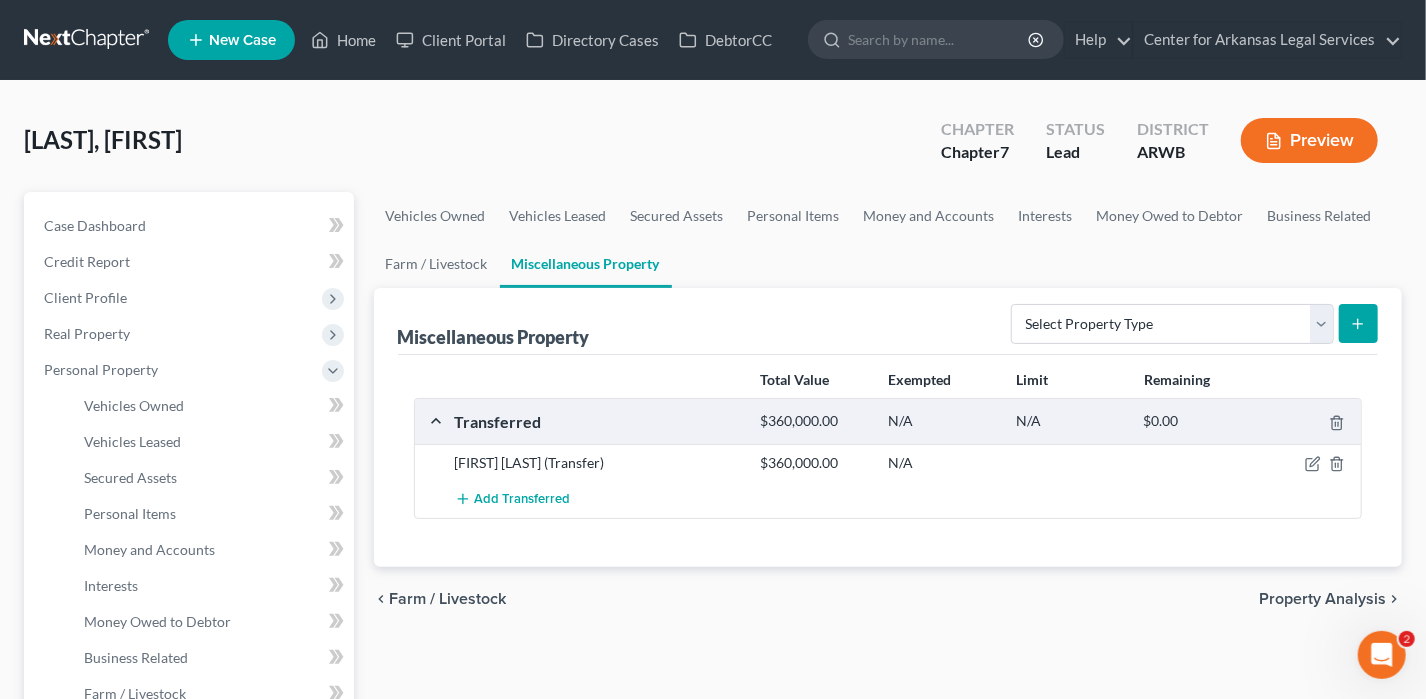 click on "Property Analysis" at bounding box center (1322, 599) 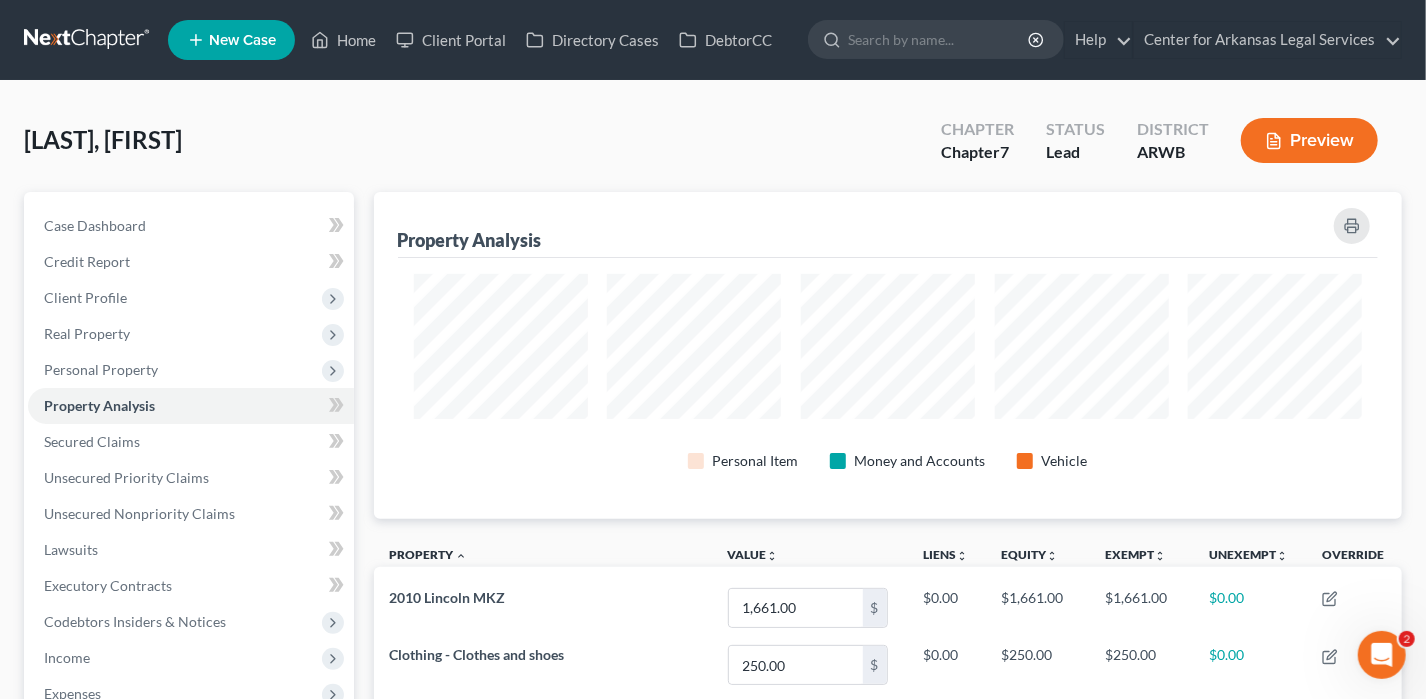 scroll, scrollTop: 999673, scrollLeft: 998971, axis: both 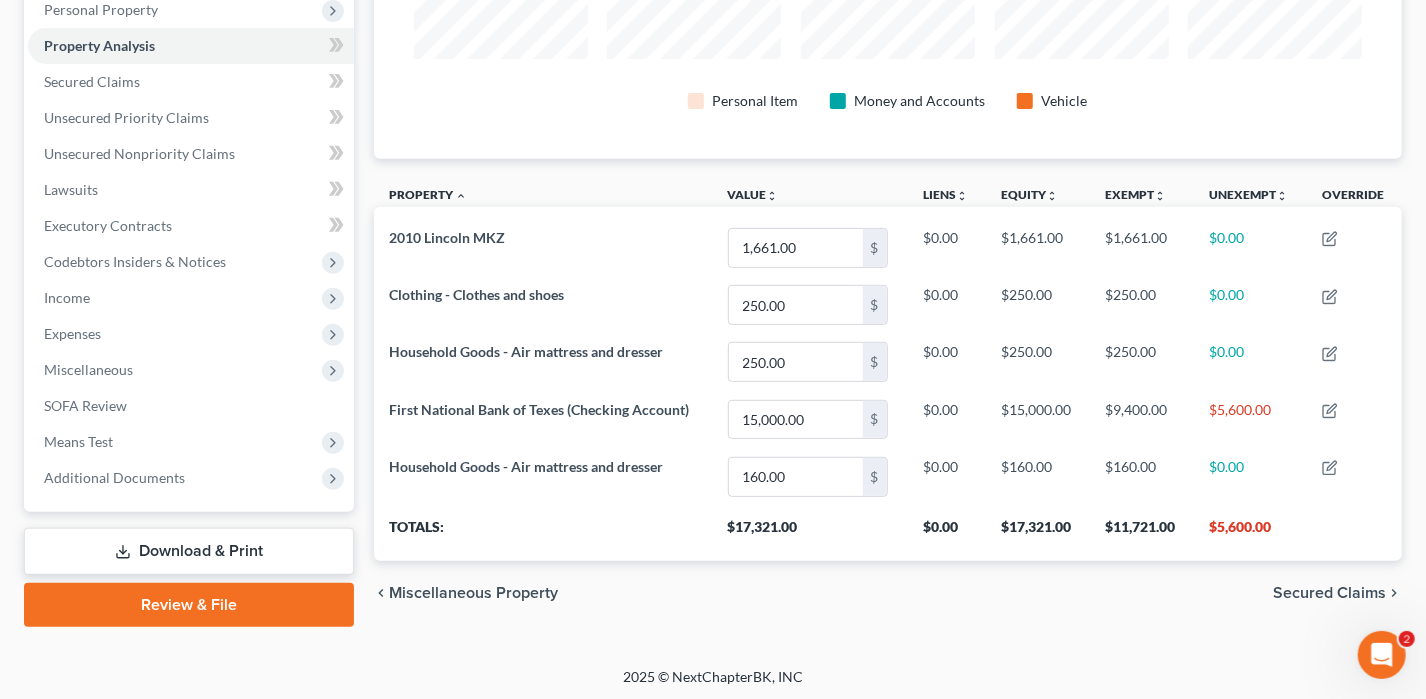 click on "Secured Claims" at bounding box center [1329, 593] 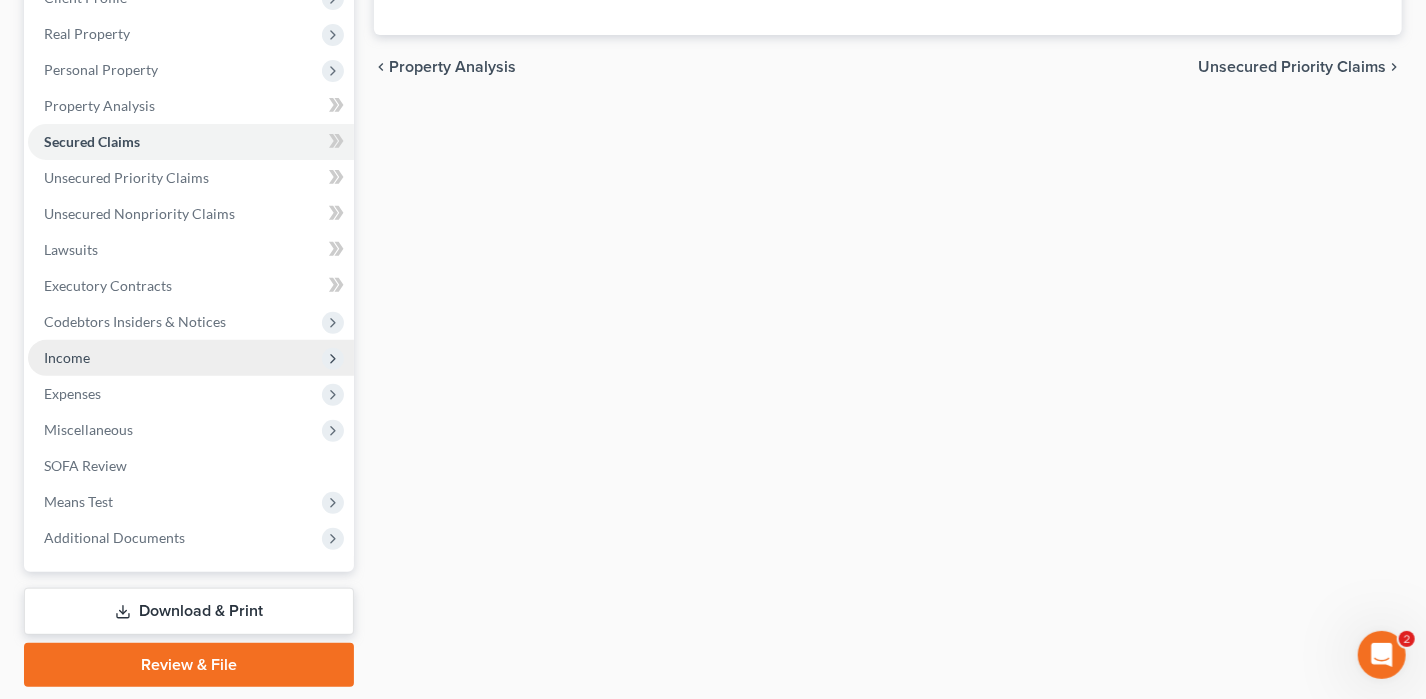 click on "Income" at bounding box center (191, 358) 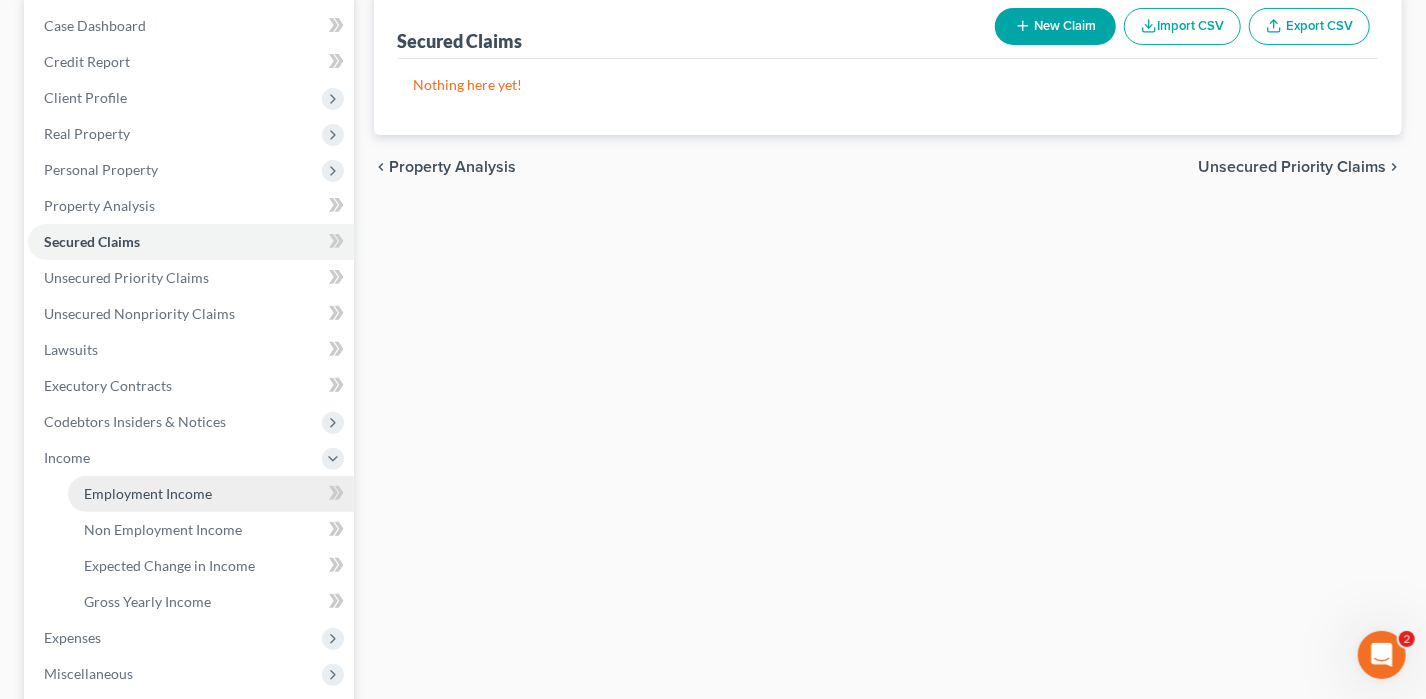 click on "Employment Income" at bounding box center [148, 493] 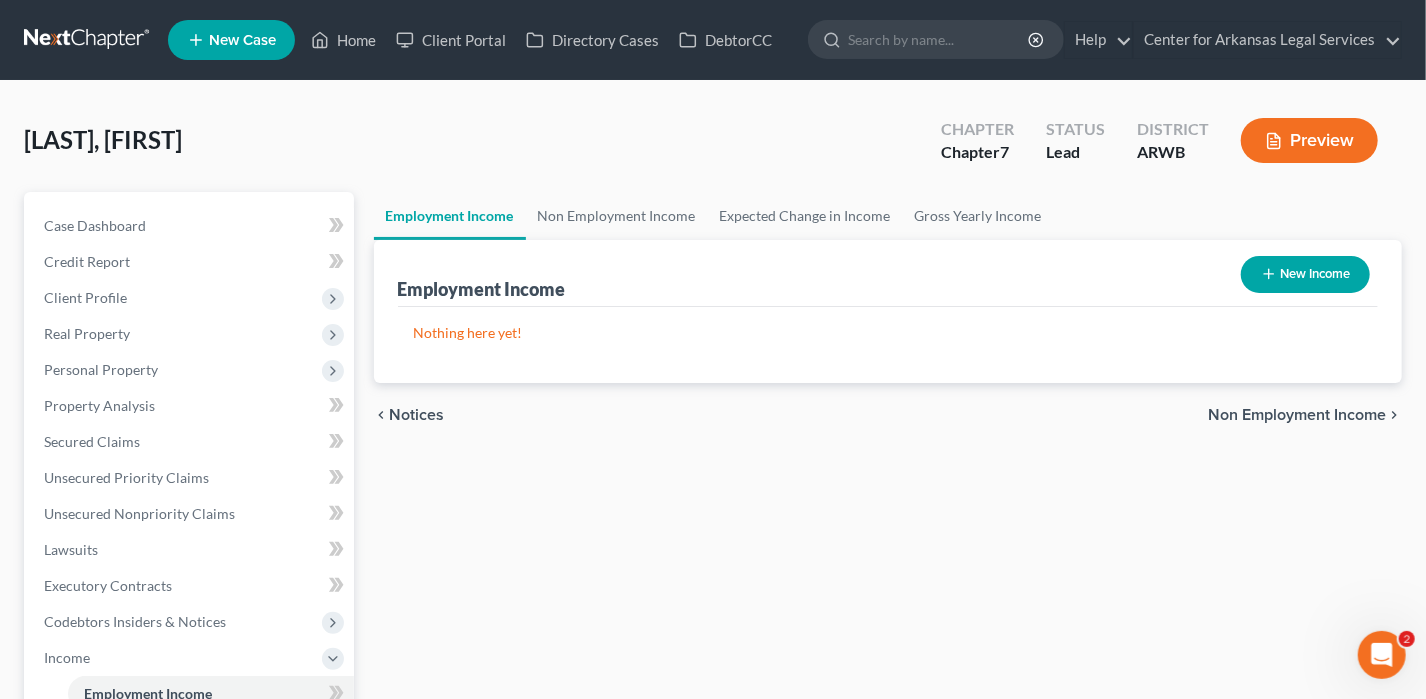 click on "Preview" at bounding box center [1309, 140] 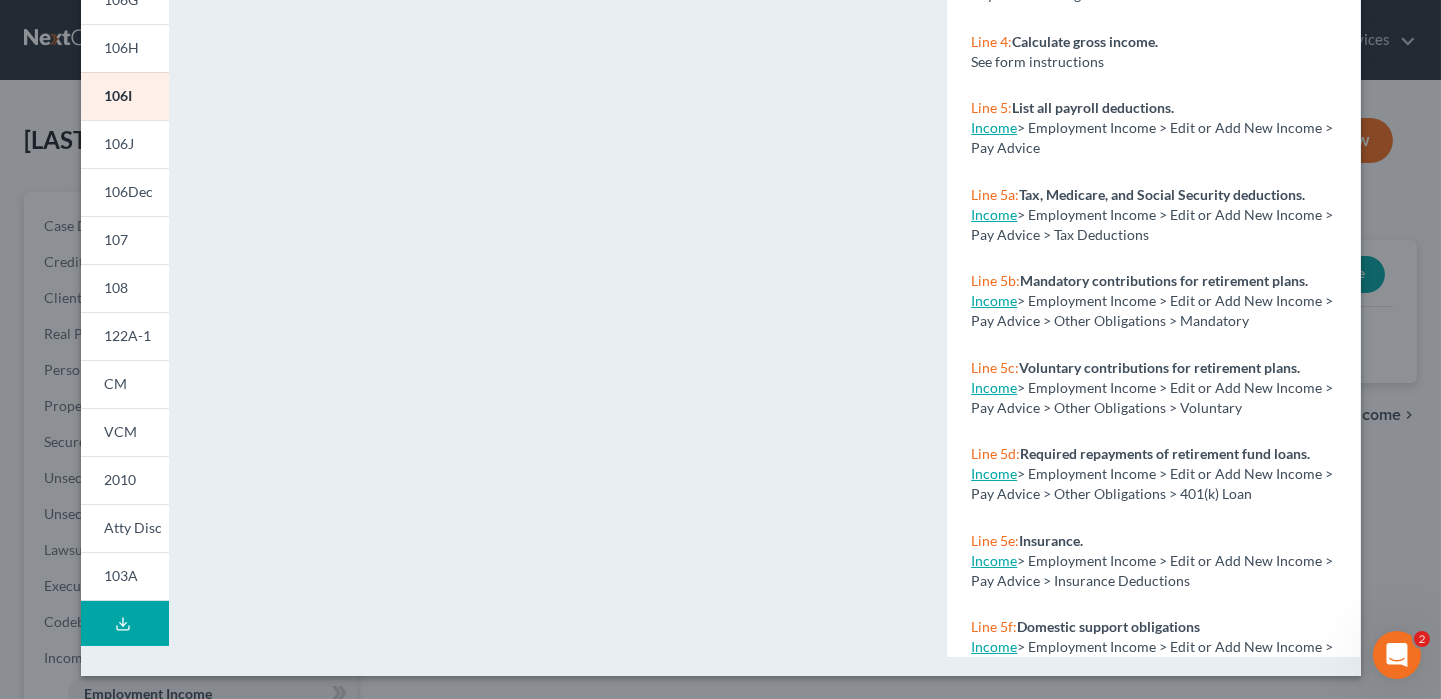 scroll, scrollTop: 119, scrollLeft: 0, axis: vertical 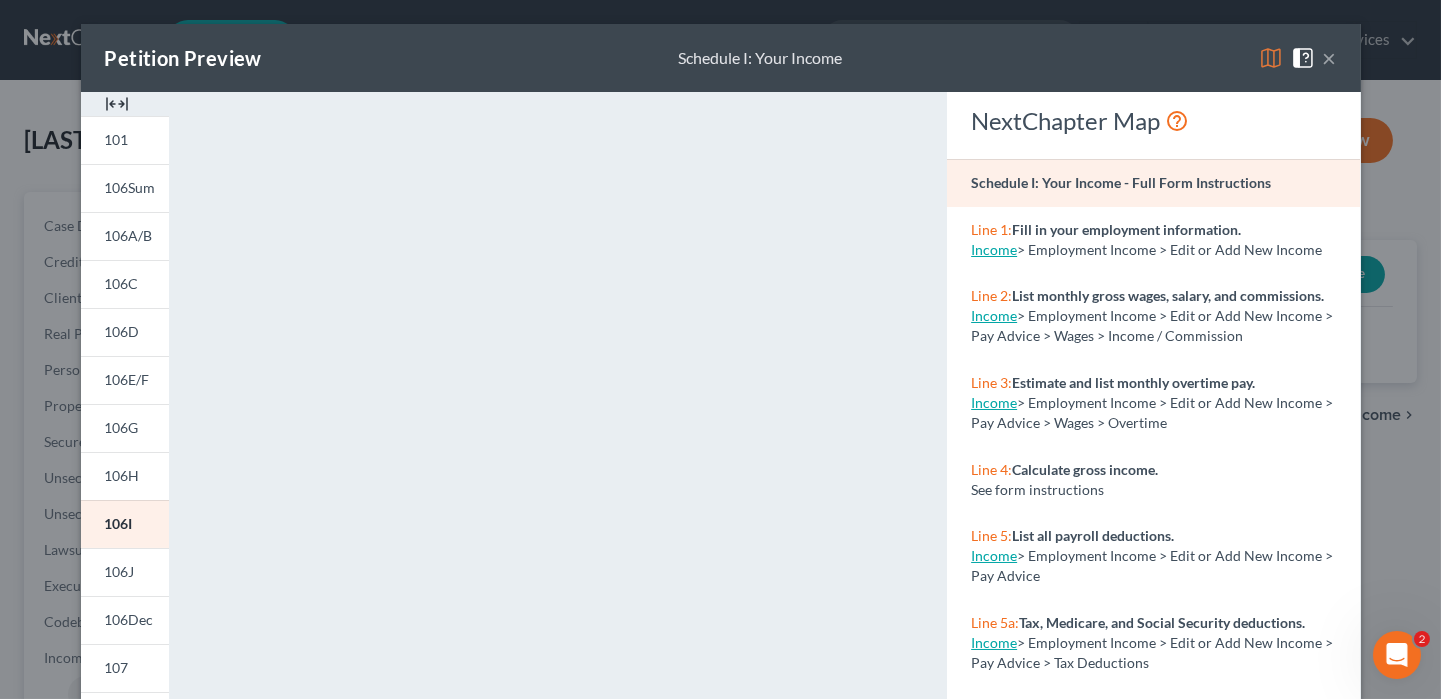 click on "×" at bounding box center (1330, 58) 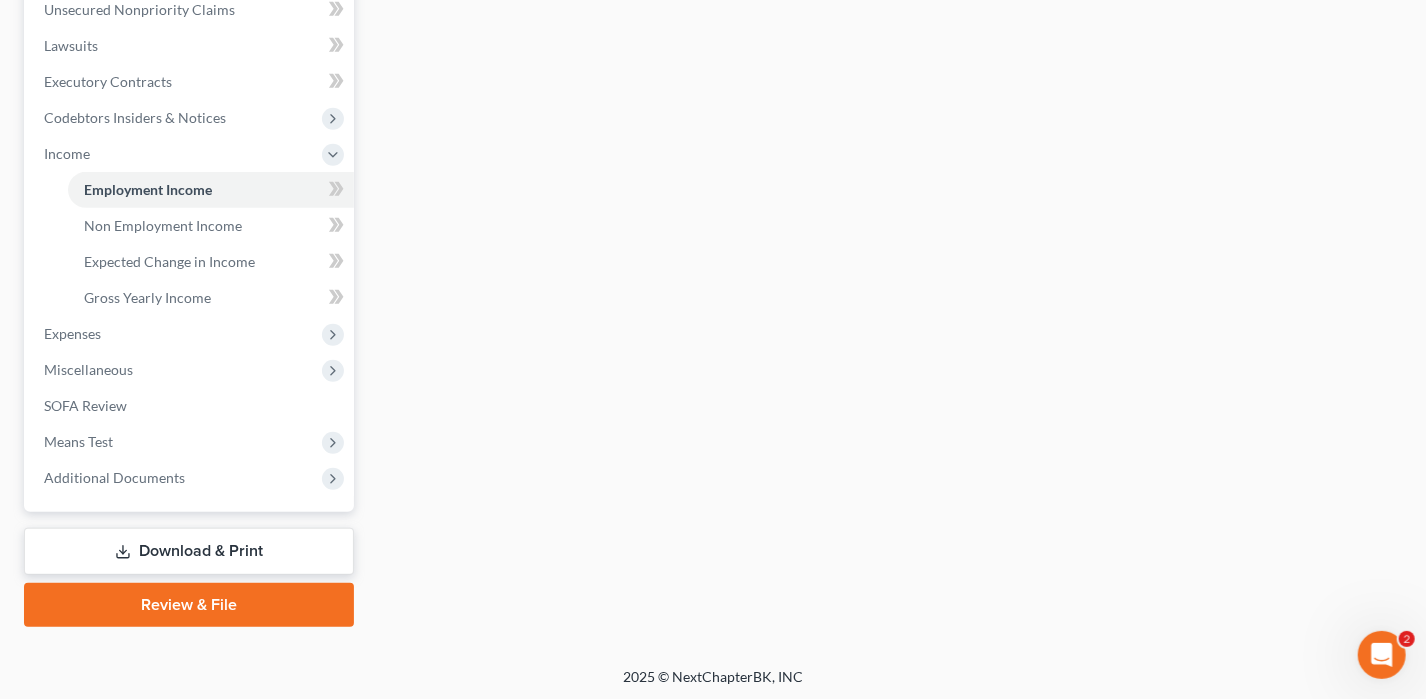 click on "Review & File" at bounding box center [189, 605] 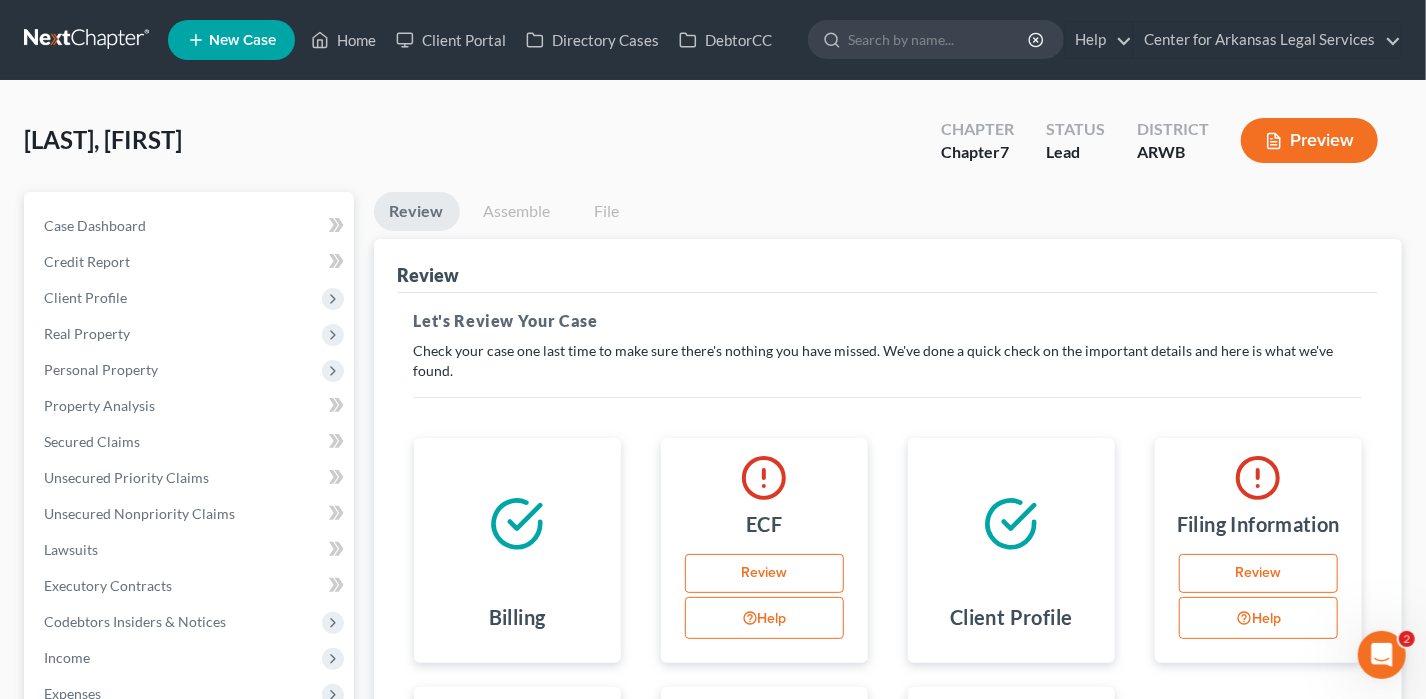 click on "Review" at bounding box center (764, 574) 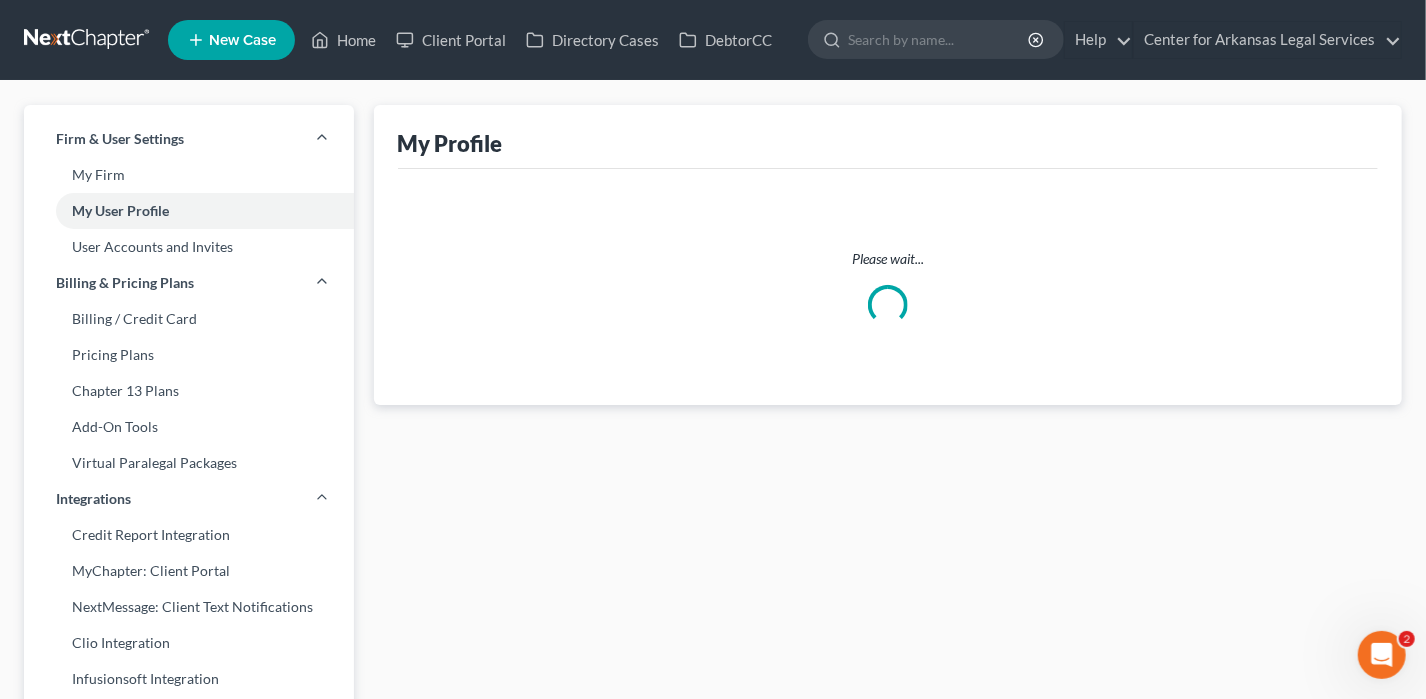 select on "2" 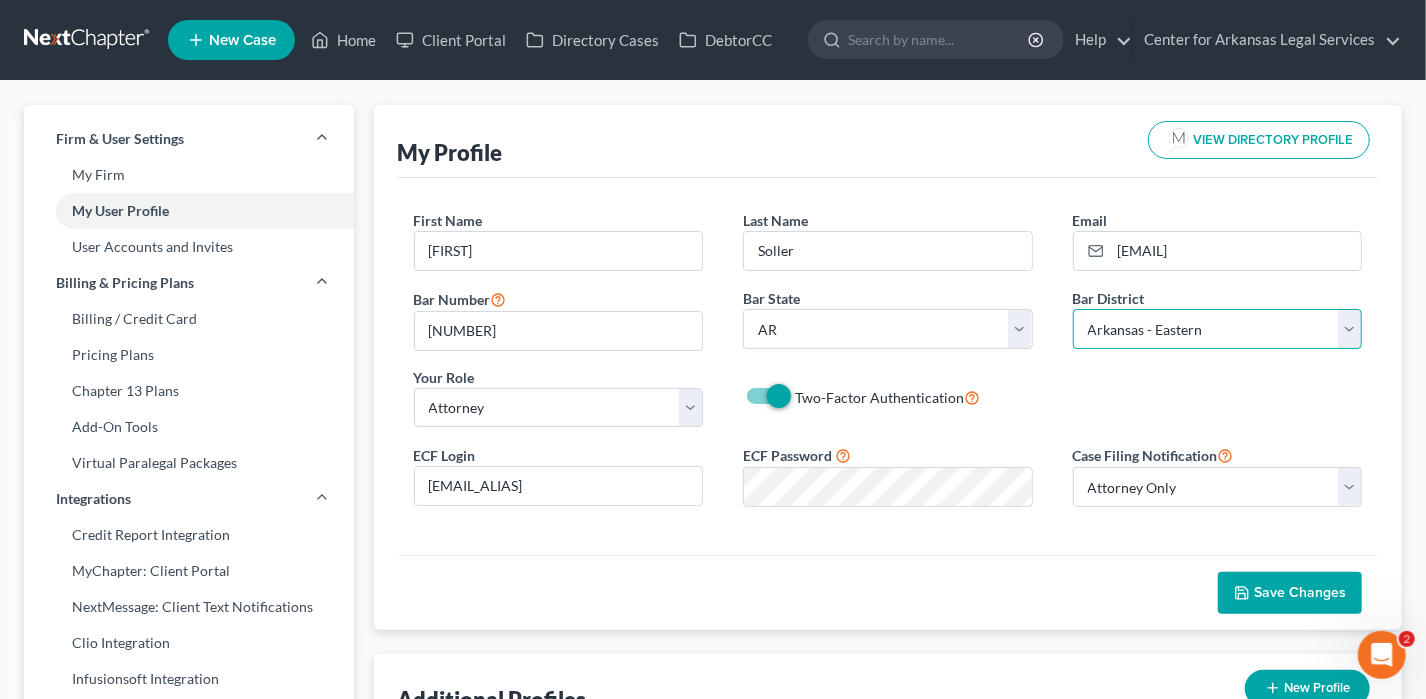 click on "Select Alabama - Middle Alabama - Northern Alabama - Southern Alaska Arizona Arkansas - Eastern Arkansas - Western California - Central California - Eastern California - Northern California - Southern Colorado Connecticut Delaware District of Columbia Florida - Middle Florida - Northern Florida - Southern Georgia - Middle Georgia - Northern Georgia - Southern Guam Hawaii Idaho Illinois - Central Illinois - Northern Illinois - Southern Indiana - Northern Indiana - Southern Iowa - Northern Iowa - Southern Kansas Kentucky - Eastern Kentucky - Western Louisiana - Eastern Louisiana - Middle Louisiana - Western Maine Maryland Massachusetts Michigan - Eastern Michigan - Western Minnesota Mississippi - Northern Mississippi - Southern Missouri - Eastern Missouri - Western Montana Nebraska Nevada New Hampshire New Jersey New Mexico New York - Eastern New York - Northern New York - Southern New York - Western North Carolina - Eastern North Carolina - Middle North Carolina - Western North Dakota Ohio - Northern Oregon" at bounding box center (1218, 329) 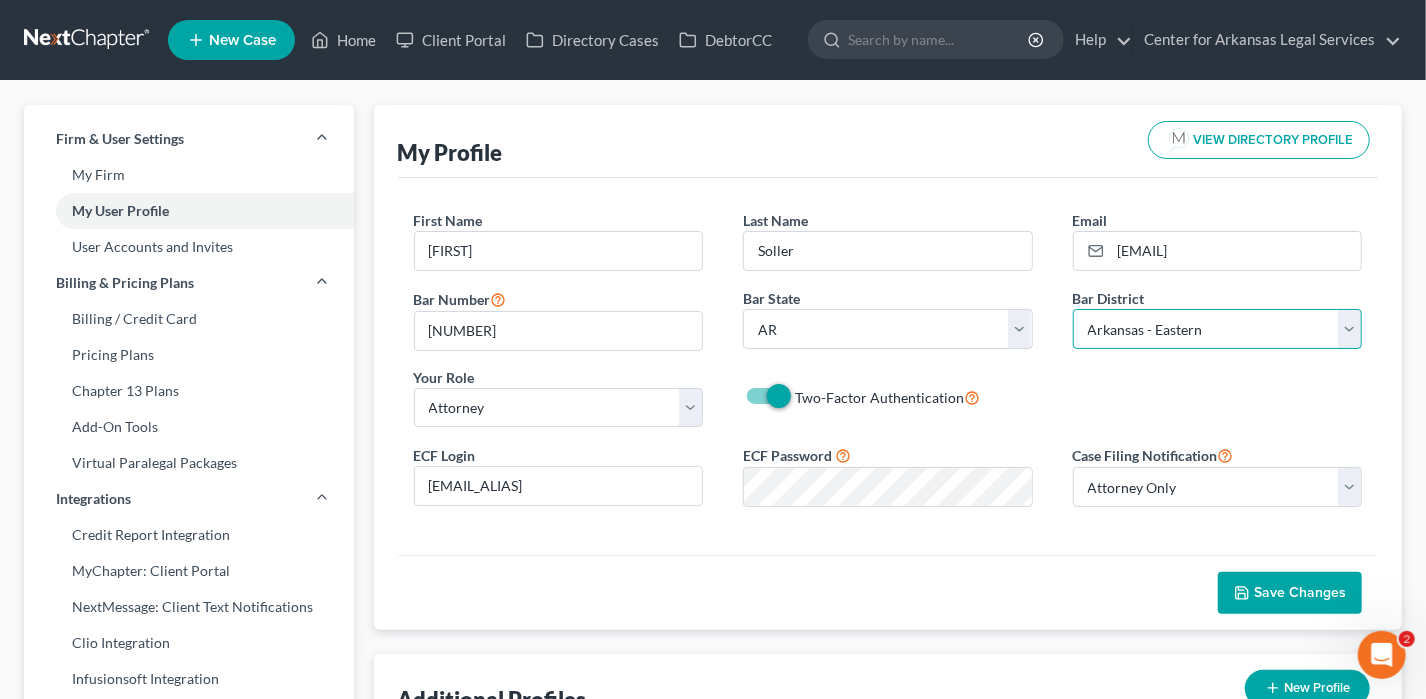 select on "6" 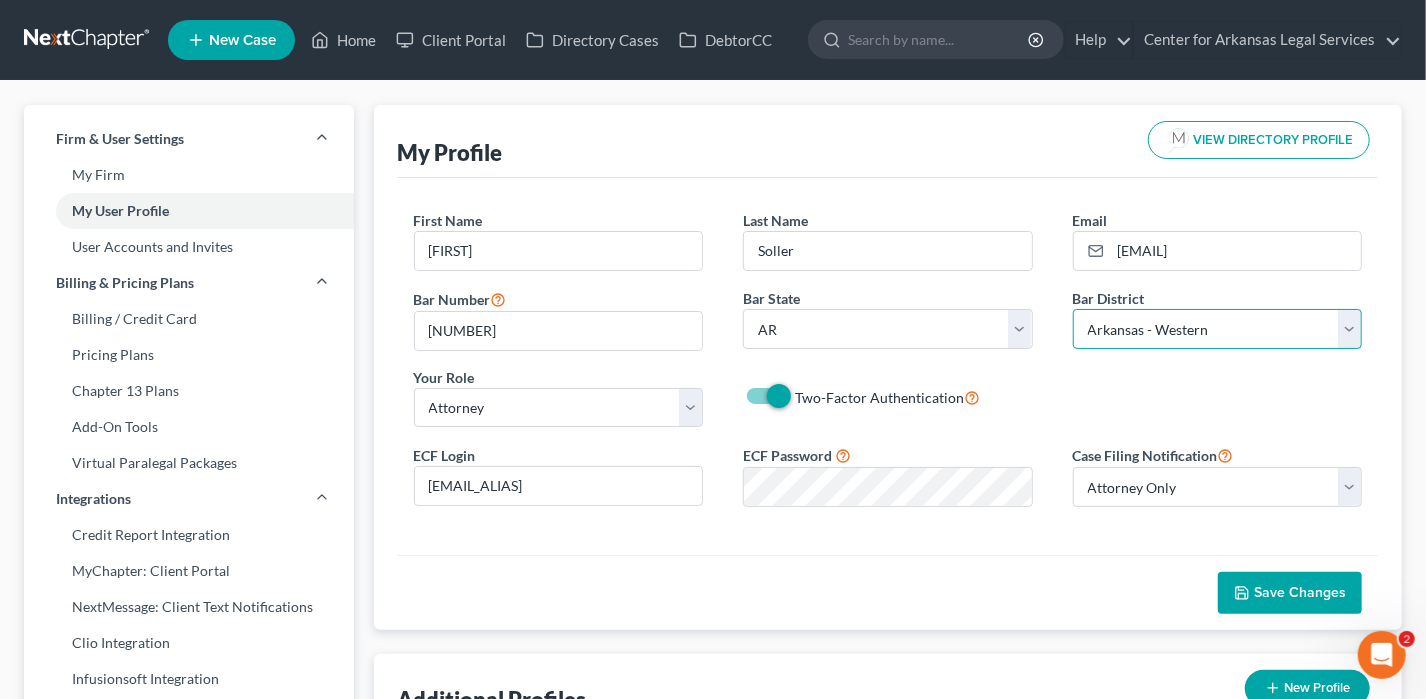 click on "Select Alabama - Middle Alabama - Northern Alabama - Southern Alaska Arizona Arkansas - Eastern Arkansas - Western California - Central California - Eastern California - Northern California - Southern Colorado Connecticut Delaware District of Columbia Florida - Middle Florida - Northern Florida - Southern Georgia - Middle Georgia - Northern Georgia - Southern Guam Hawaii Idaho Illinois - Central Illinois - Northern Illinois - Southern Indiana - Northern Indiana - Southern Iowa - Northern Iowa - Southern Kansas Kentucky - Eastern Kentucky - Western Louisiana - Eastern Louisiana - Middle Louisiana - Western Maine Maryland Massachusetts Michigan - Eastern Michigan - Western Minnesota Mississippi - Northern Mississippi - Southern Missouri - Eastern Missouri - Western Montana Nebraska Nevada New Hampshire New Jersey New Mexico New York - Eastern New York - Northern New York - Southern New York - Western North Carolina - Eastern North Carolina - Middle North Carolina - Western North Dakota Ohio - Northern Oregon" at bounding box center (1218, 329) 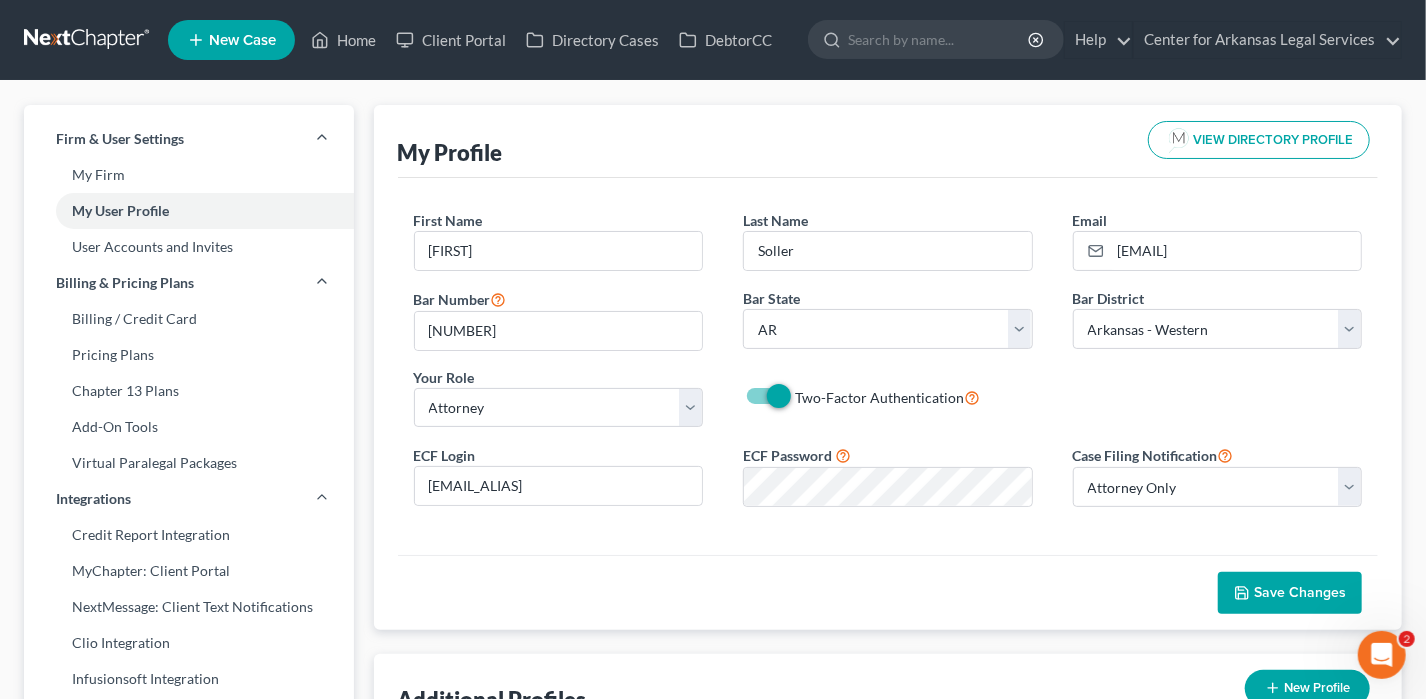 click on "Save Changes" at bounding box center (1300, 592) 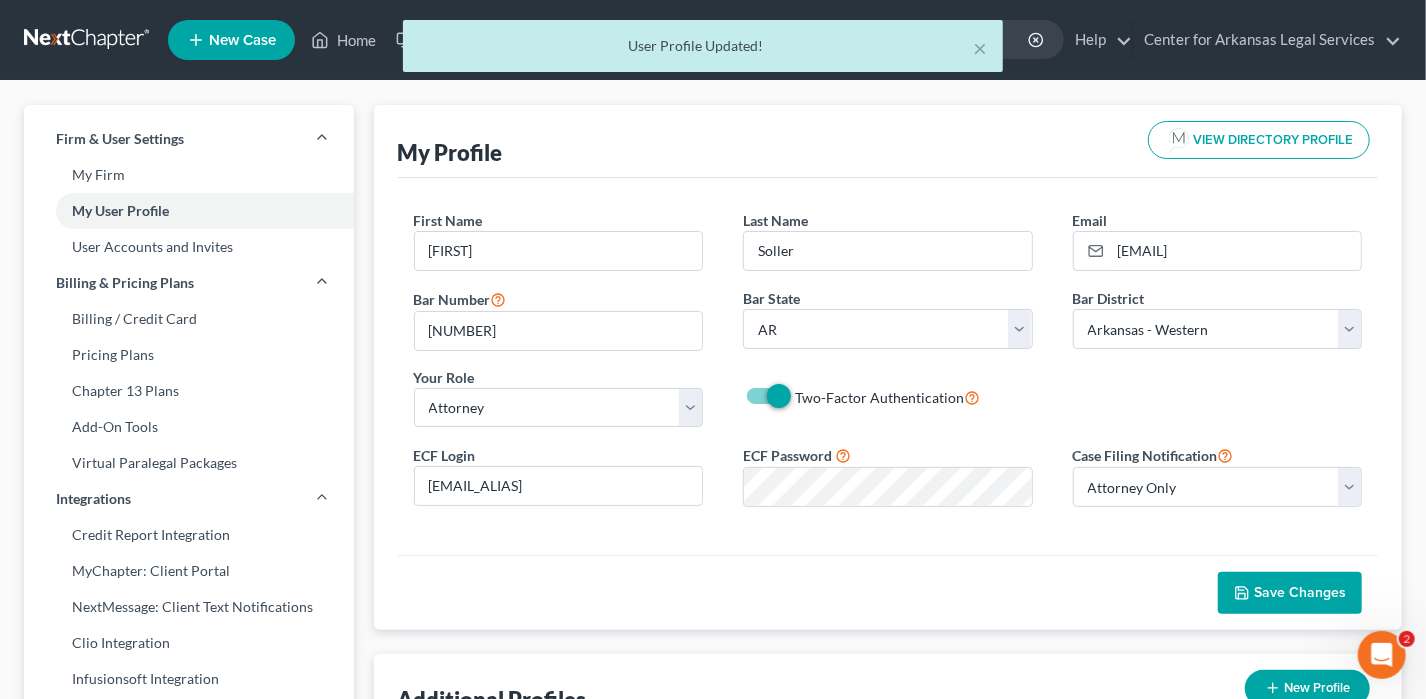 click on "Save Changes" at bounding box center [1300, 592] 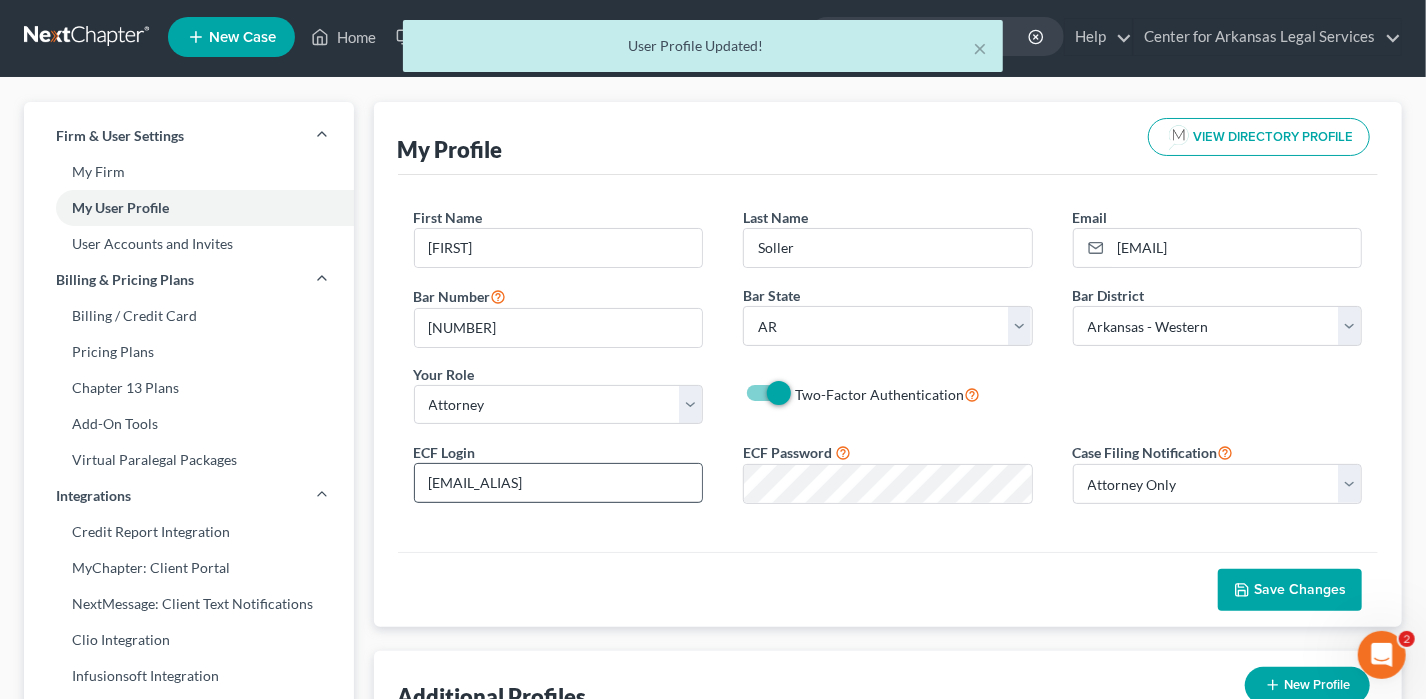 scroll, scrollTop: 0, scrollLeft: 0, axis: both 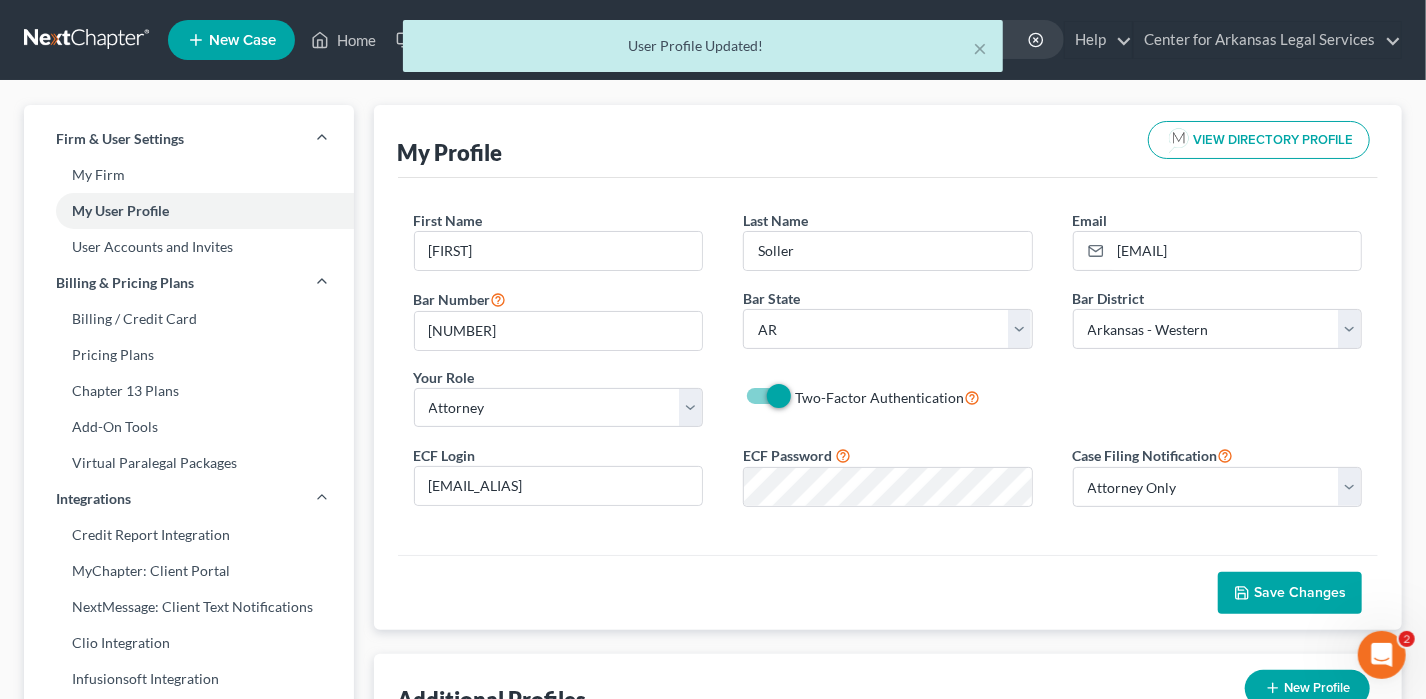 click on "×                     User Profile Updated!" at bounding box center [703, 51] 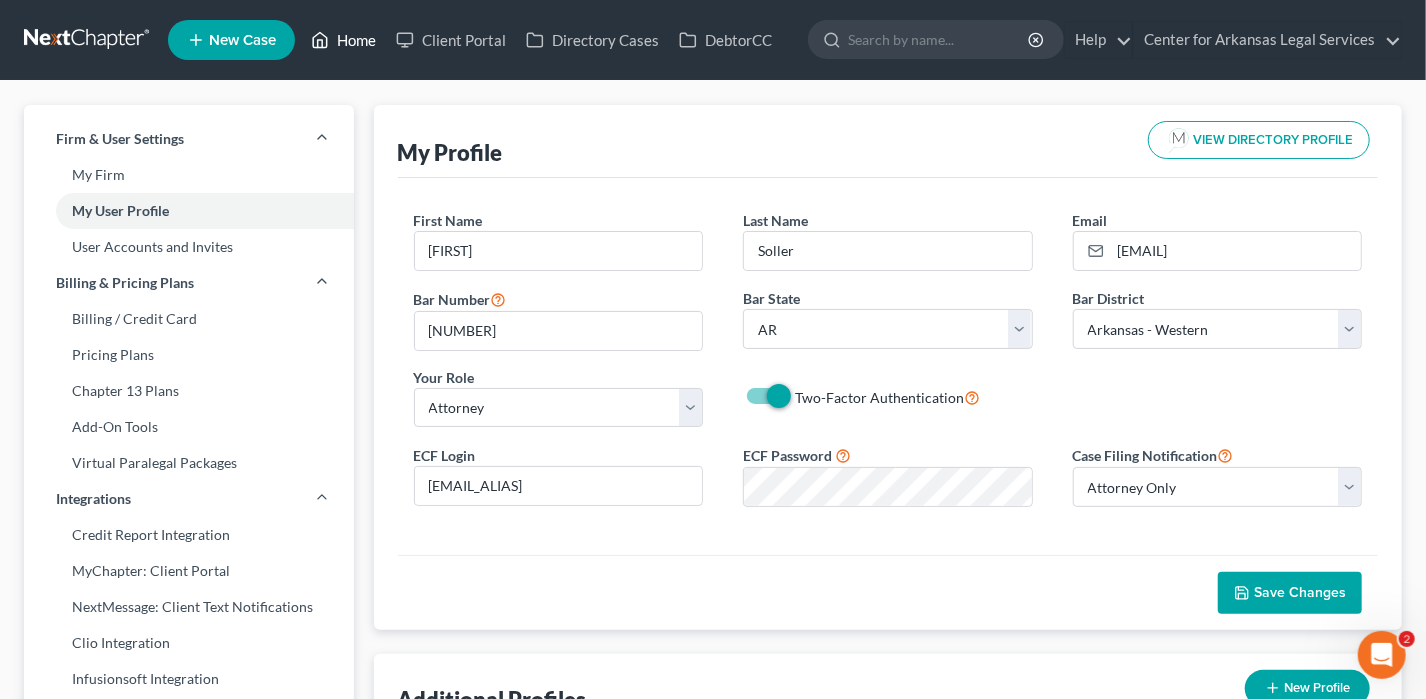 click on "Home" at bounding box center (343, 40) 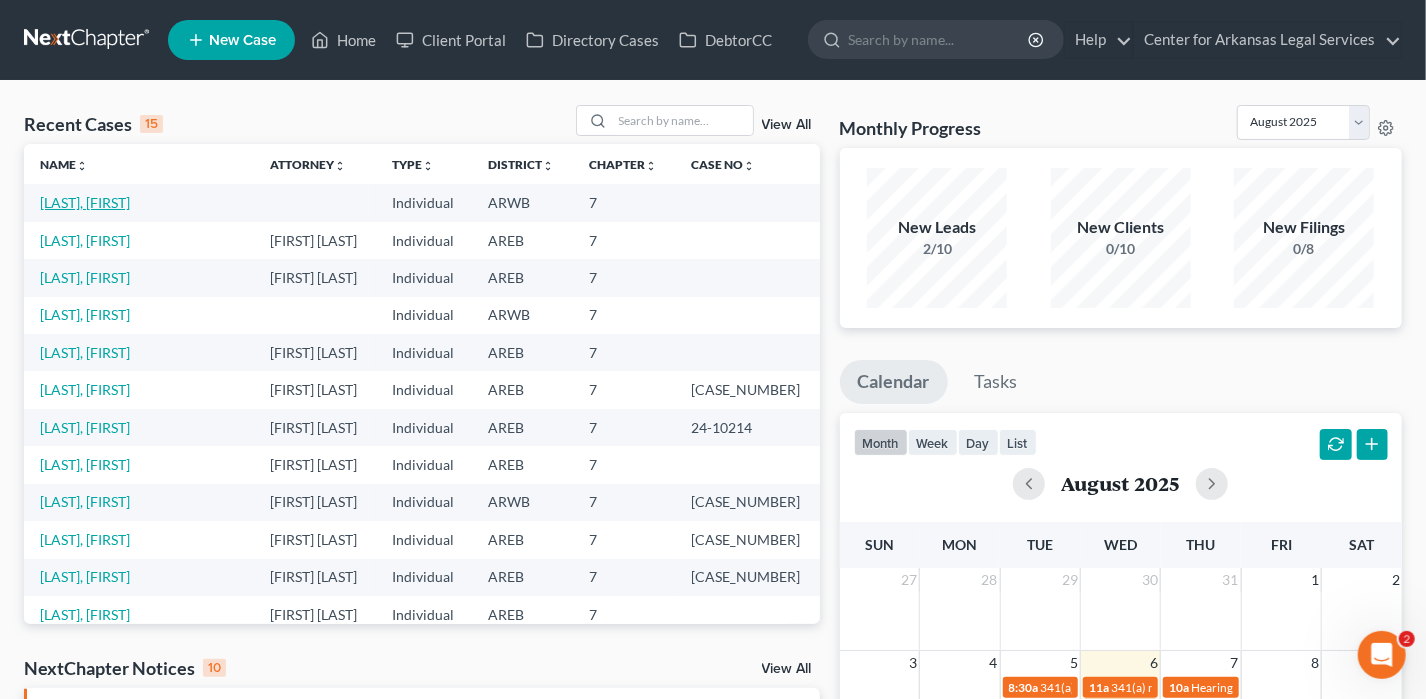 click on "[LAST], [FIRST]" at bounding box center (85, 202) 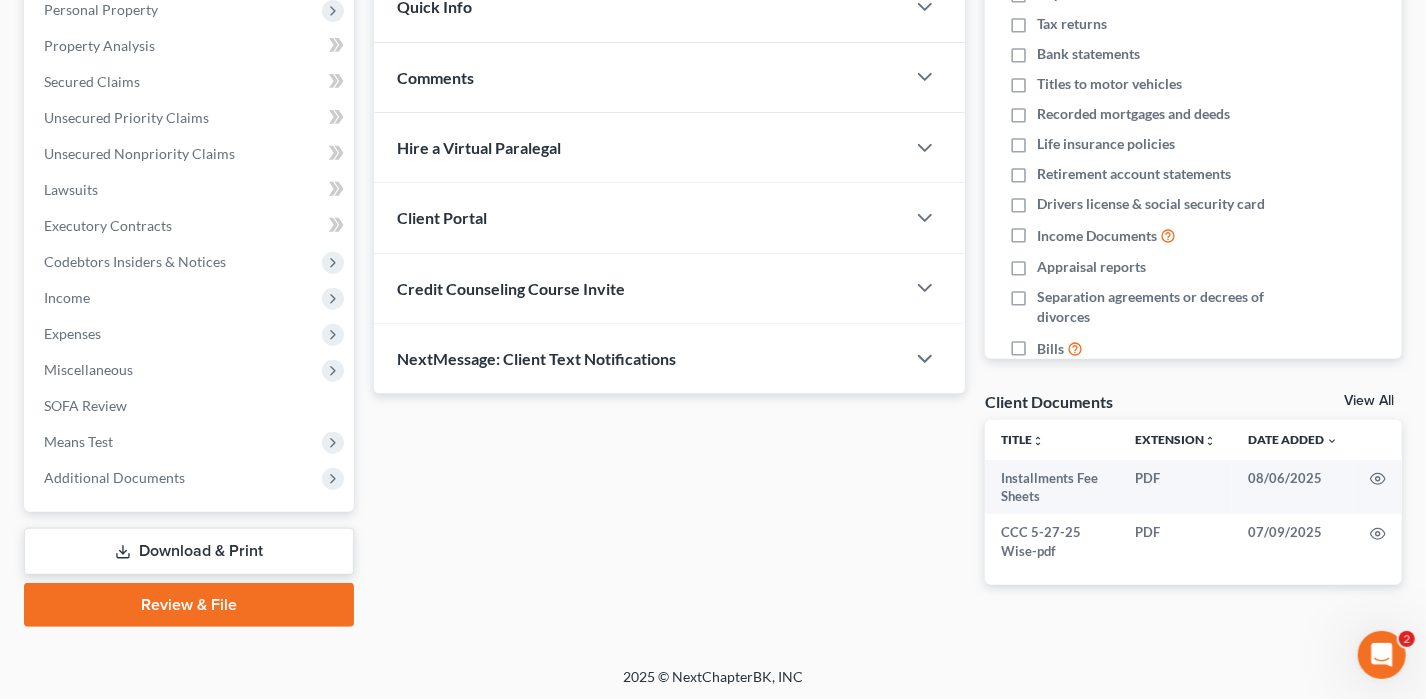 click on "Review & File" at bounding box center [189, 605] 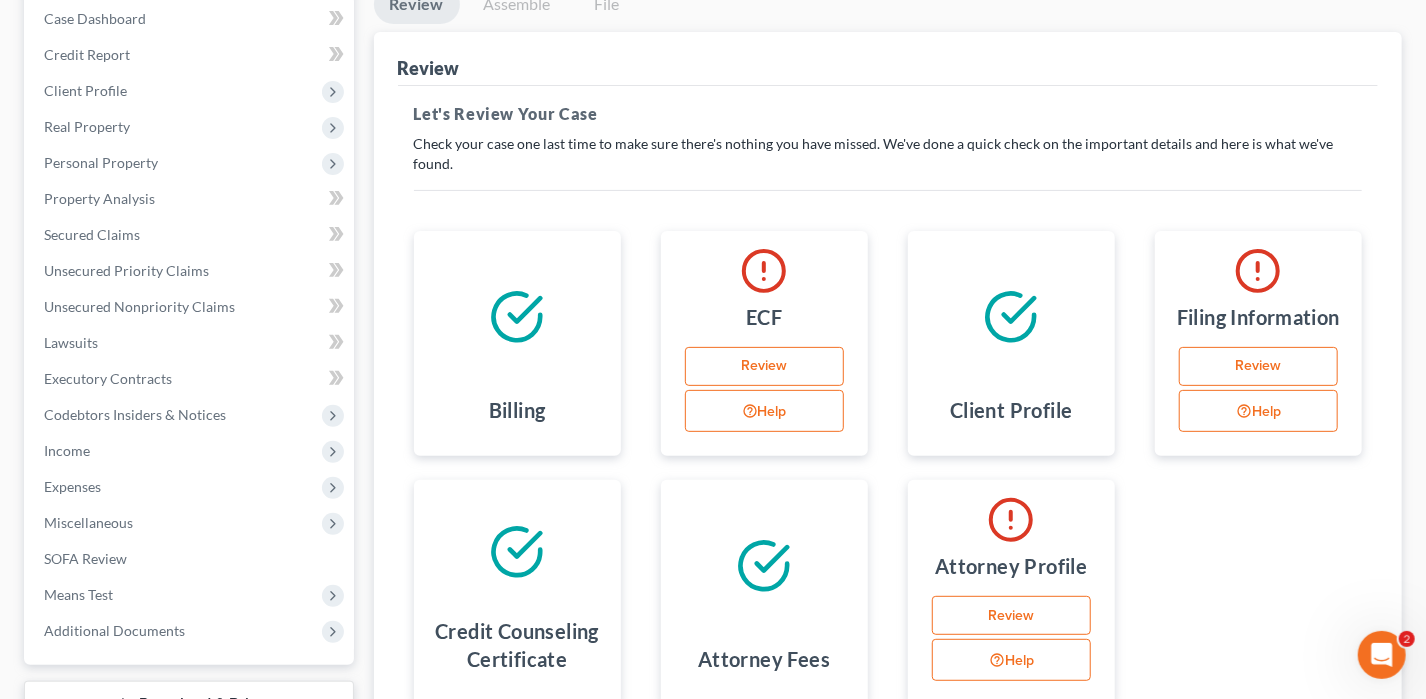 scroll, scrollTop: 400, scrollLeft: 0, axis: vertical 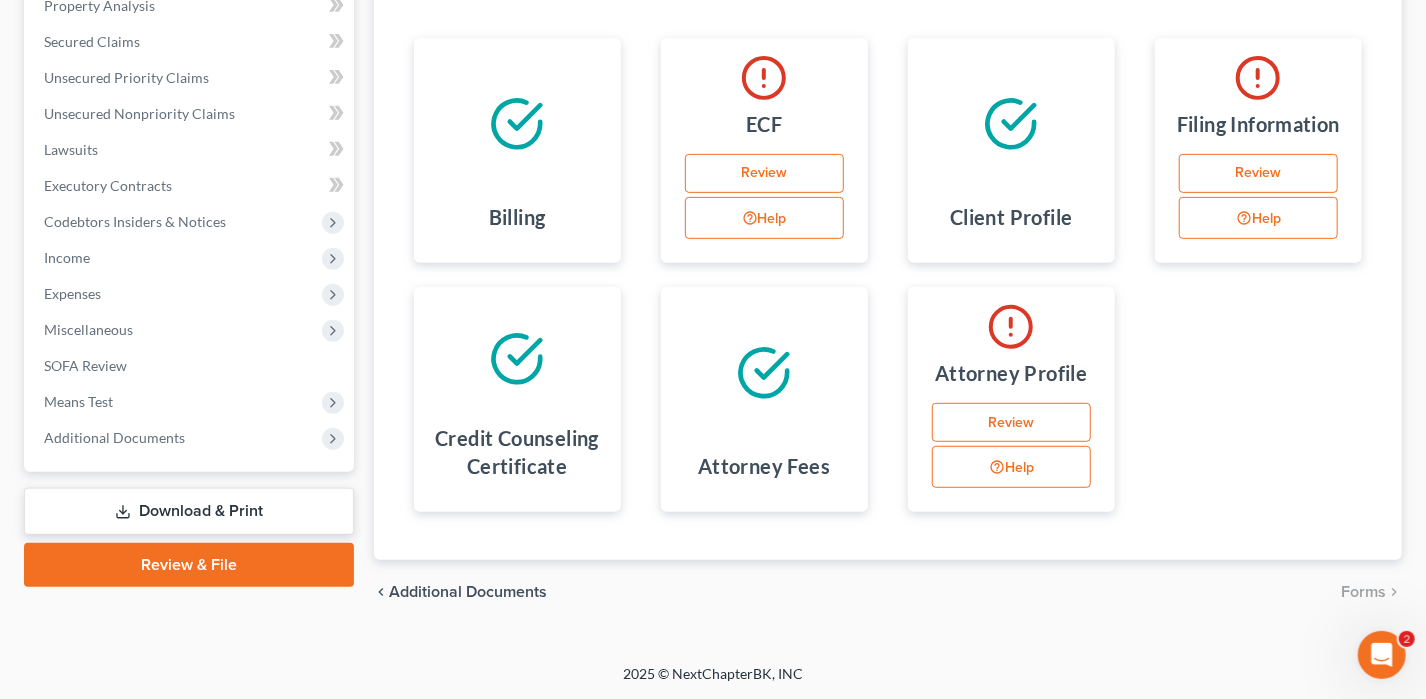 click on "Review" at bounding box center [1011, 423] 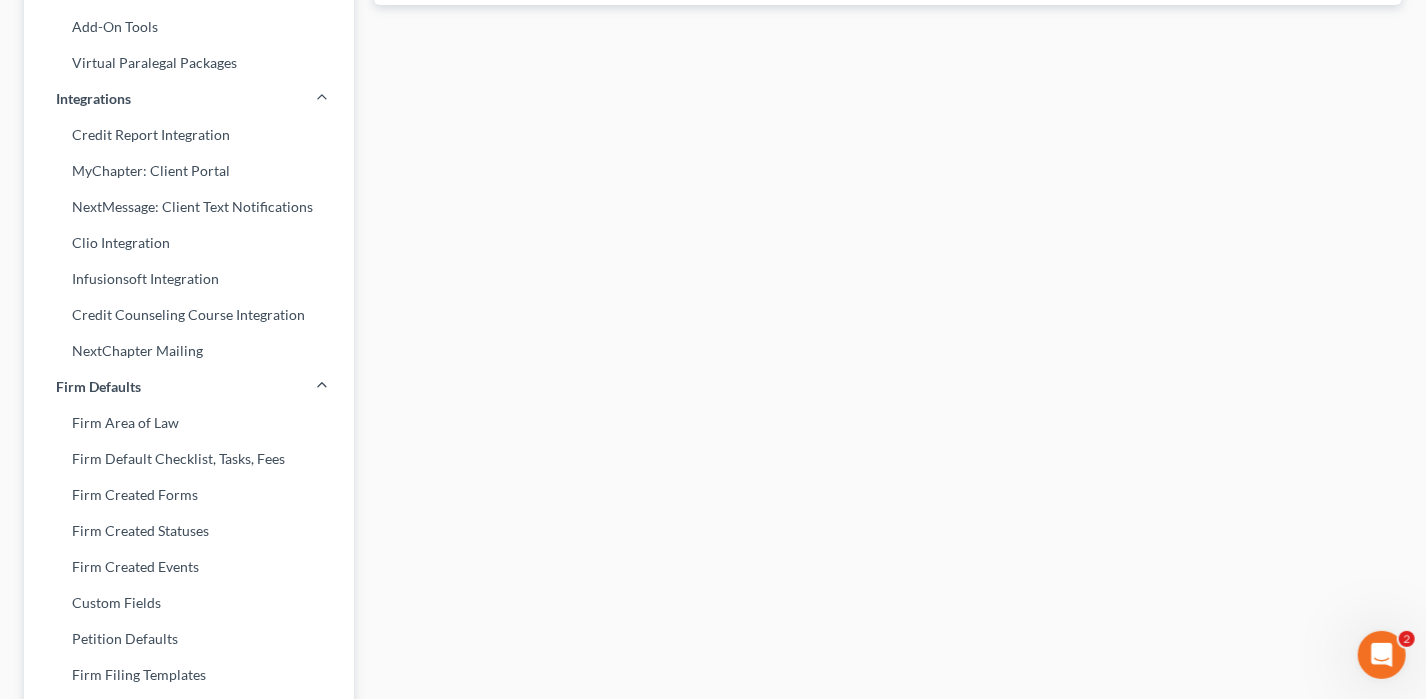 scroll, scrollTop: 296, scrollLeft: 0, axis: vertical 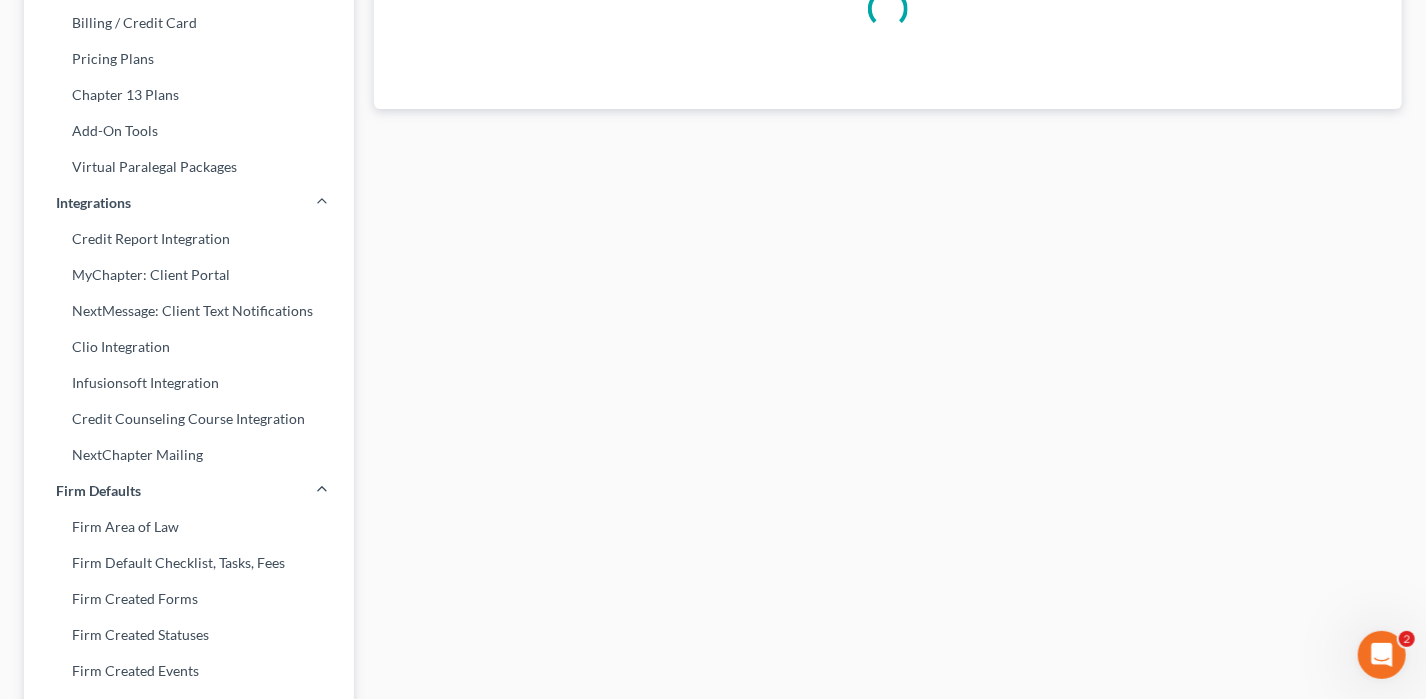 select on "2" 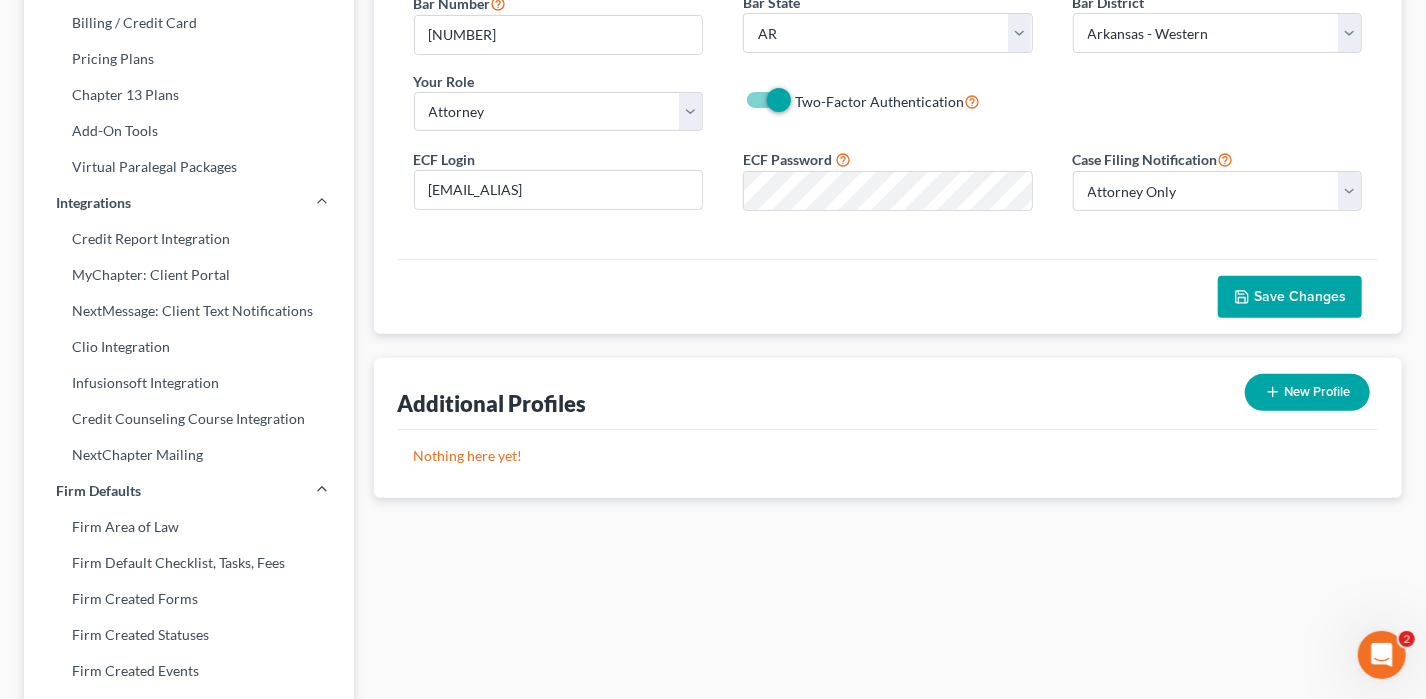 scroll, scrollTop: 0, scrollLeft: 0, axis: both 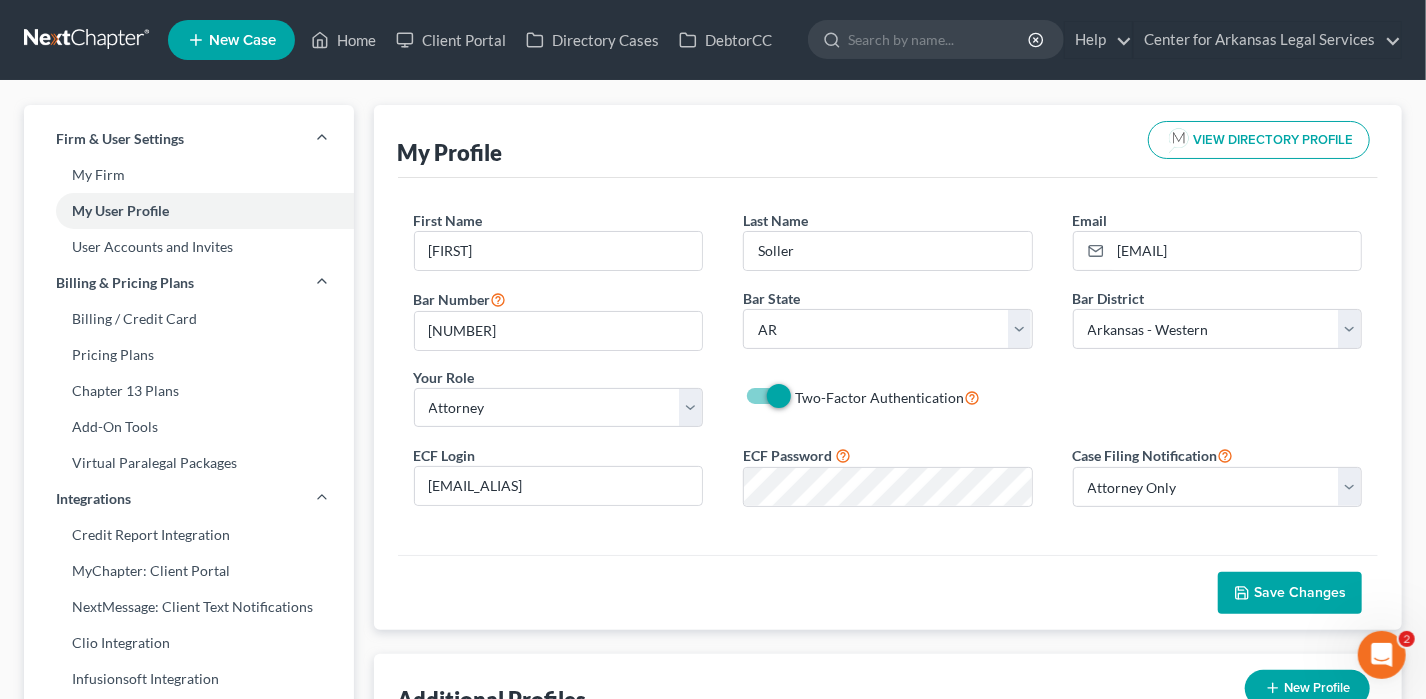 click on "Save Changes" at bounding box center [1290, 593] 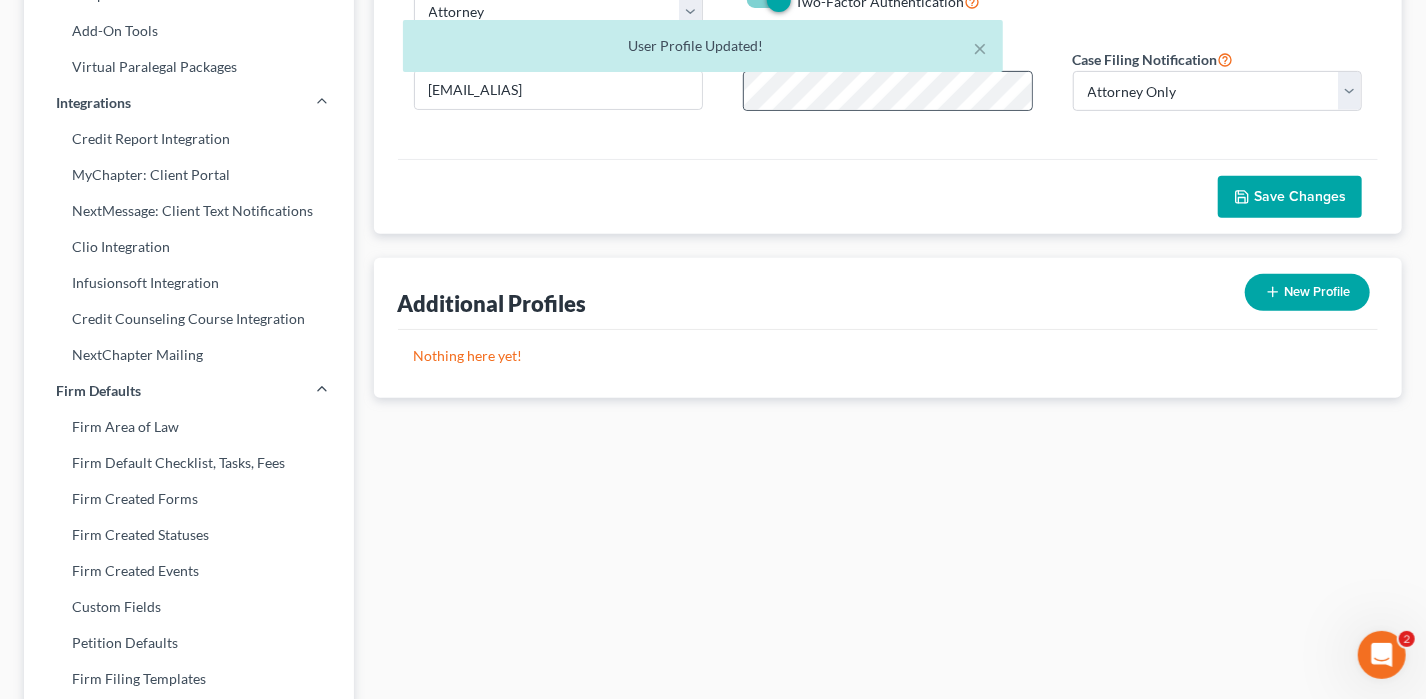 scroll, scrollTop: 400, scrollLeft: 0, axis: vertical 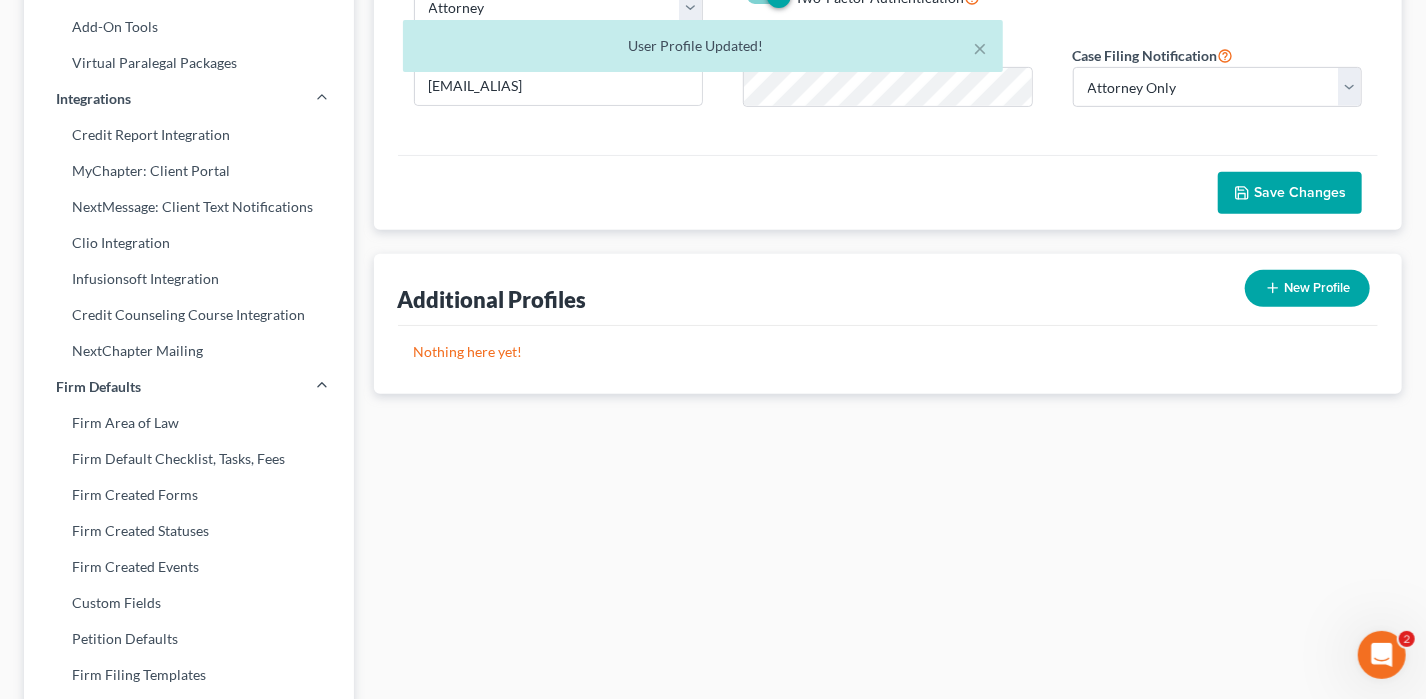 click 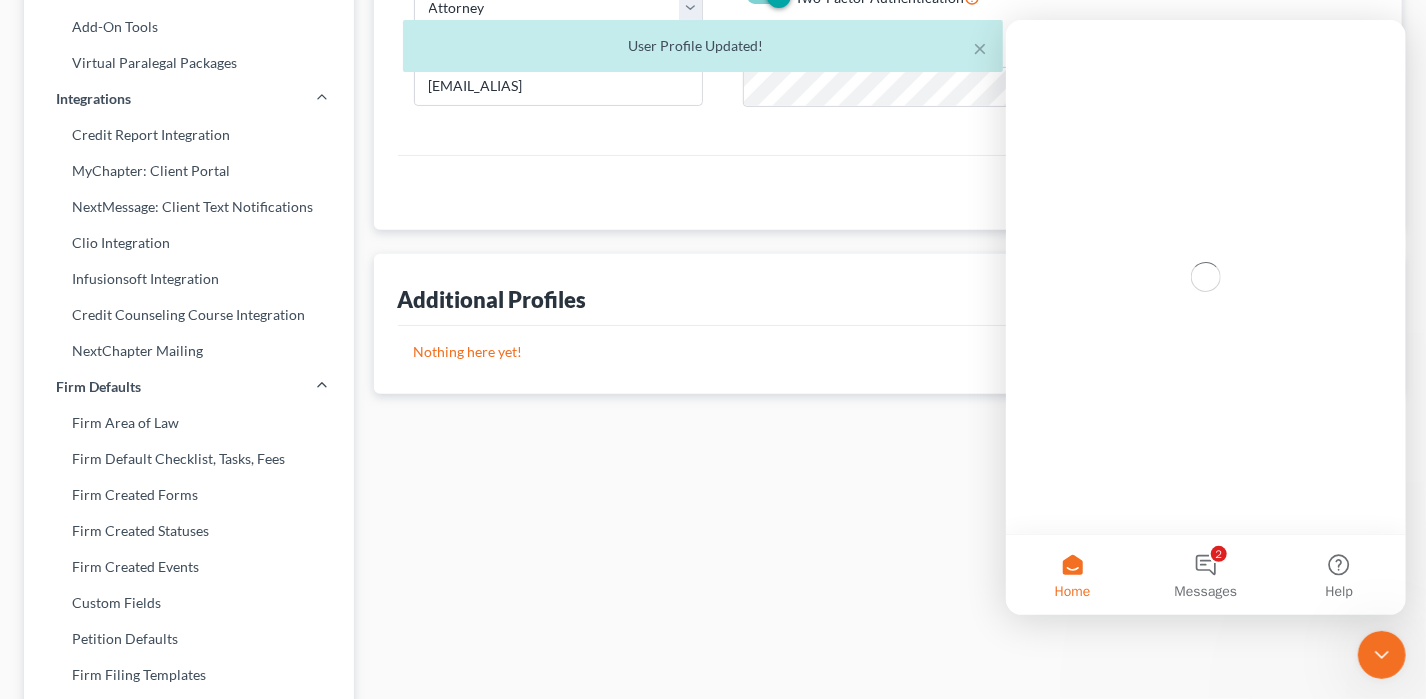 scroll, scrollTop: 0, scrollLeft: 0, axis: both 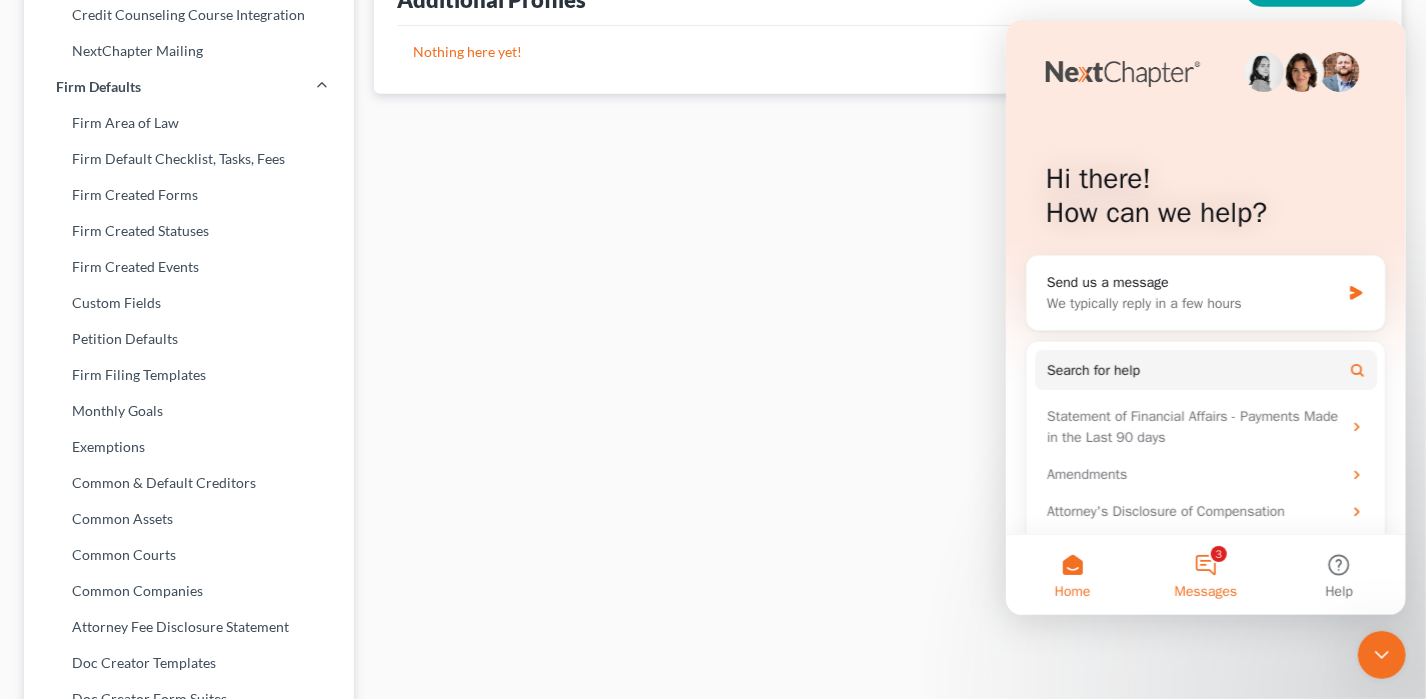 click on "3 Messages" at bounding box center (1204, 575) 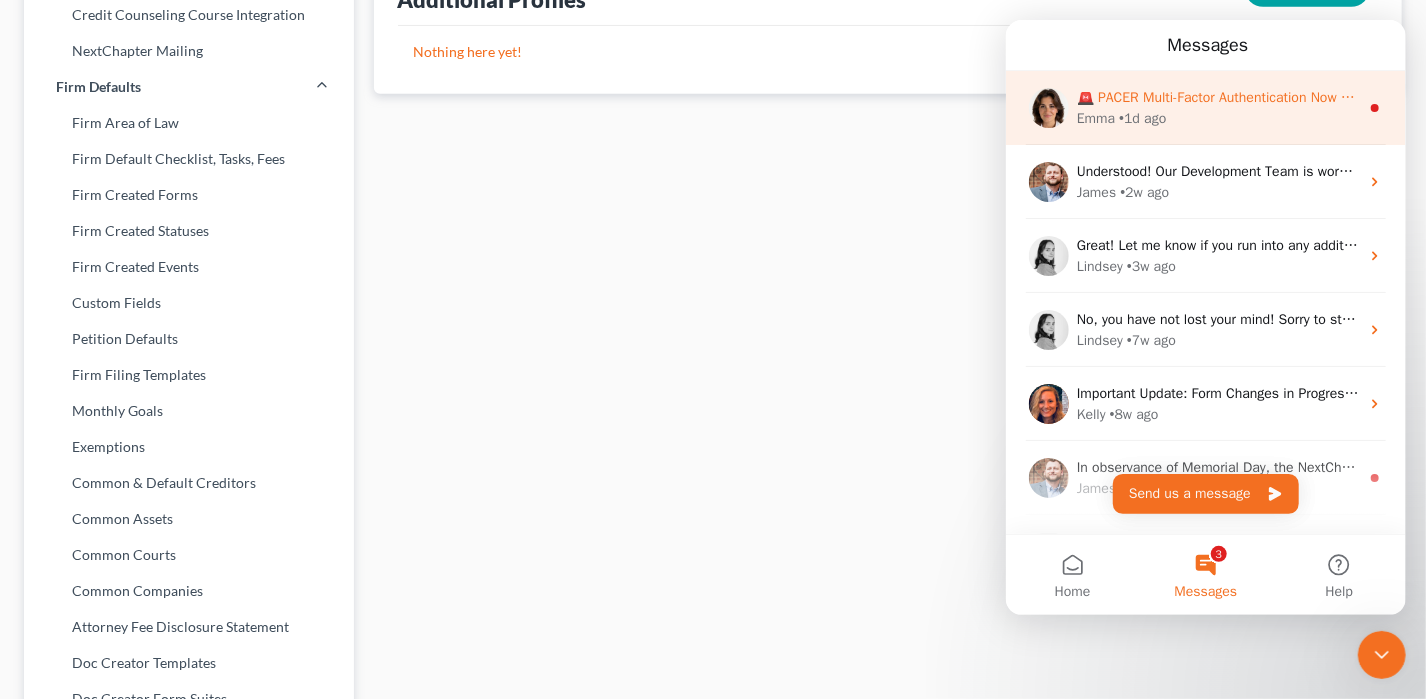 click on "🚨 PACER Multi-Factor Authentication Now Required 🚨   Starting August 1st, 2025, PACER requires Multi-Factor Authentication (MFA) for all filers in select districts, while enrolling users at random for other districts.   Please be sure to enable MFA in your PACER account settings. Once enabled, you will have 2 minutes to enter your MFA code when prompted during filing in NextChapter   Learn More Here   We use the Salesforce Authenticator app for MFA at NextChapter and other users are reporting the Microsoft Authenticator is easy to use." at bounding box center [2728, 97] 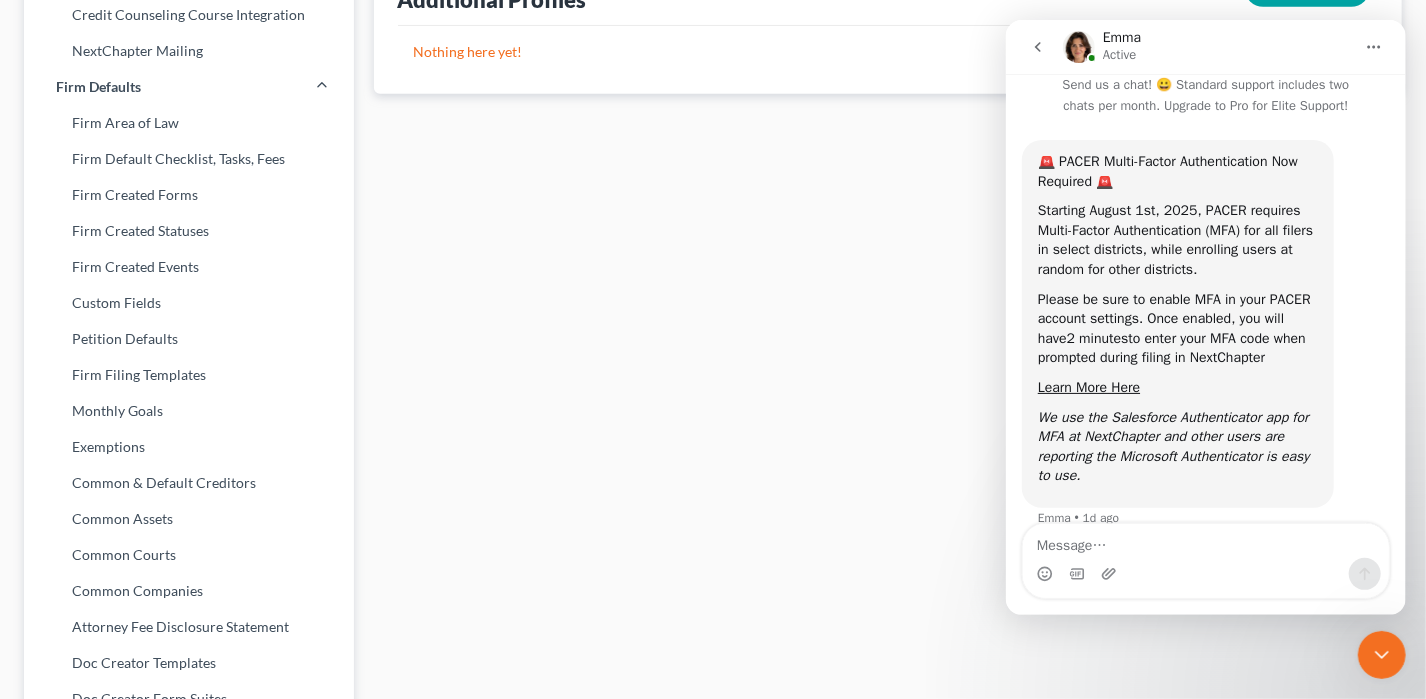 scroll, scrollTop: 62, scrollLeft: 0, axis: vertical 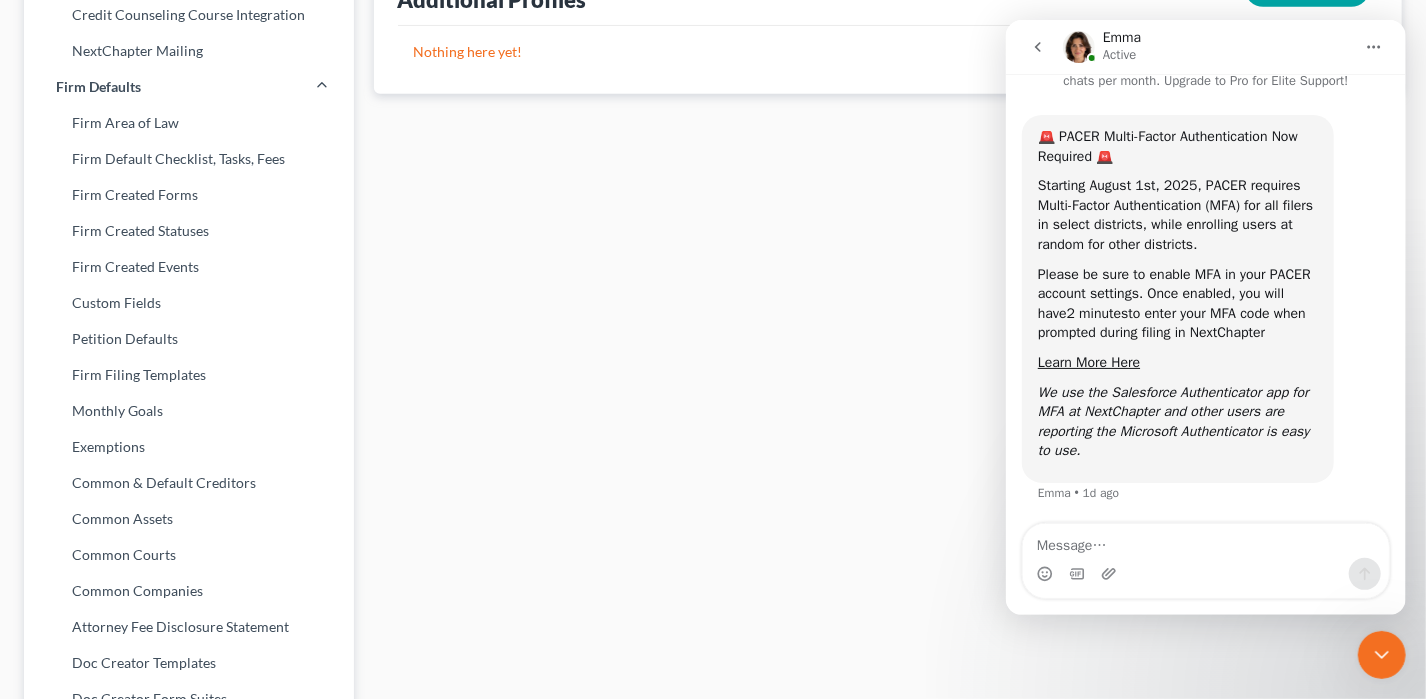 click on "My Profile   VIEW DIRECTORY PROFILE
First Name
*
[FIRST]
Last Name
*
[LAST]
Email
*
[EMAIL] Bar Number  [NUMBER] Bar State State AL AK AR AZ CA CO CT DE DC FL GA GU HI ID IL IN IA KS KY LA ME MD MA MI MN MS MO MT NC ND NE NV NH NJ NM NY OH OK OR PA PR RI SC SD TN TX UT VI VA VT WI WY Bar District Select Alabama - Middle Alabama - Northern Alabama - Southern Alaska Arizona Arkansas - Eastern Arkansas - Western California - Central California - Eastern California - Northern California - Southern Colorado Connecticut Delaware District of Columbia Florida - Middle Florida - Northern Florida - Southern Georgia - Middle Georgia - Northern Georgia - Southern Guam Hawaii Idaho Illinois - Central Illinois - Northern Illinois - Southern Indiana - Northern Indiana - Southern Iowa - Northern Iowa - Southern Kansas Kentucky - Eastern Kentucky - Western Louisiana - Eastern Louisiana - Middle Louisiana - Western Maine Maryland Minnesota *" at bounding box center (888, 81) 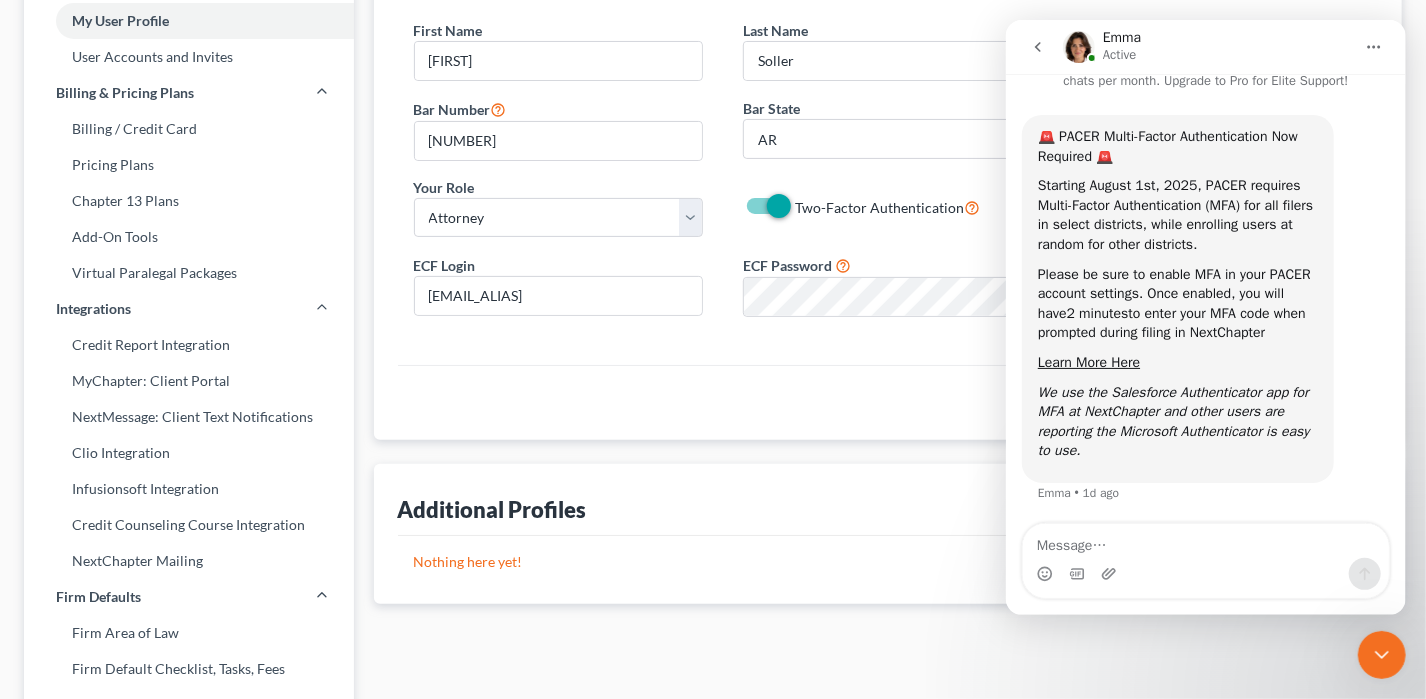 scroll, scrollTop: 100, scrollLeft: 0, axis: vertical 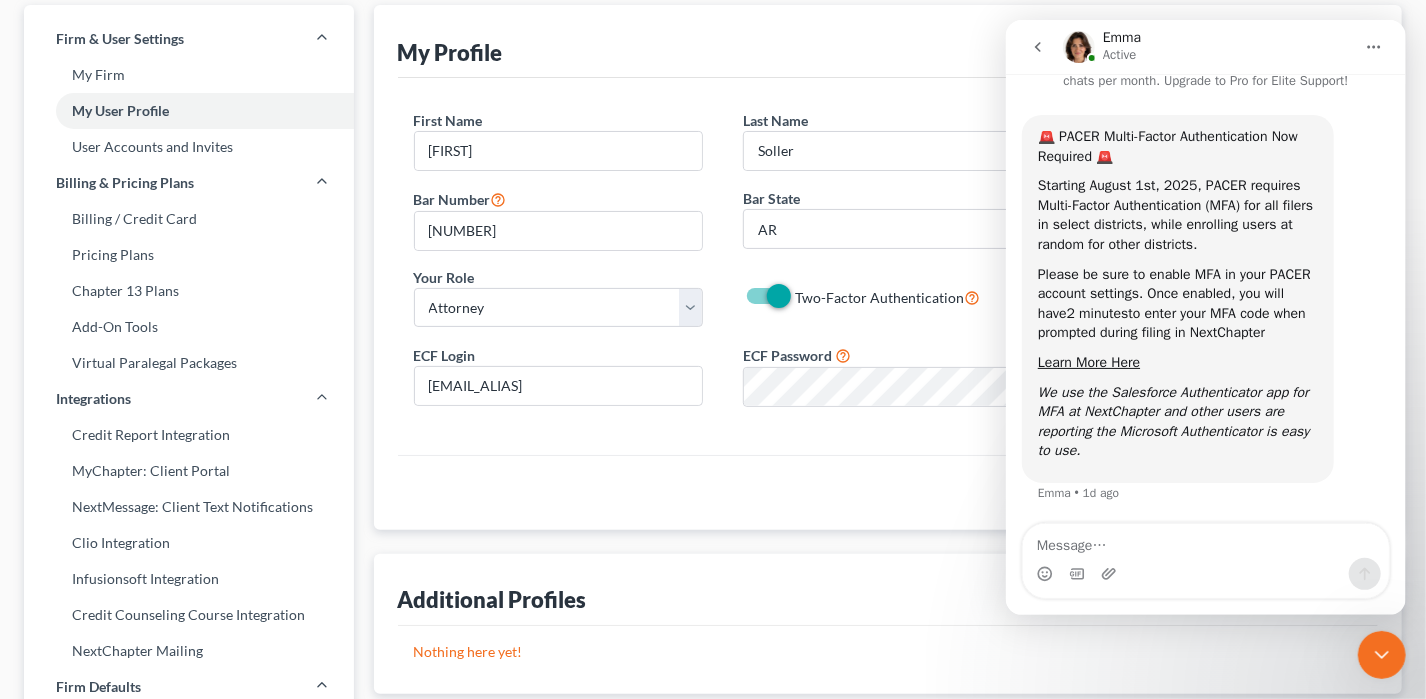 click at bounding box center [1381, 654] 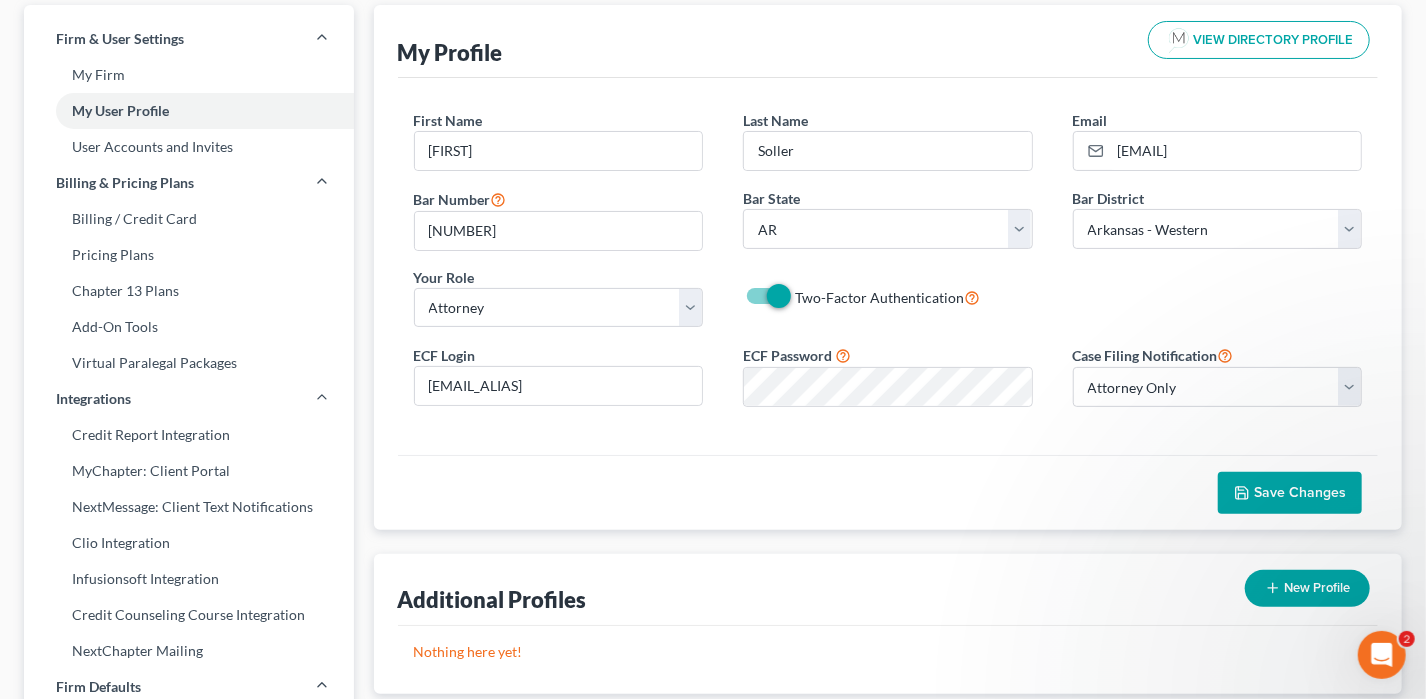 scroll, scrollTop: 0, scrollLeft: 0, axis: both 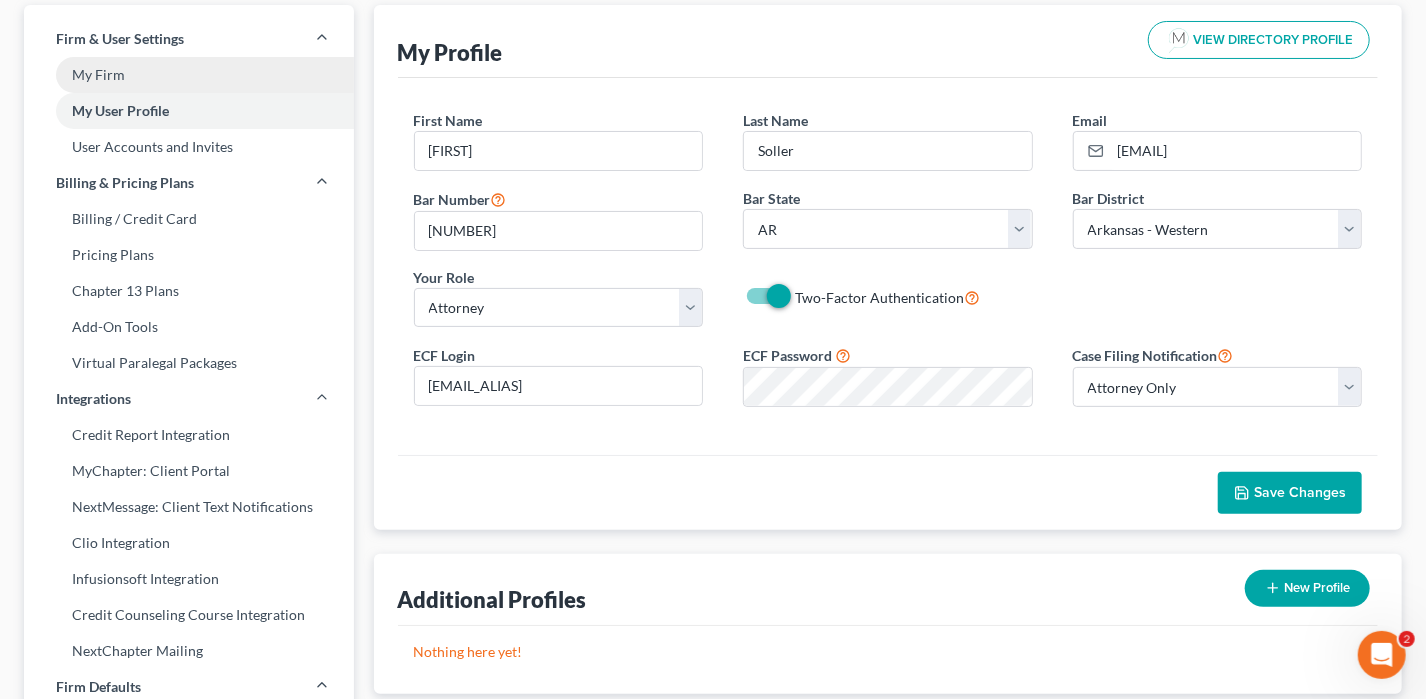 click on "My Firm" at bounding box center [189, 75] 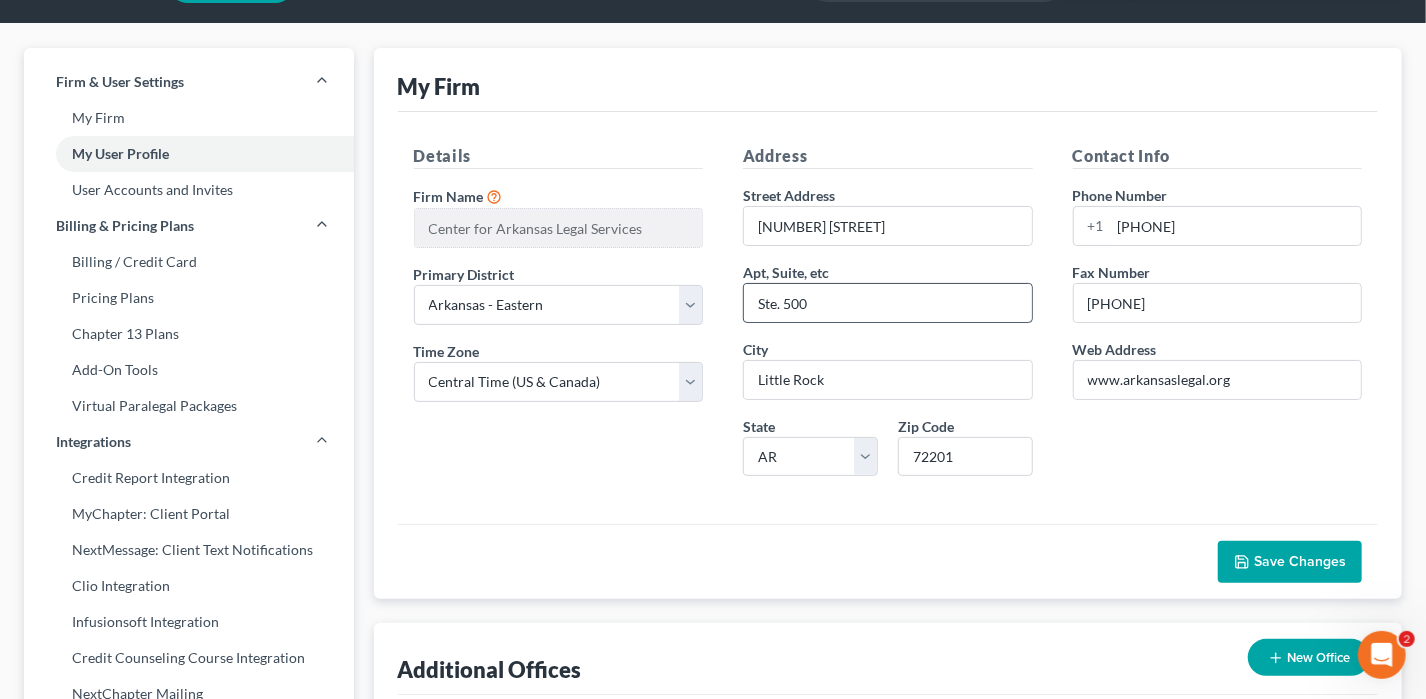 scroll, scrollTop: 0, scrollLeft: 0, axis: both 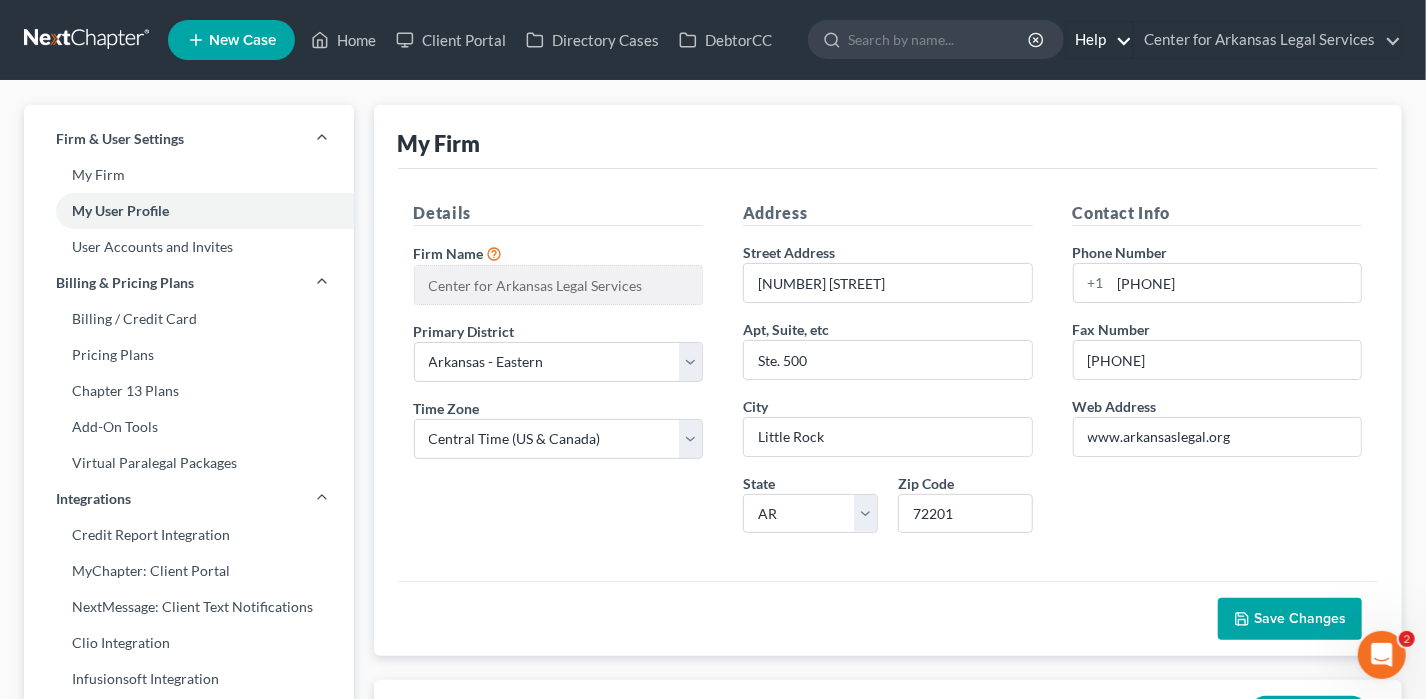 click on "Help" at bounding box center (1098, 40) 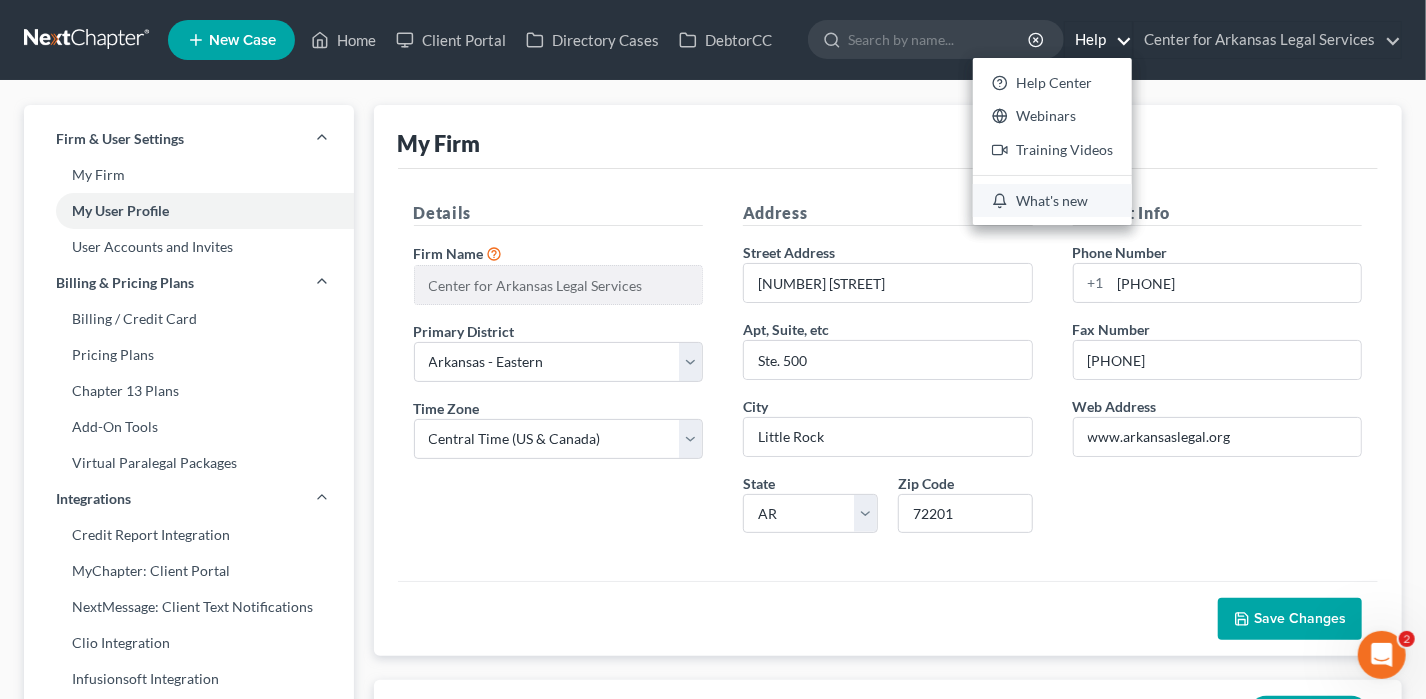 click on "What's new" at bounding box center [1052, 201] 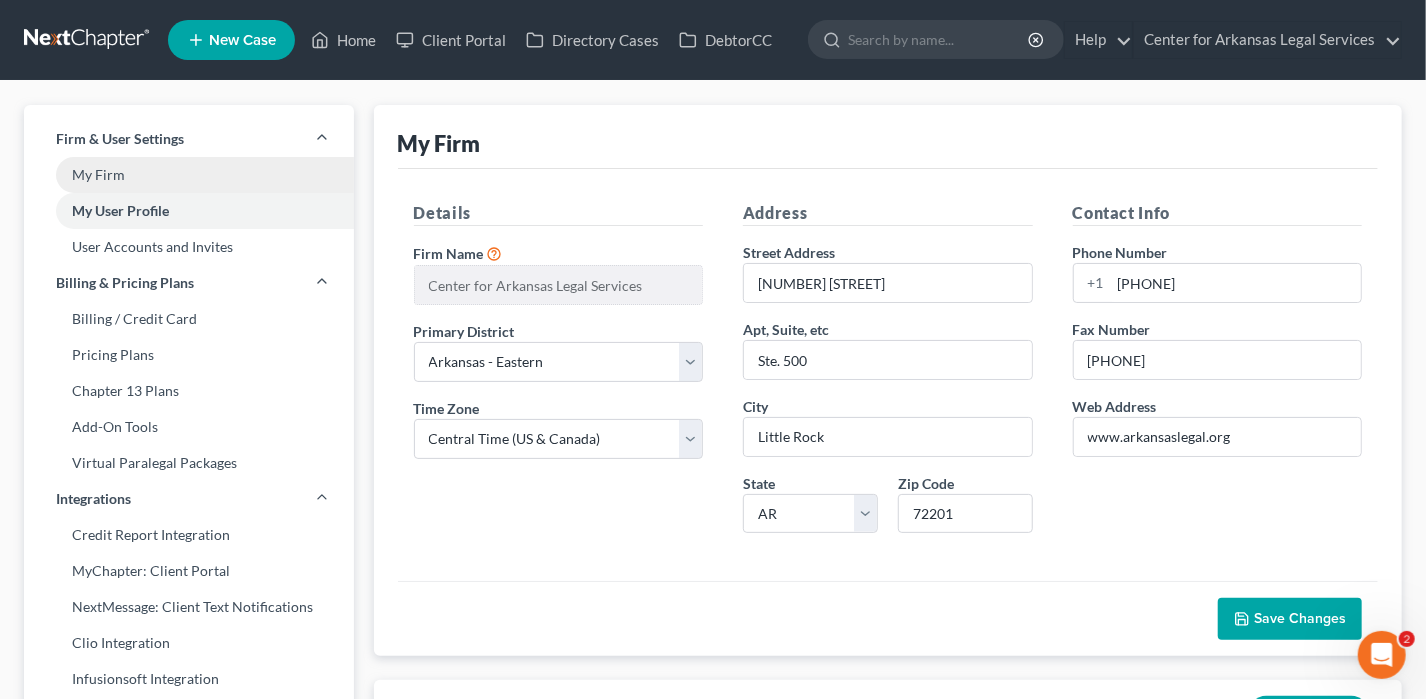 click on "My Firm" at bounding box center (189, 175) 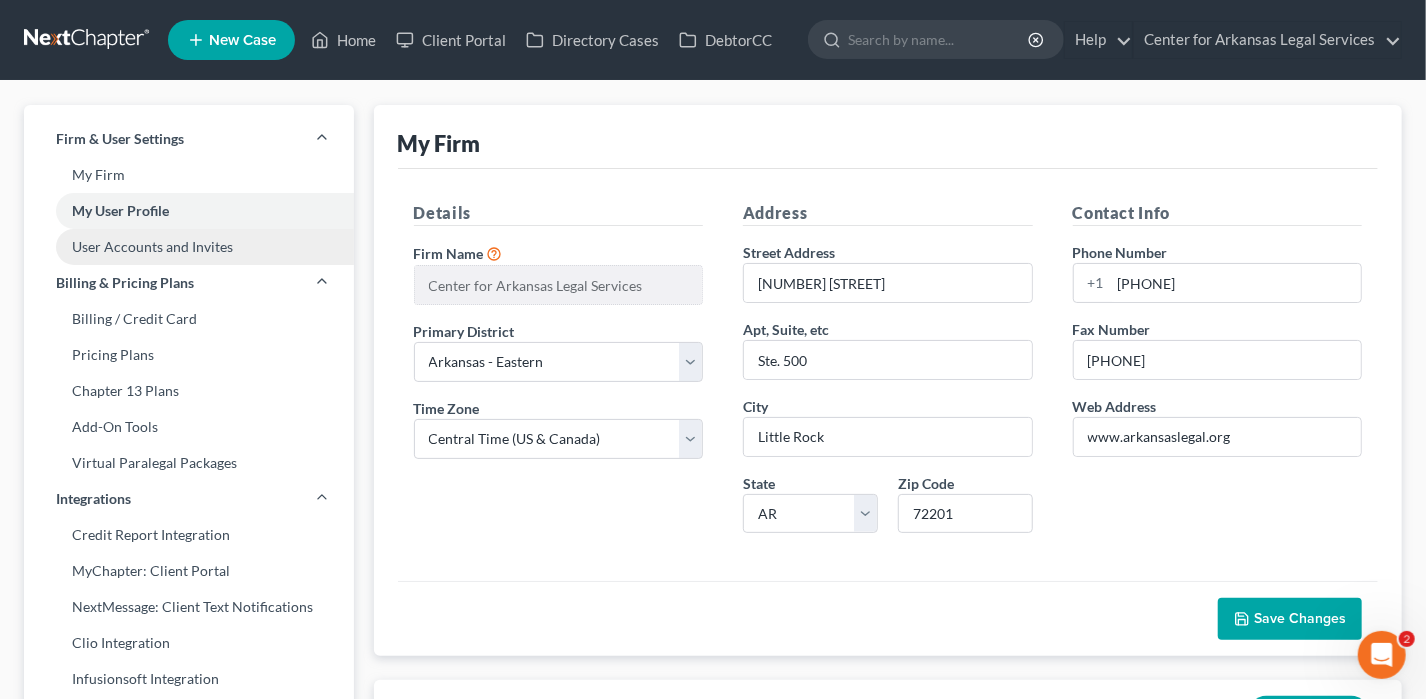 click on "User Accounts and Invites" at bounding box center (189, 247) 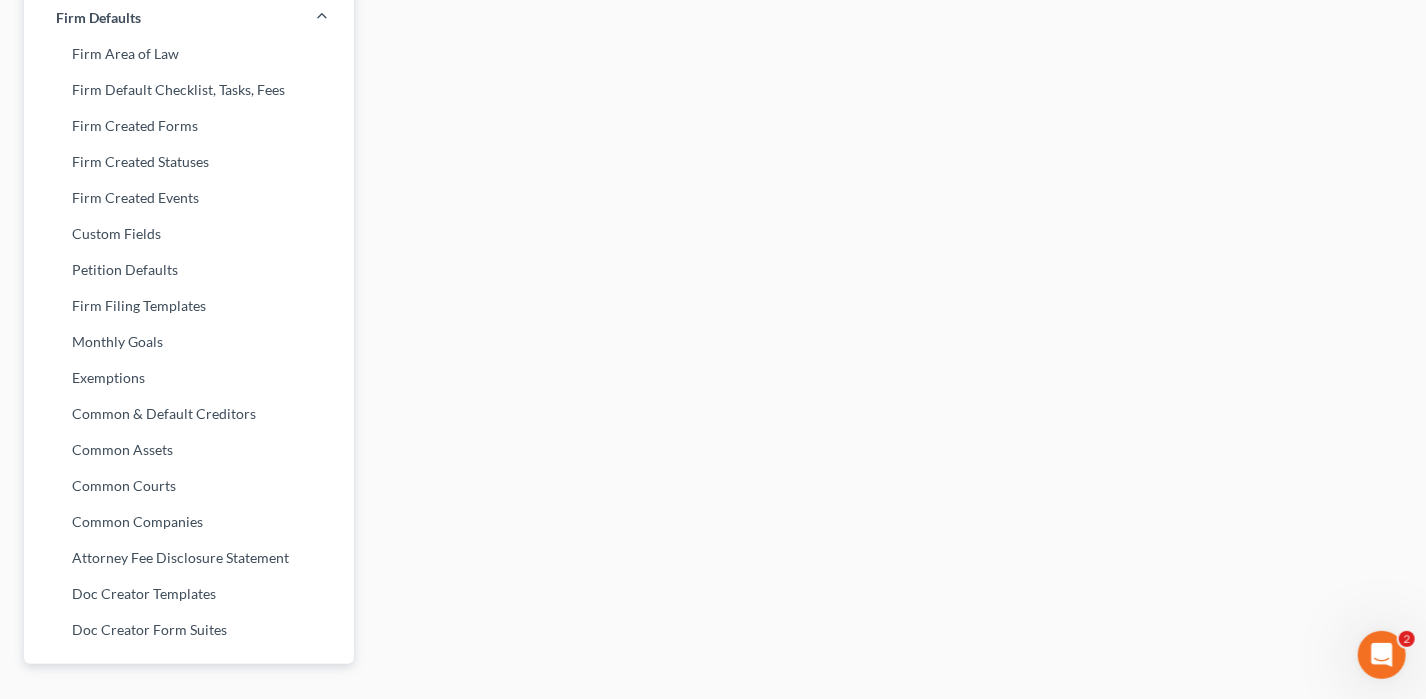 scroll, scrollTop: 817, scrollLeft: 0, axis: vertical 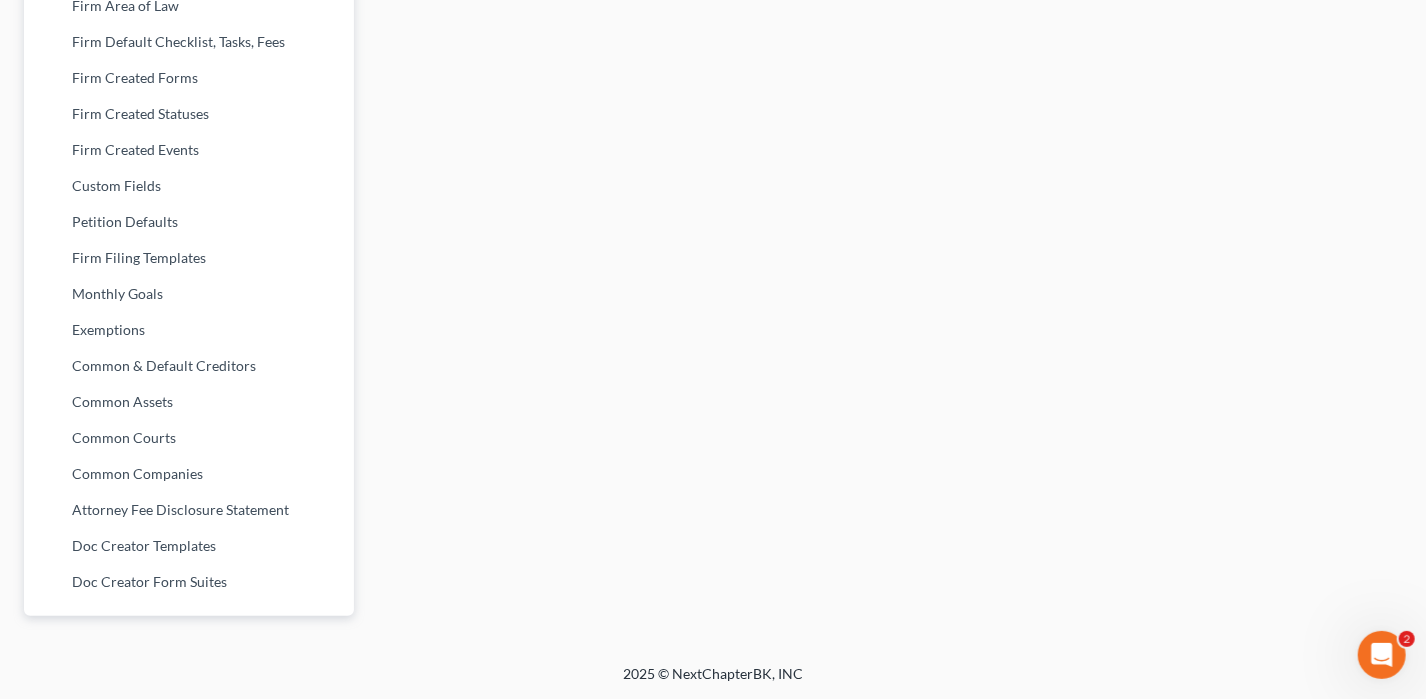 click 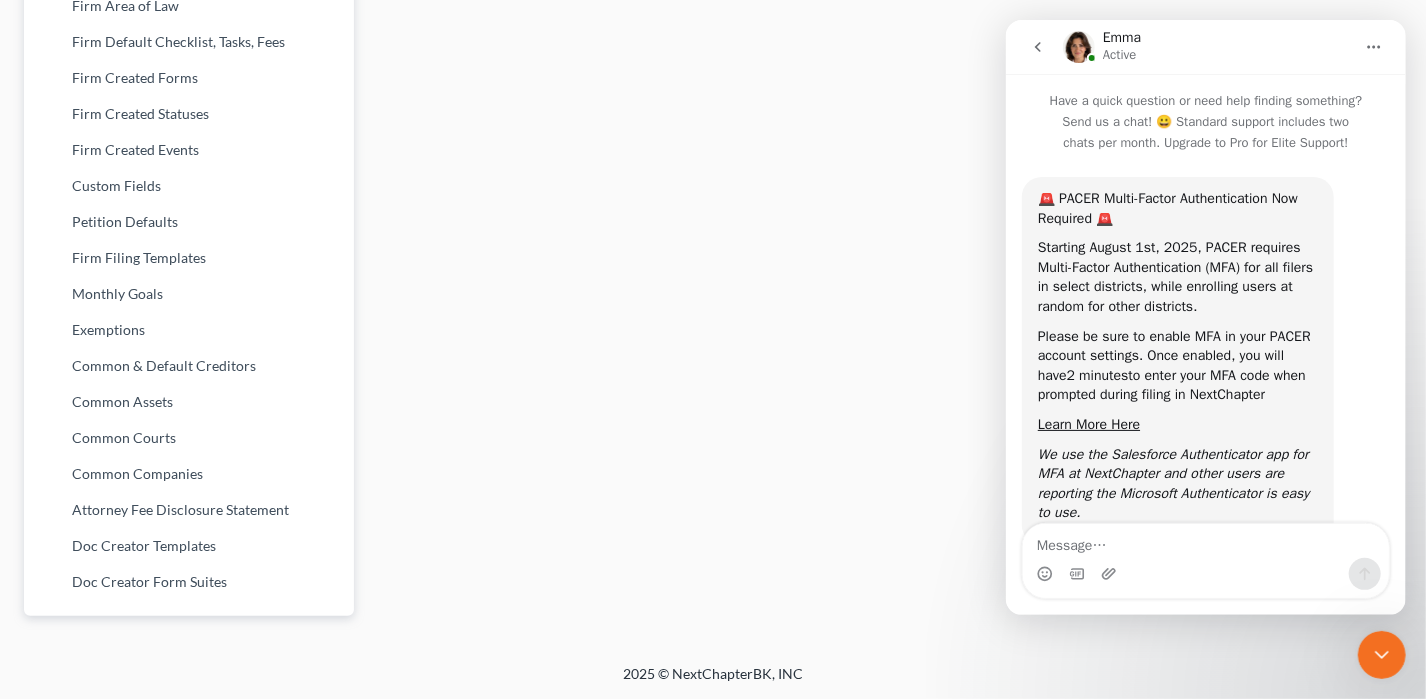 scroll, scrollTop: 62, scrollLeft: 0, axis: vertical 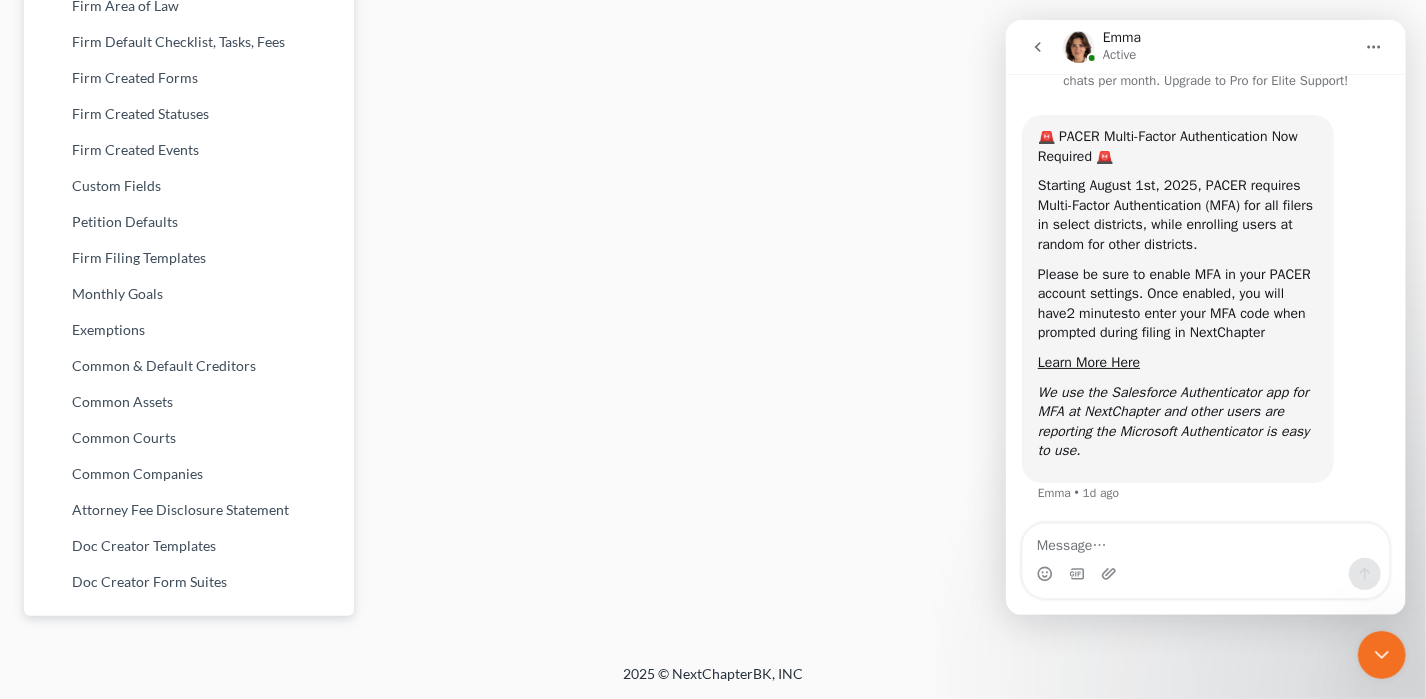click on "🚨 PACER Multi-Factor Authentication Now Required 🚨   Starting August 1st, 2025, PACER requires Multi-Factor Authentication (MFA) for all filers in select districts, while enrolling users at random for other districts.   Please be sure to enable MFA in your PACER account settings. Once enabled, you will have  2 minutes  to enter your MFA code when prompted during filing in NextChapter   Learn More Here   We use the Salesforce Authenticator app for MFA at NextChapter and other users are reporting the Microsoft Authenticator is easy to use." at bounding box center [1177, 294] 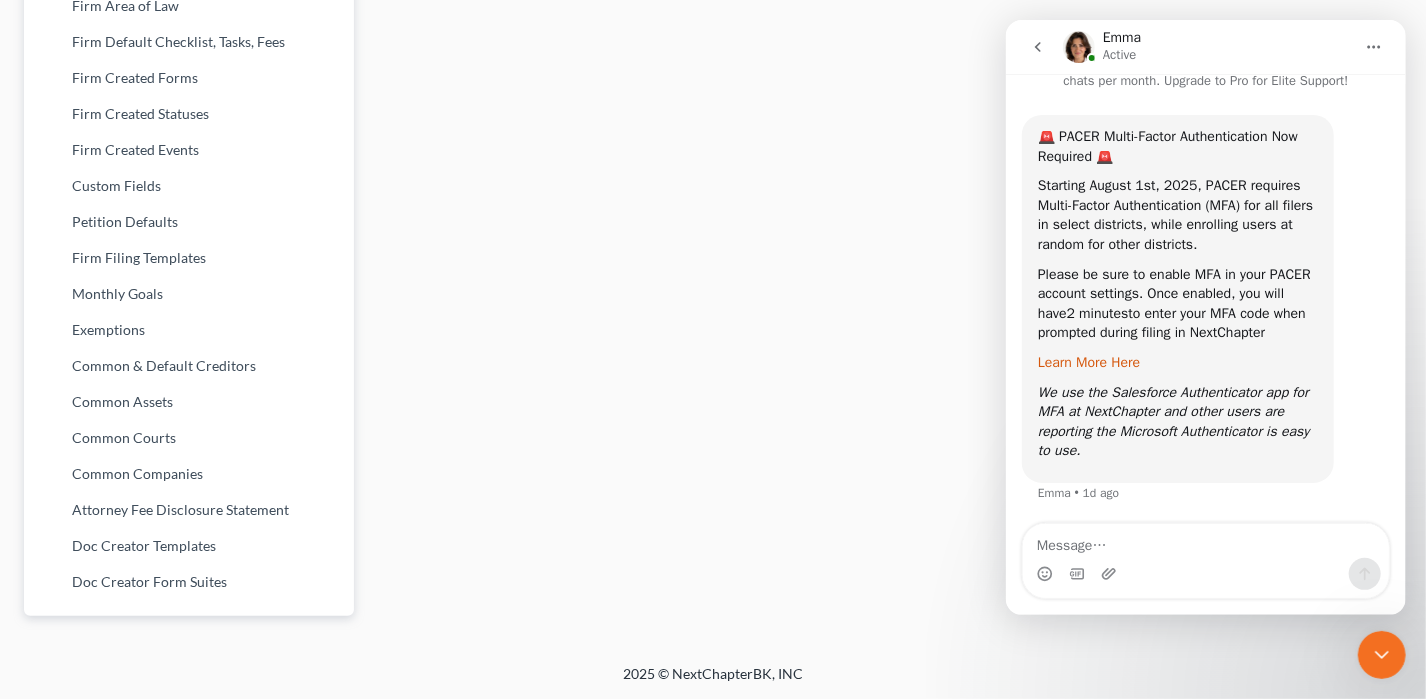 click on "Learn More Here" at bounding box center (1088, 362) 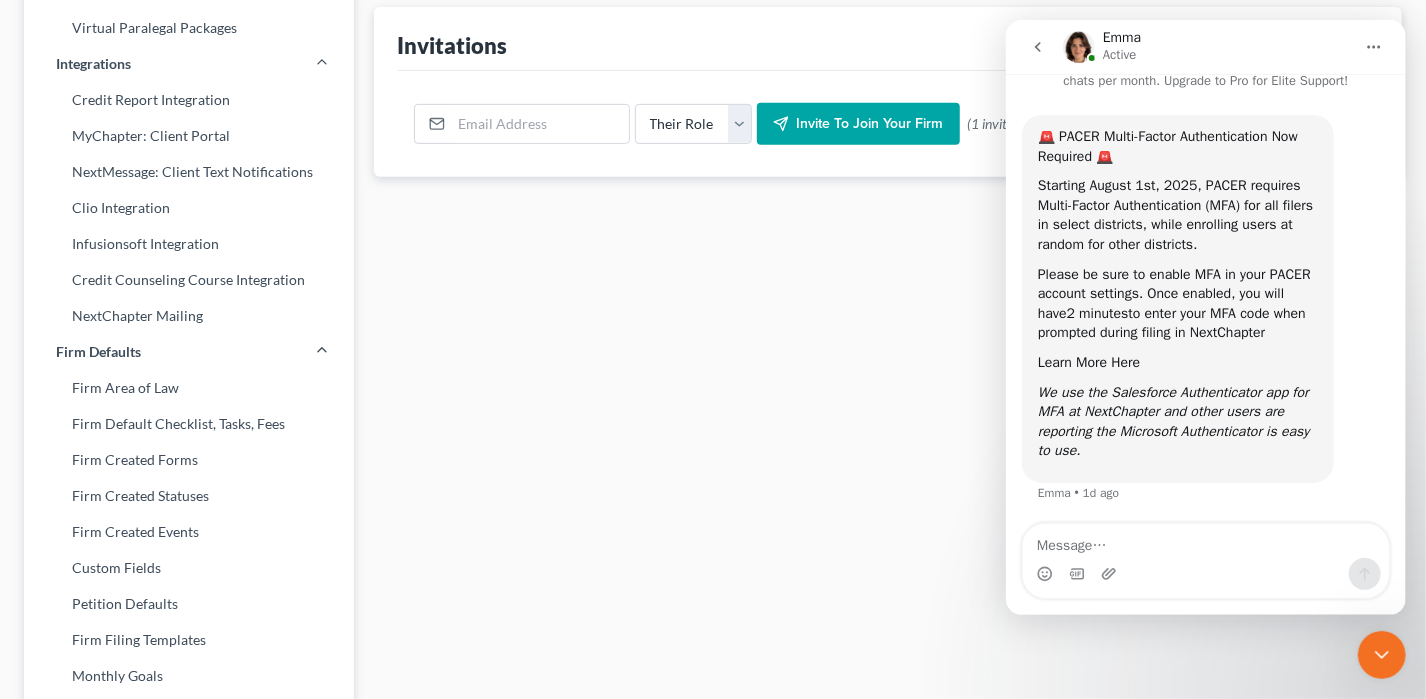 scroll, scrollTop: 317, scrollLeft: 0, axis: vertical 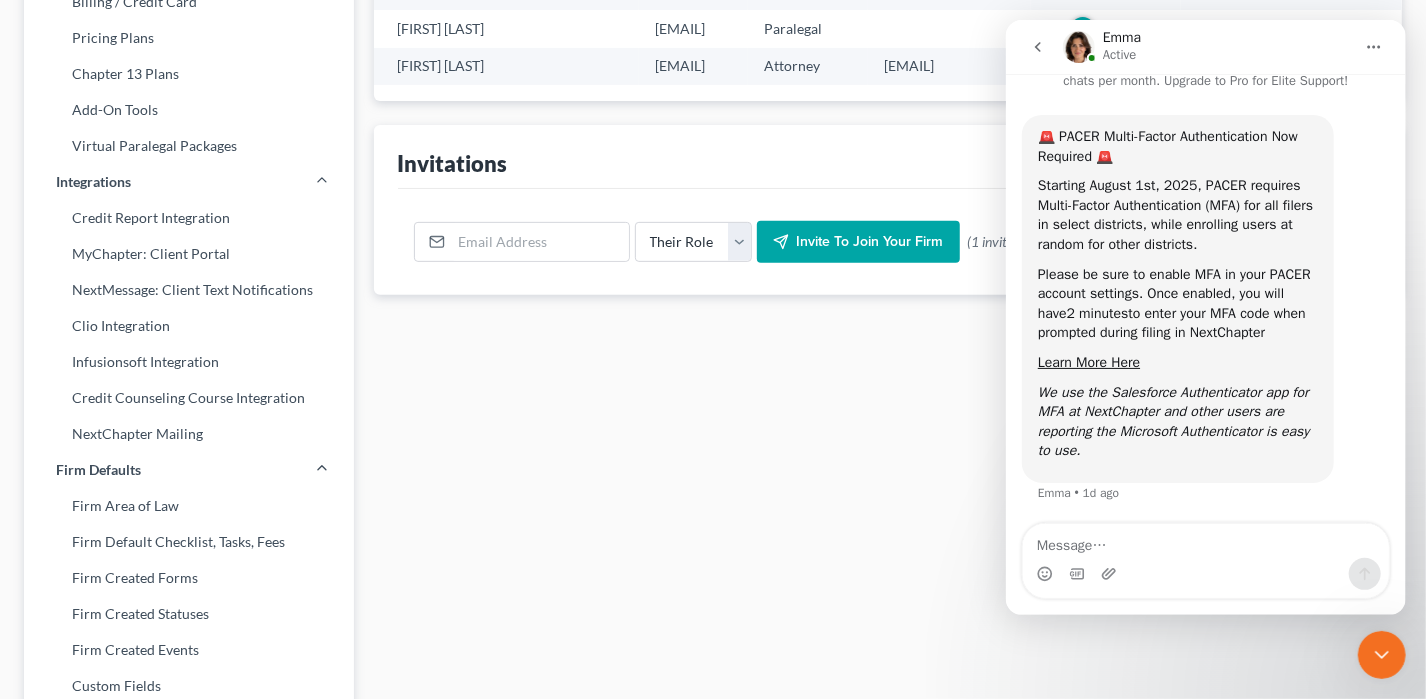 click 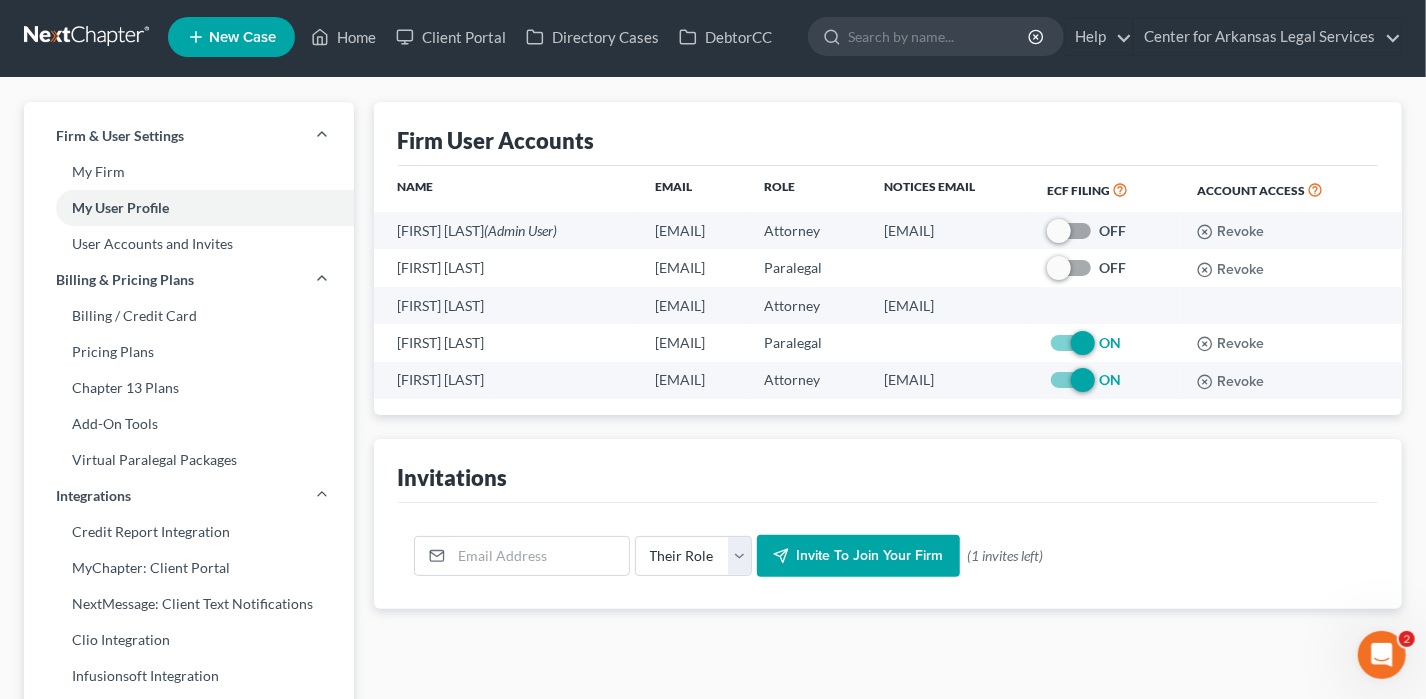 scroll, scrollTop: 0, scrollLeft: 0, axis: both 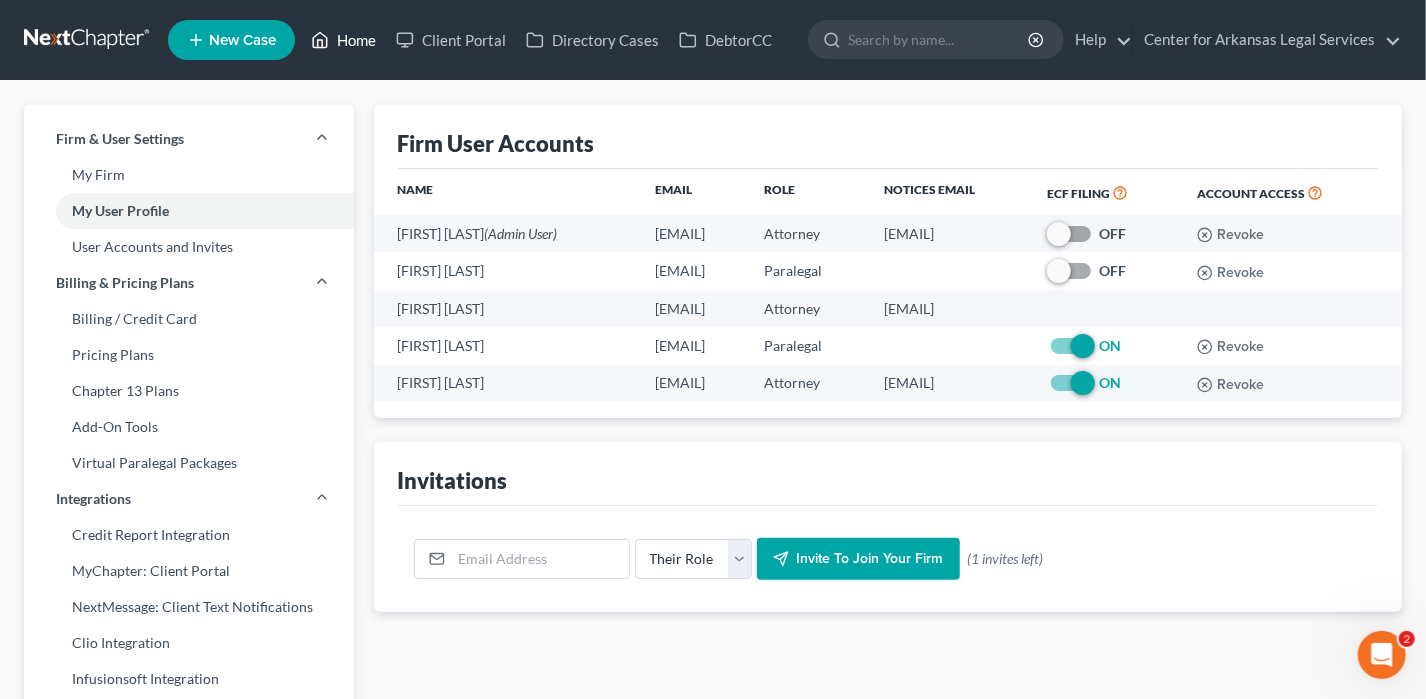 click on "Home" at bounding box center [343, 40] 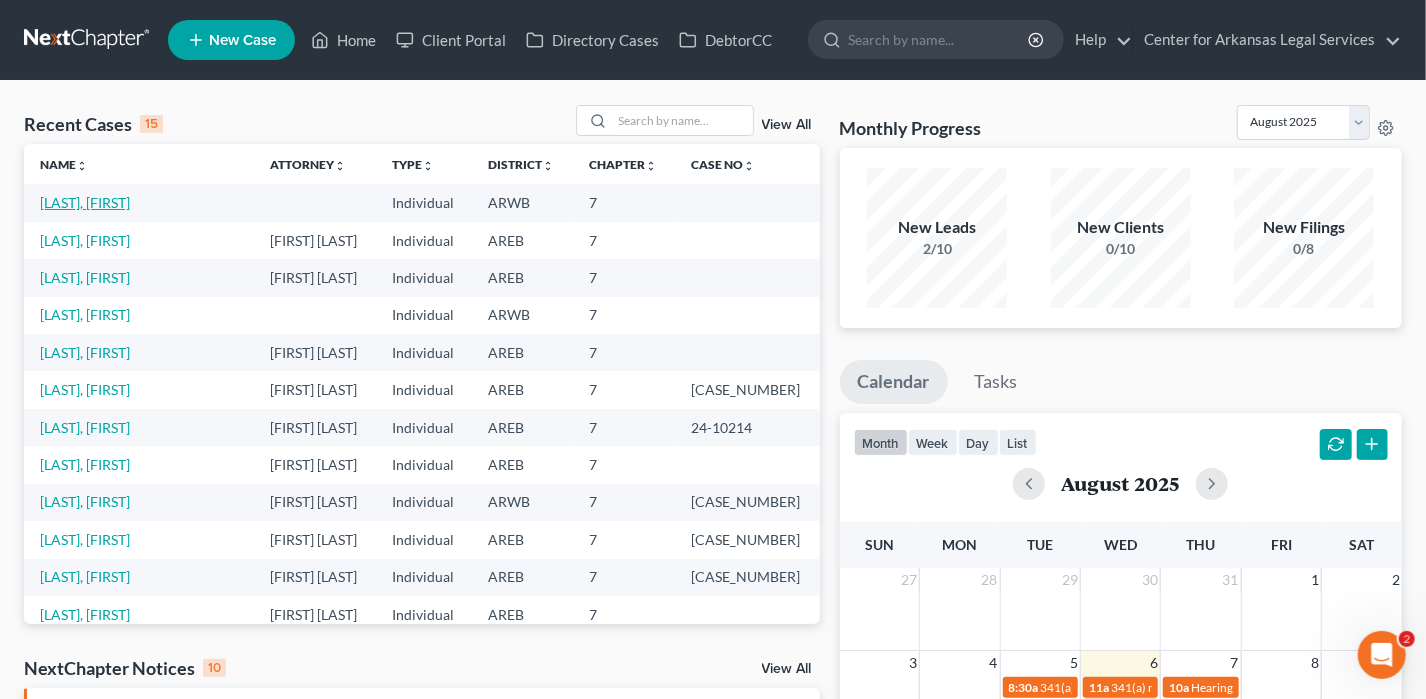 click on "[LAST], [FIRST]" at bounding box center (85, 202) 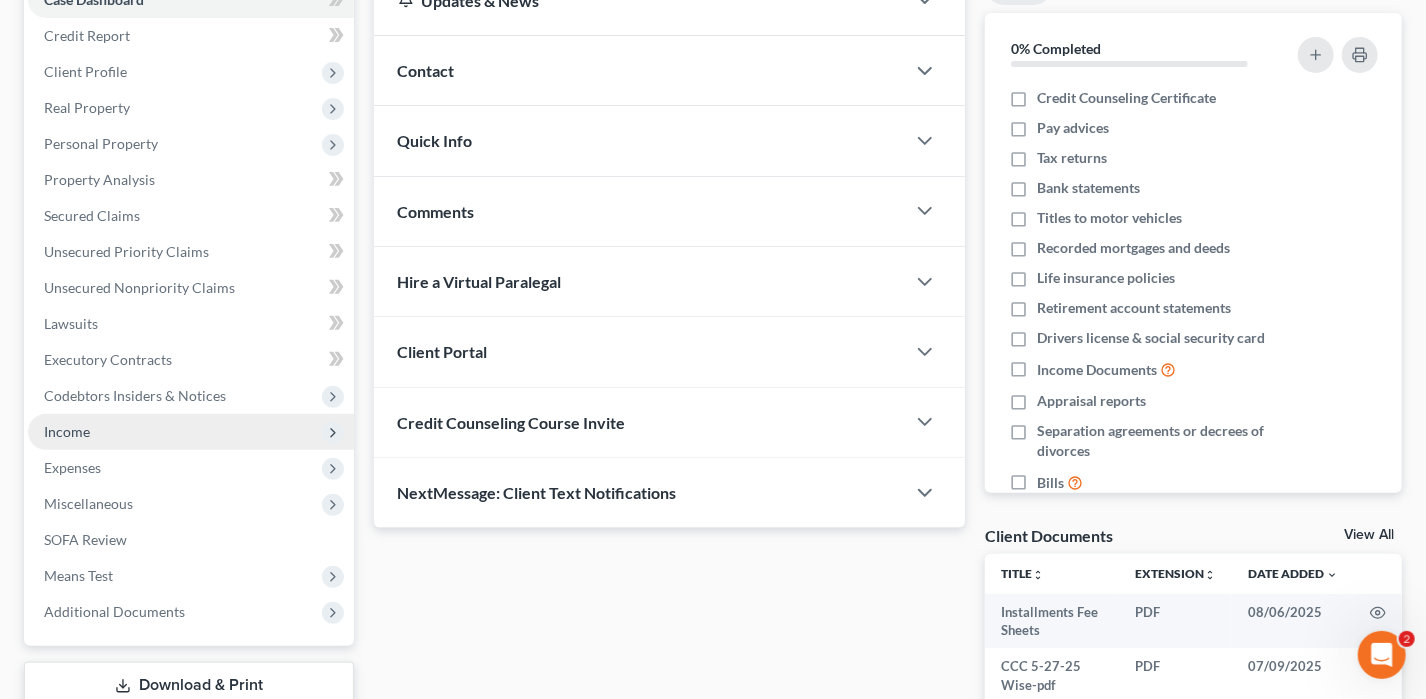 scroll, scrollTop: 360, scrollLeft: 0, axis: vertical 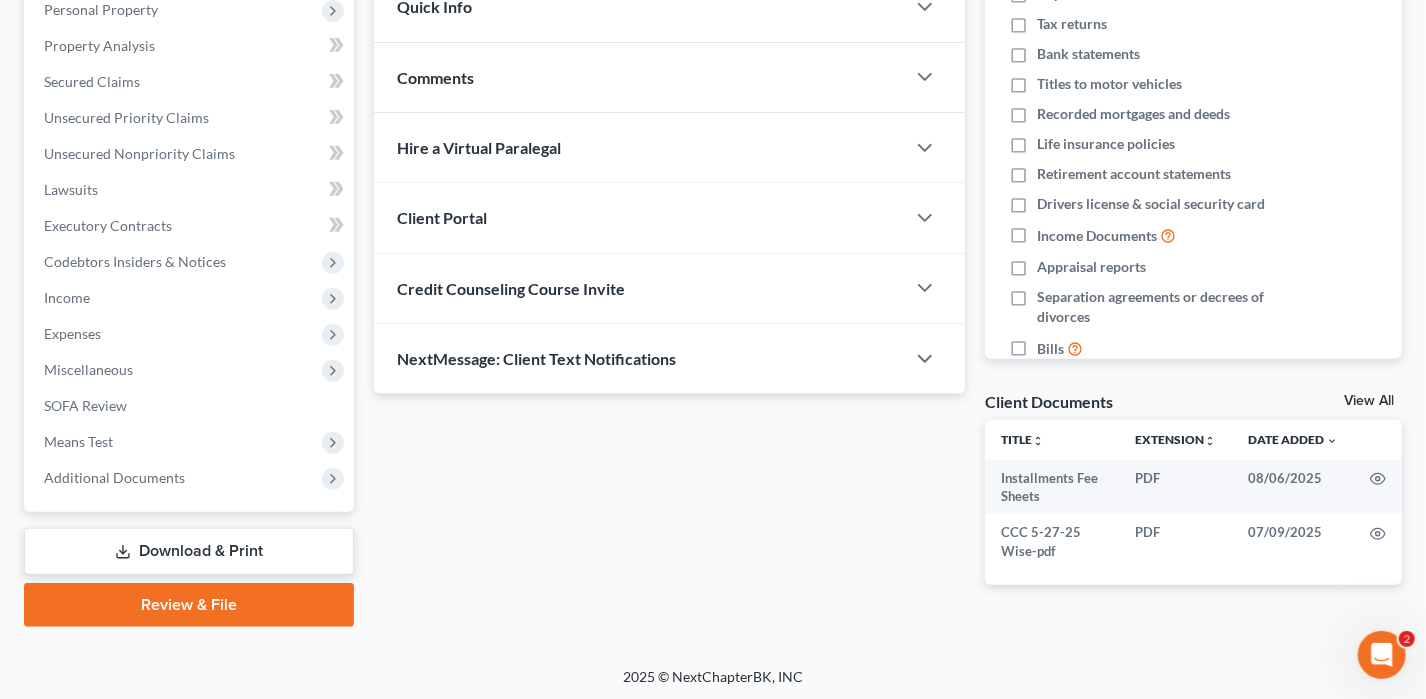 click on "Review & File" at bounding box center (189, 605) 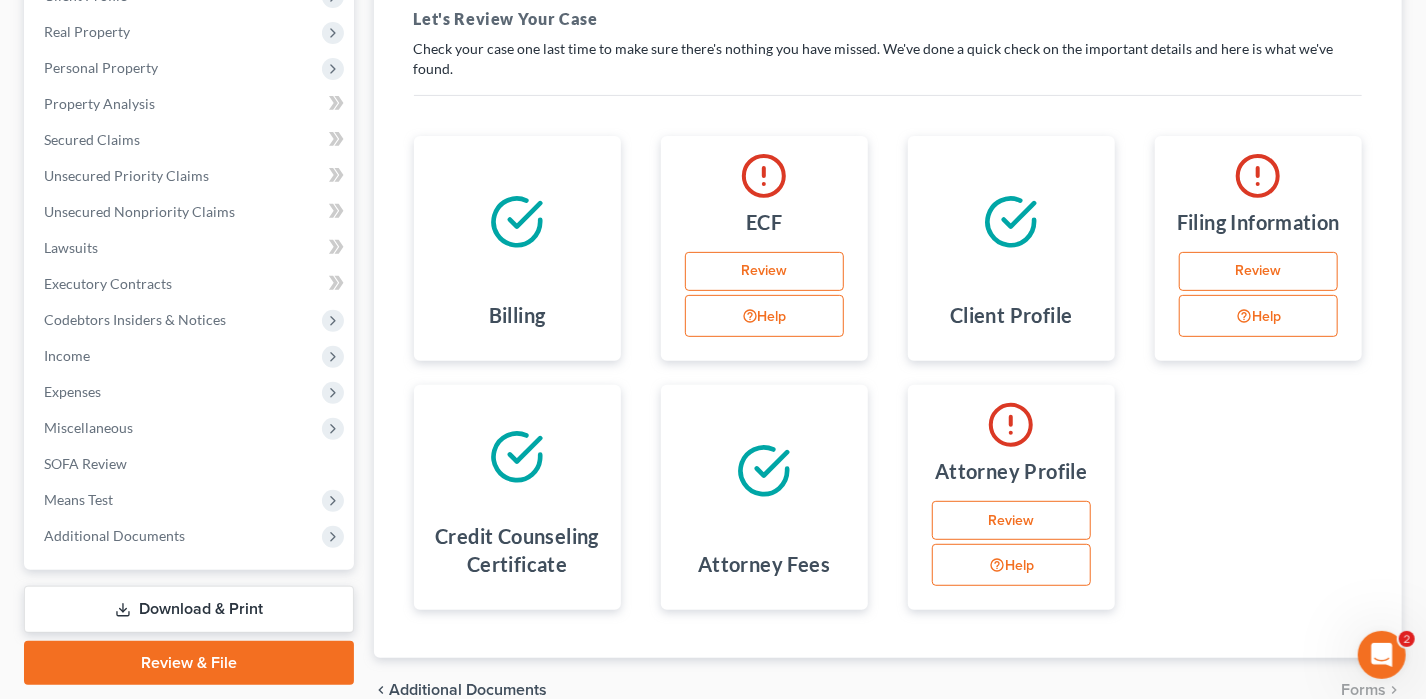 scroll, scrollTop: 0, scrollLeft: 0, axis: both 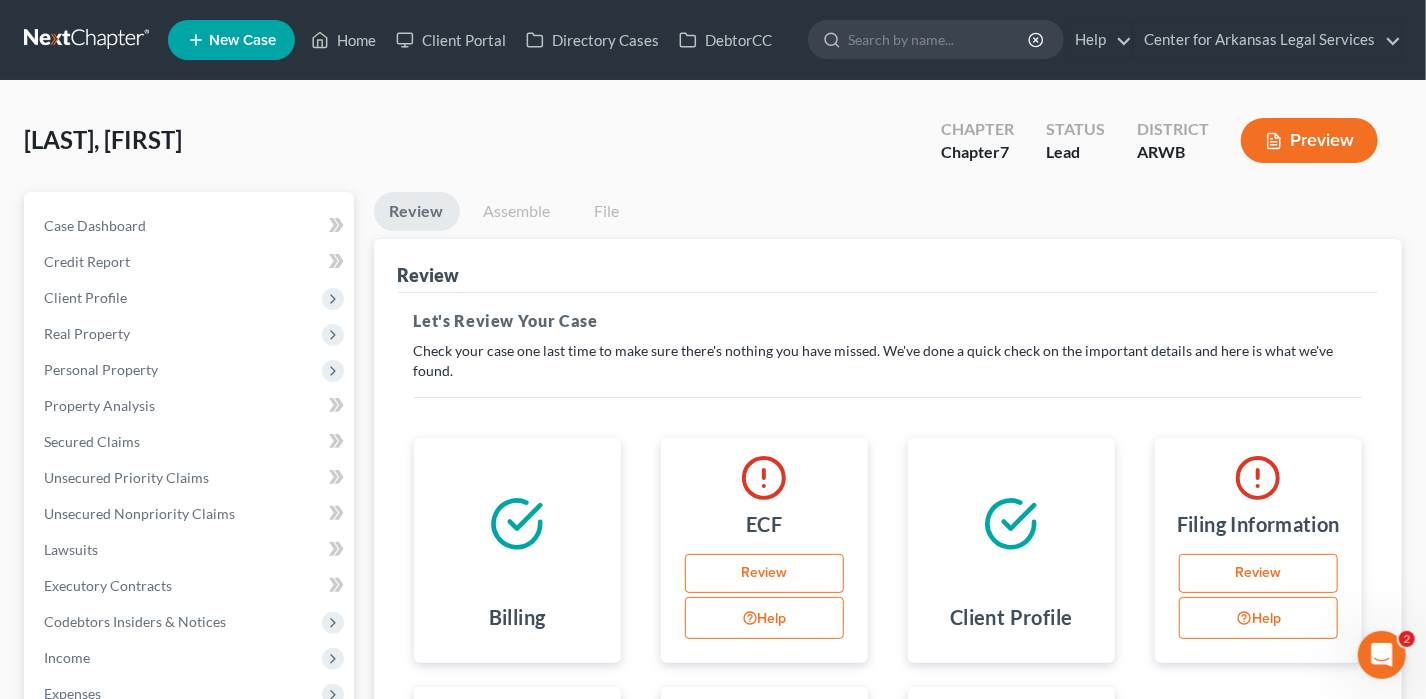 click on "Review" at bounding box center [764, 574] 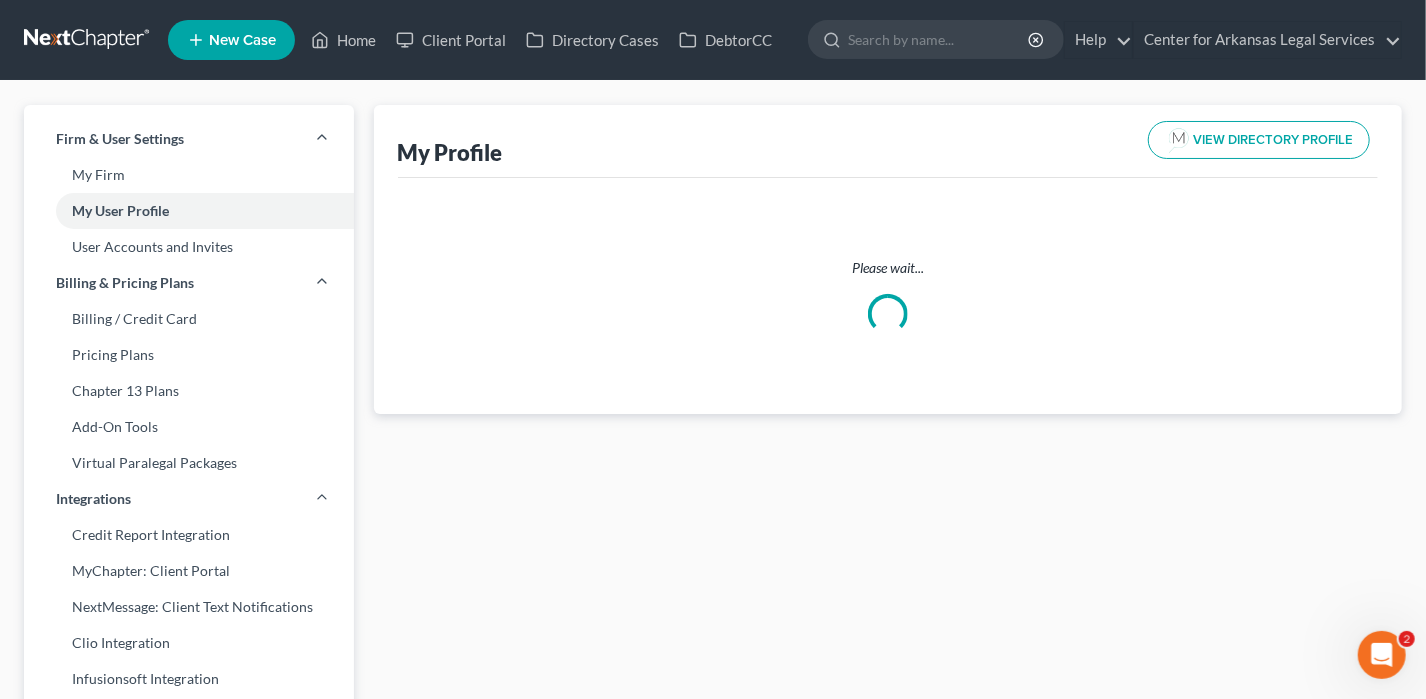 select on "2" 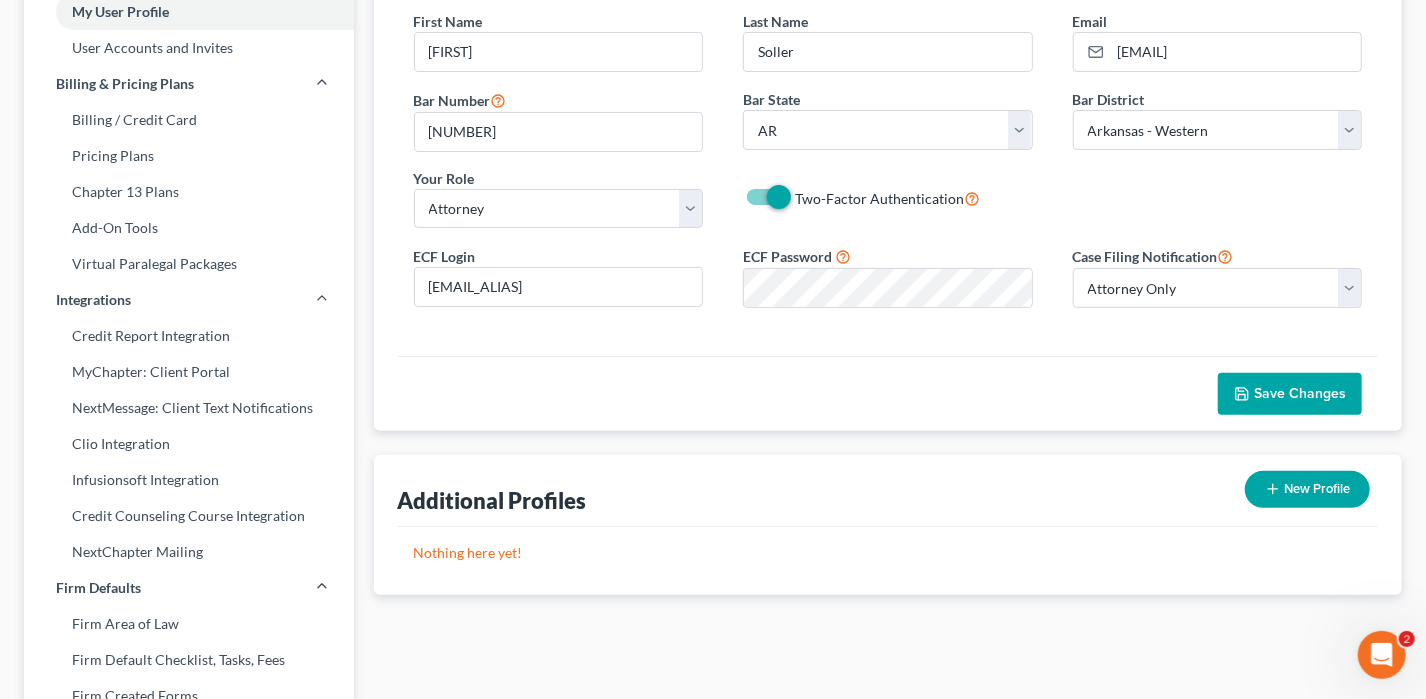 scroll, scrollTop: 200, scrollLeft: 0, axis: vertical 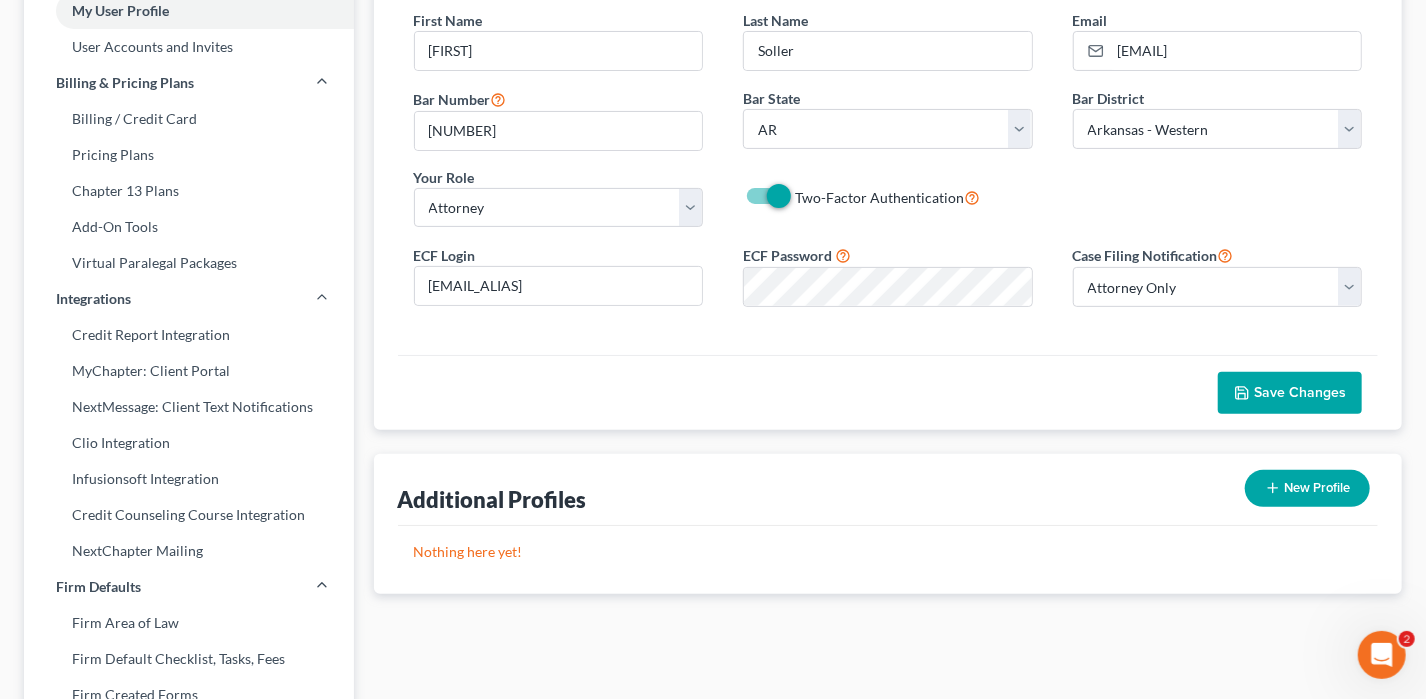click on "Save Changes" at bounding box center [1290, 393] 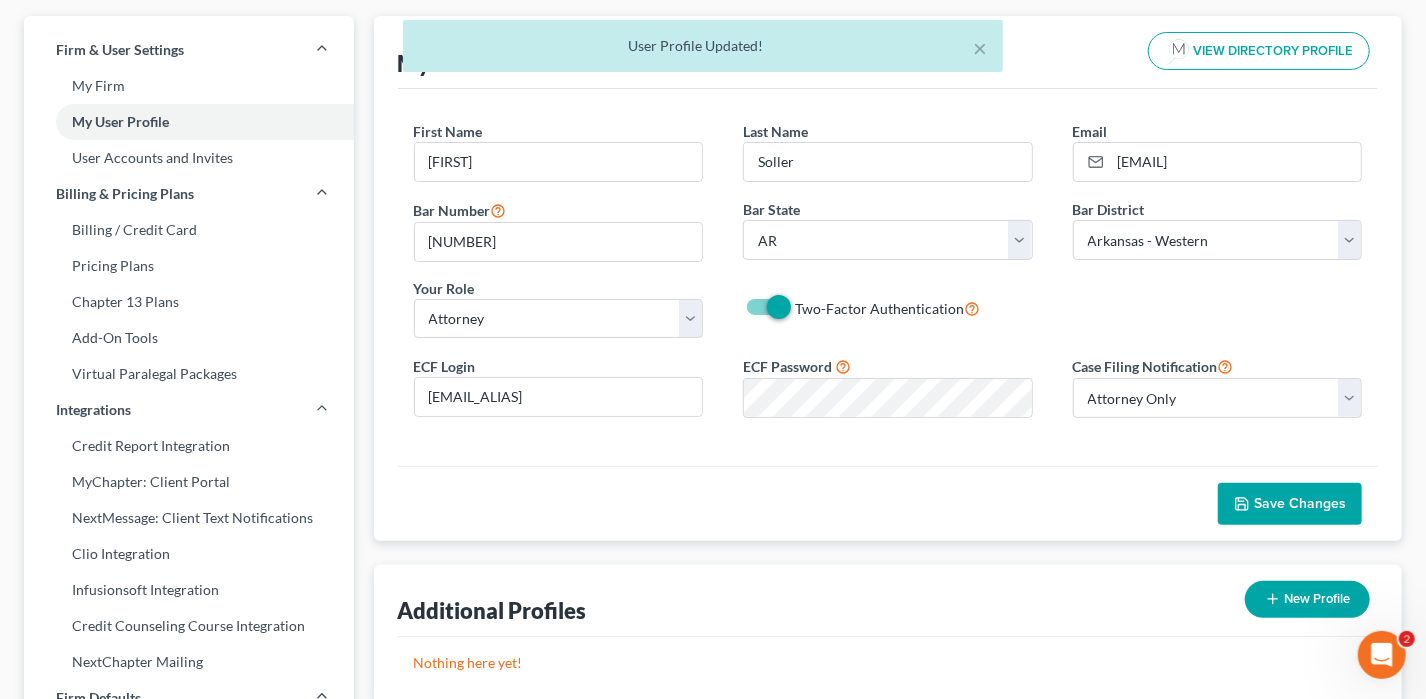 scroll, scrollTop: 0, scrollLeft: 0, axis: both 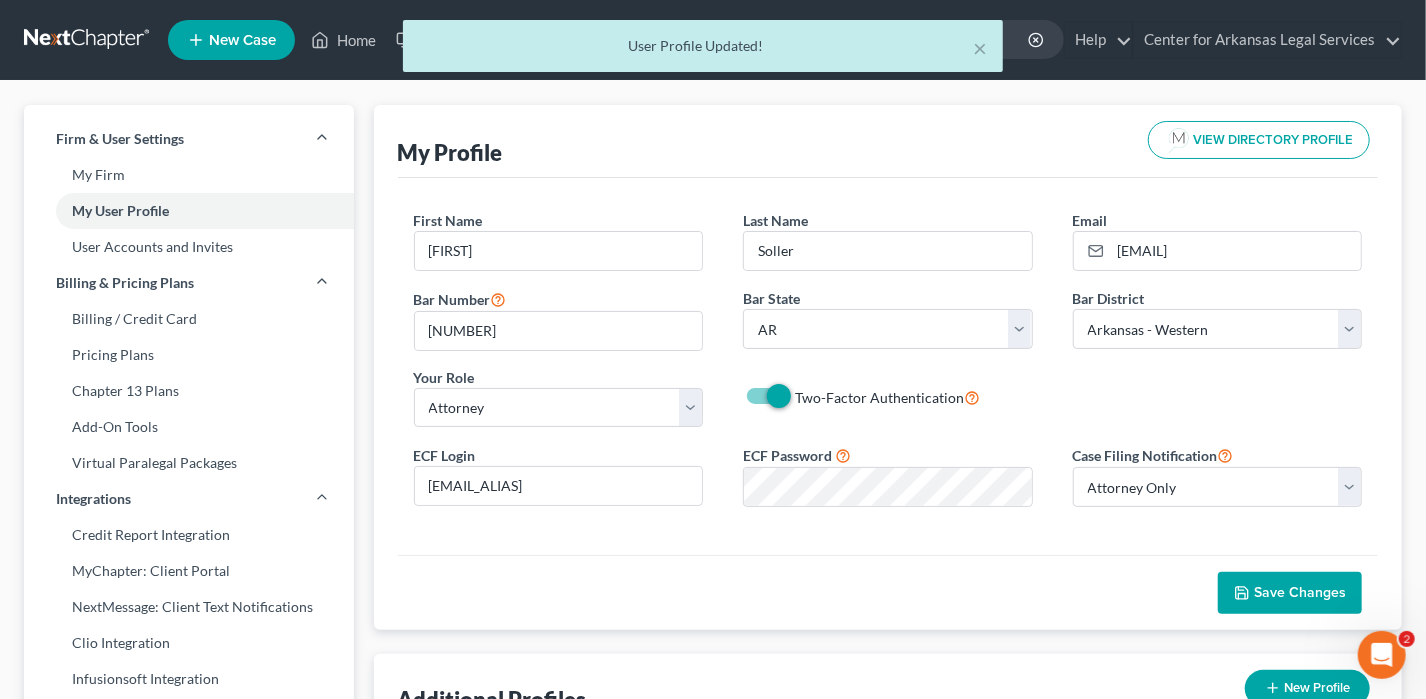 click on "×                     User Profile Updated!" at bounding box center [703, 51] 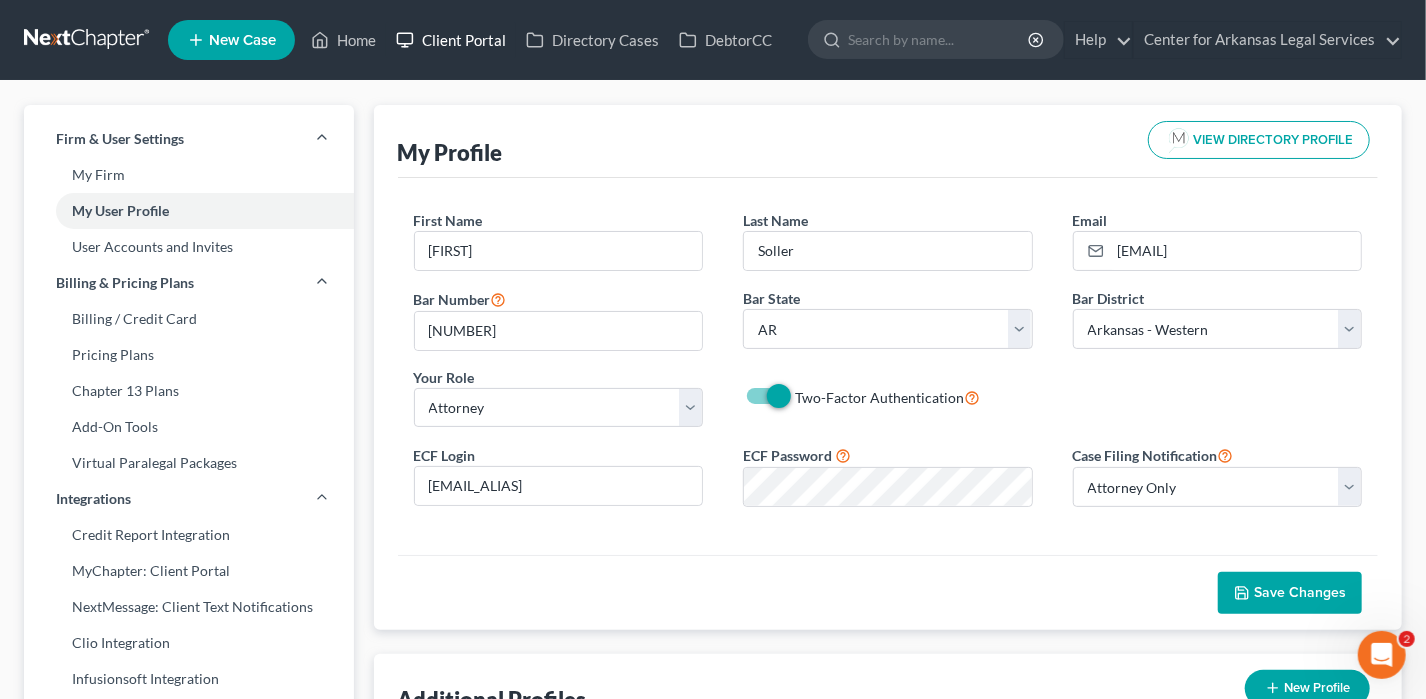click on "Client Portal" at bounding box center [451, 40] 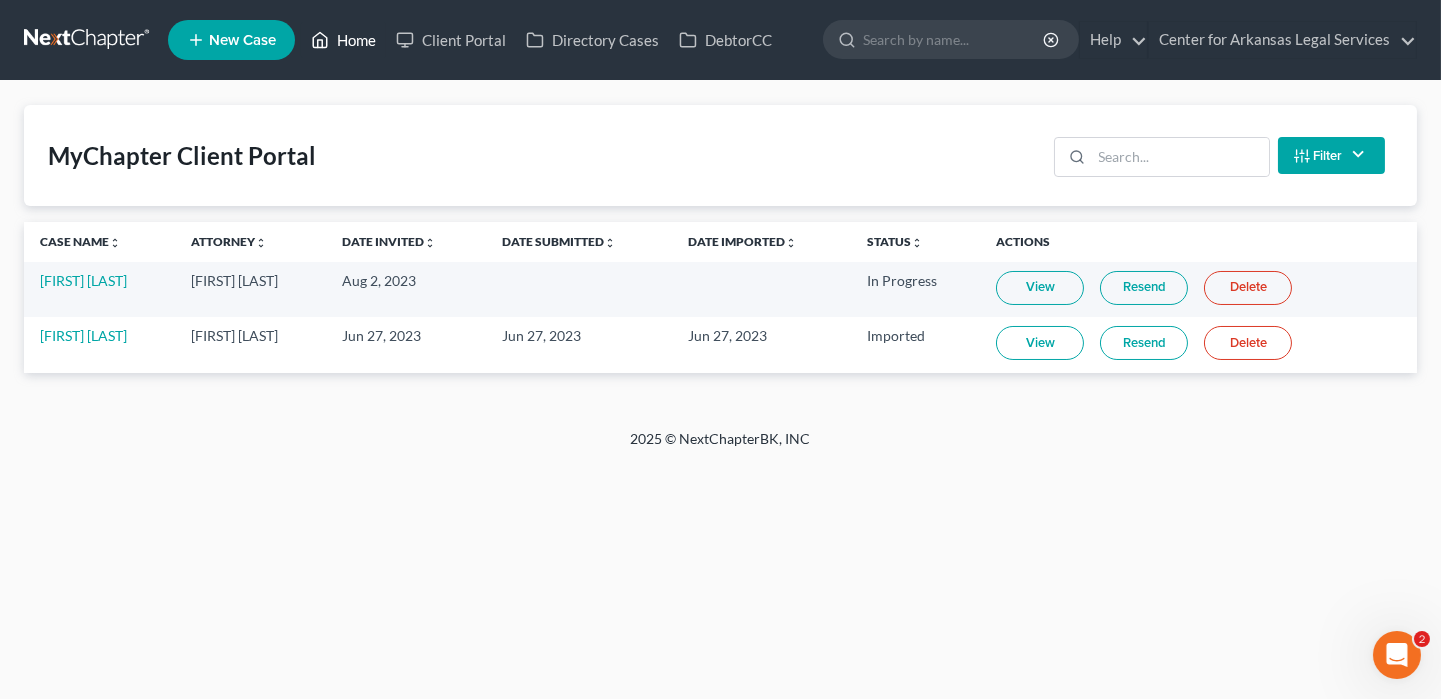 click on "Home" at bounding box center (343, 40) 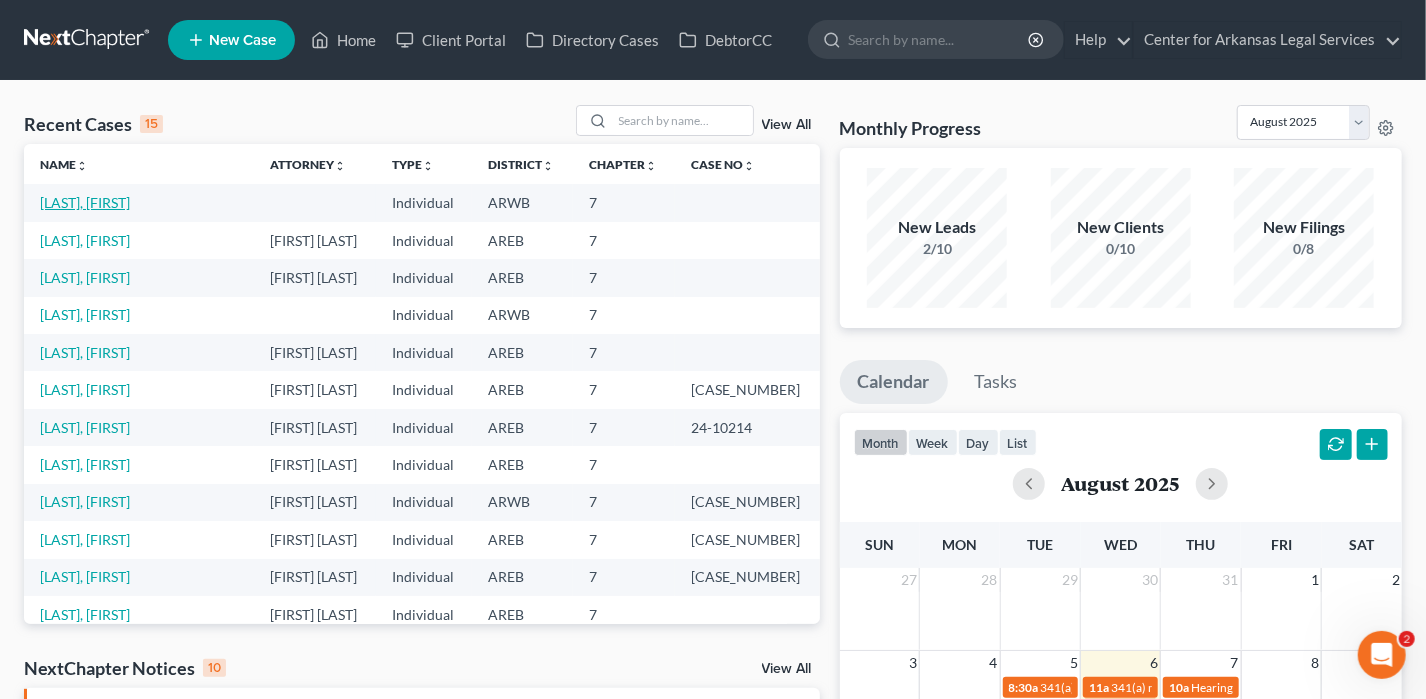 click on "[LAST], [FIRST]" at bounding box center [85, 202] 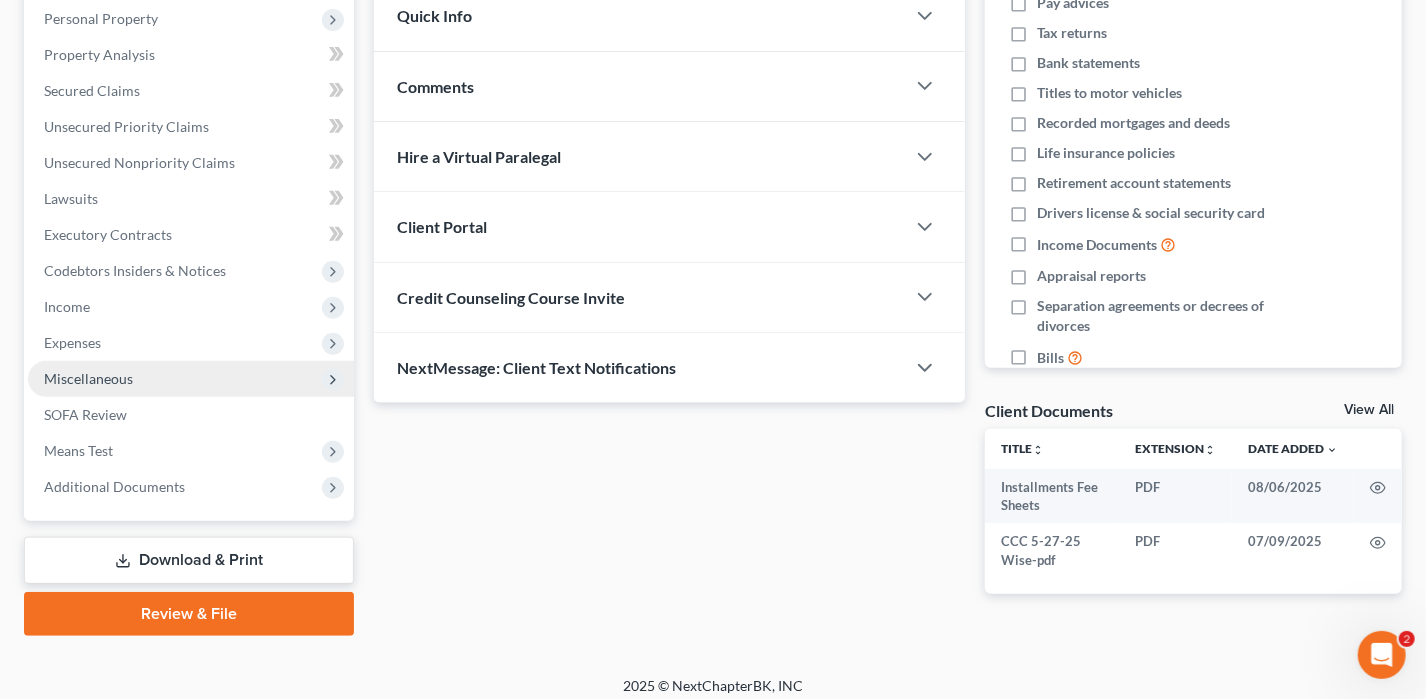 scroll, scrollTop: 360, scrollLeft: 0, axis: vertical 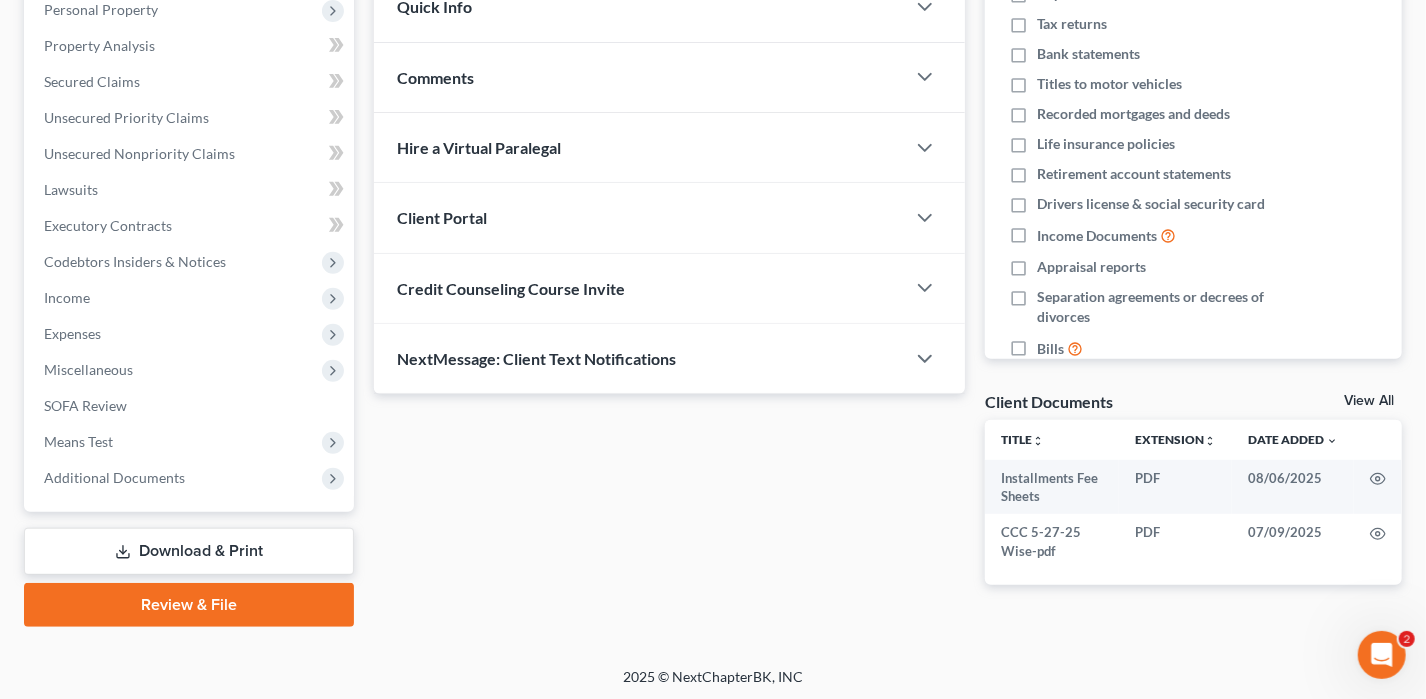 click on "Review & File" at bounding box center [189, 605] 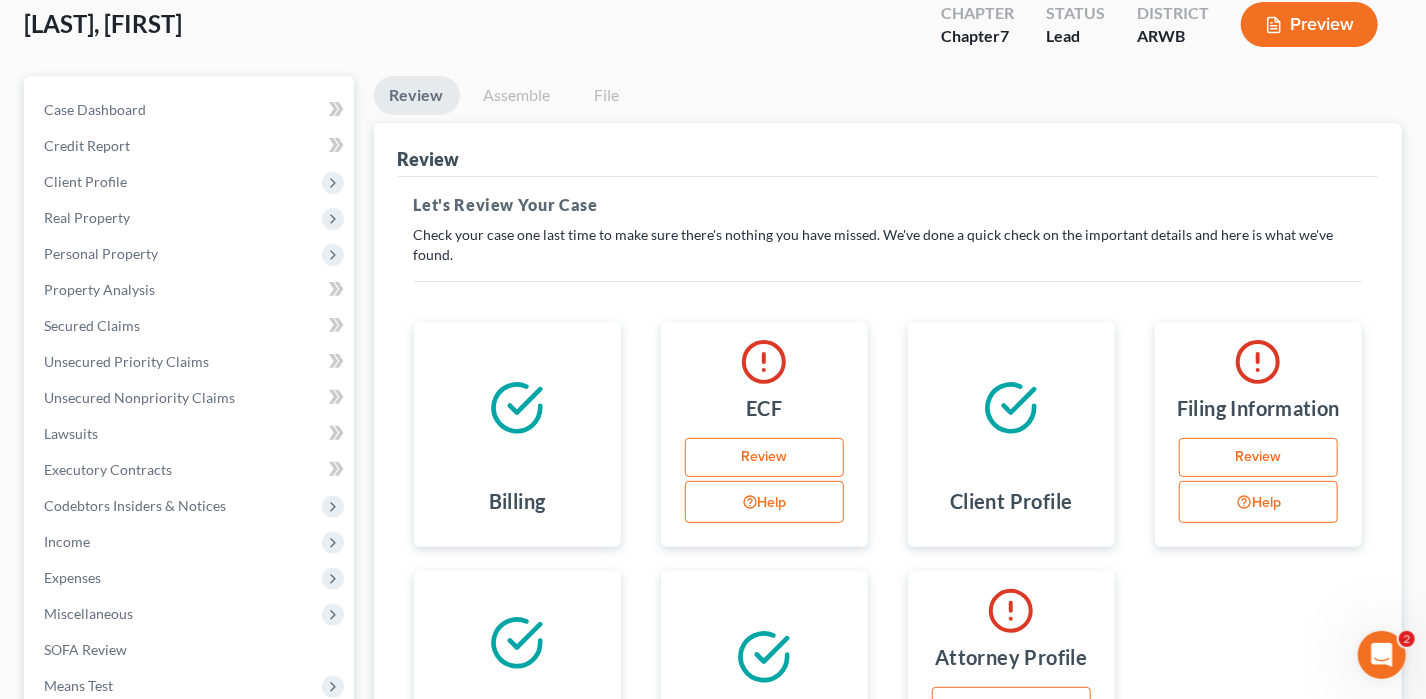 scroll, scrollTop: 200, scrollLeft: 0, axis: vertical 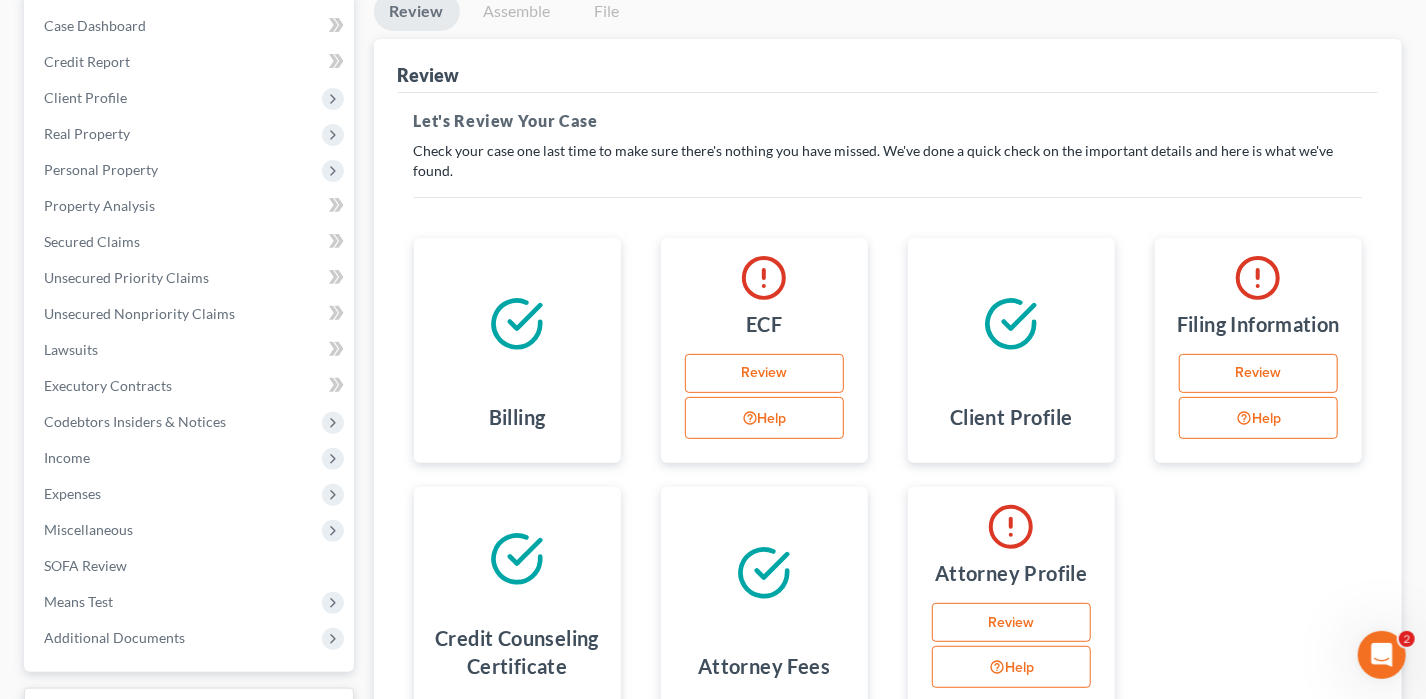 click on "Review" at bounding box center [1258, 374] 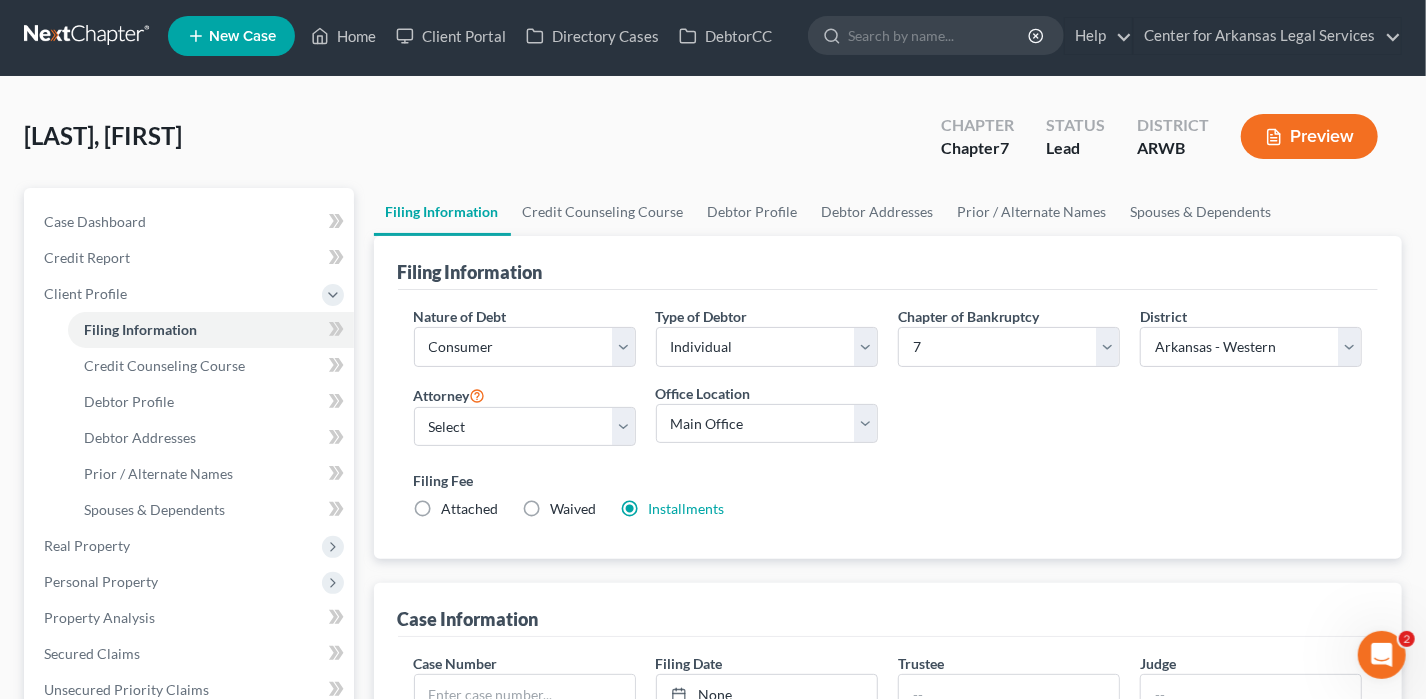 scroll, scrollTop: 0, scrollLeft: 0, axis: both 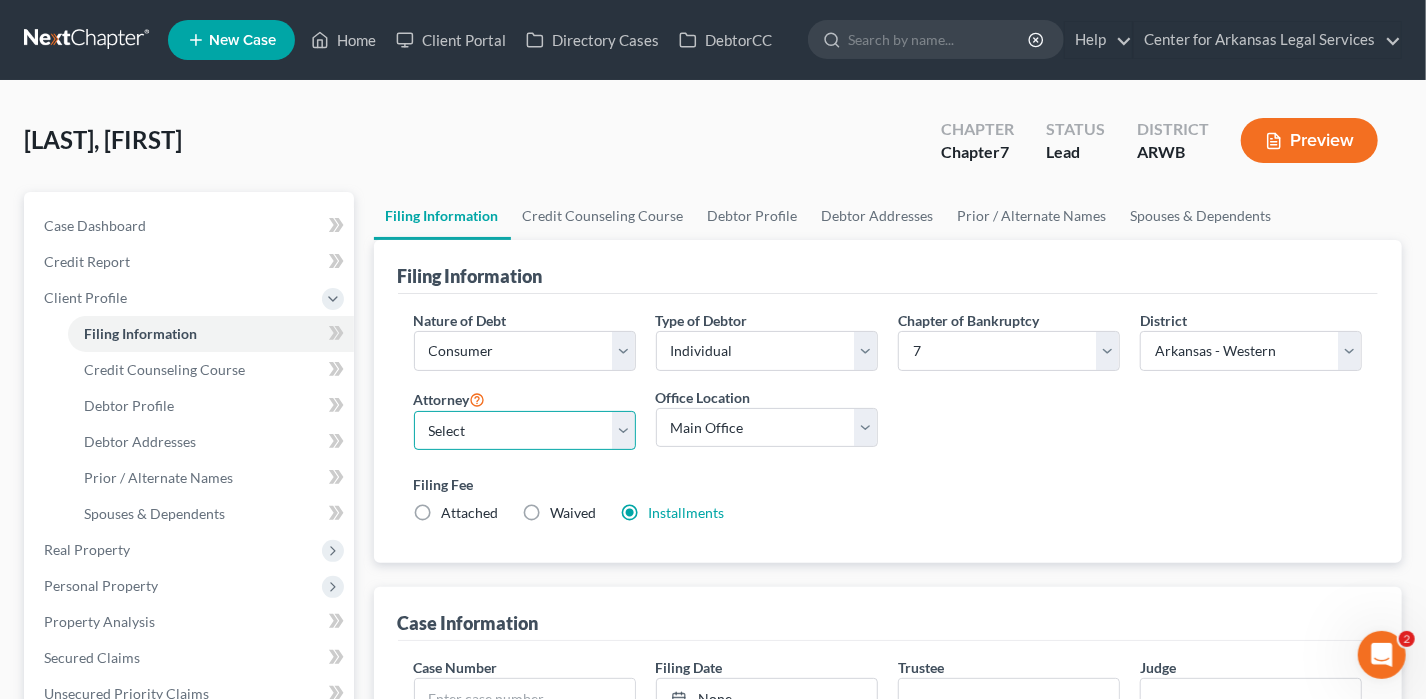 click on "Select [FIRST] [LAST] - ARWB [FIRST] [LAST] - AREB [FIRST] [LAST] - ARWB [FIRST] [LAST] - ARWB [FIRST] [LAST] - AREB [FIRST] [LAST] - ARWB [FIRST] [LAST] - AREB" at bounding box center [525, 431] 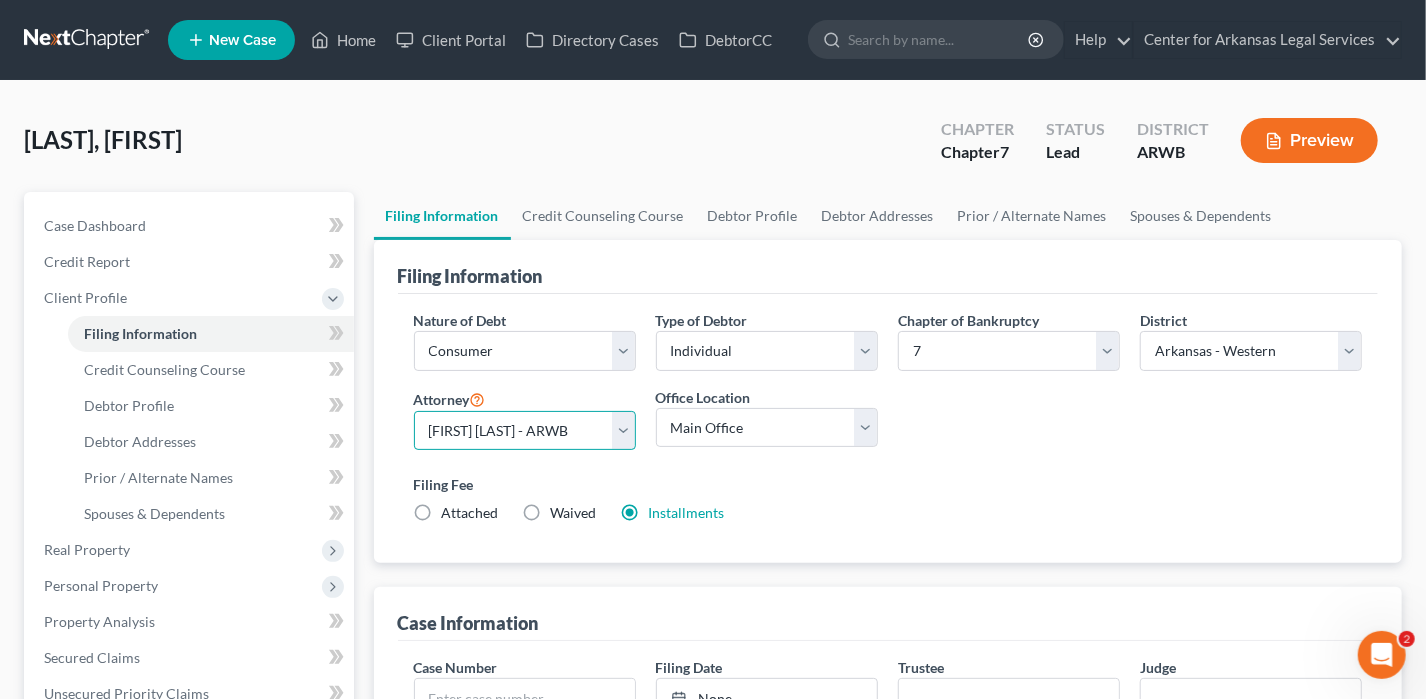 click on "Select [FIRST] [LAST] - ARWB [FIRST] [LAST] - AREB [FIRST] [LAST] - ARWB [FIRST] [LAST] - ARWB [FIRST] [LAST] - AREB [FIRST] [LAST] - ARWB [FIRST] [LAST] - AREB" at bounding box center (525, 431) 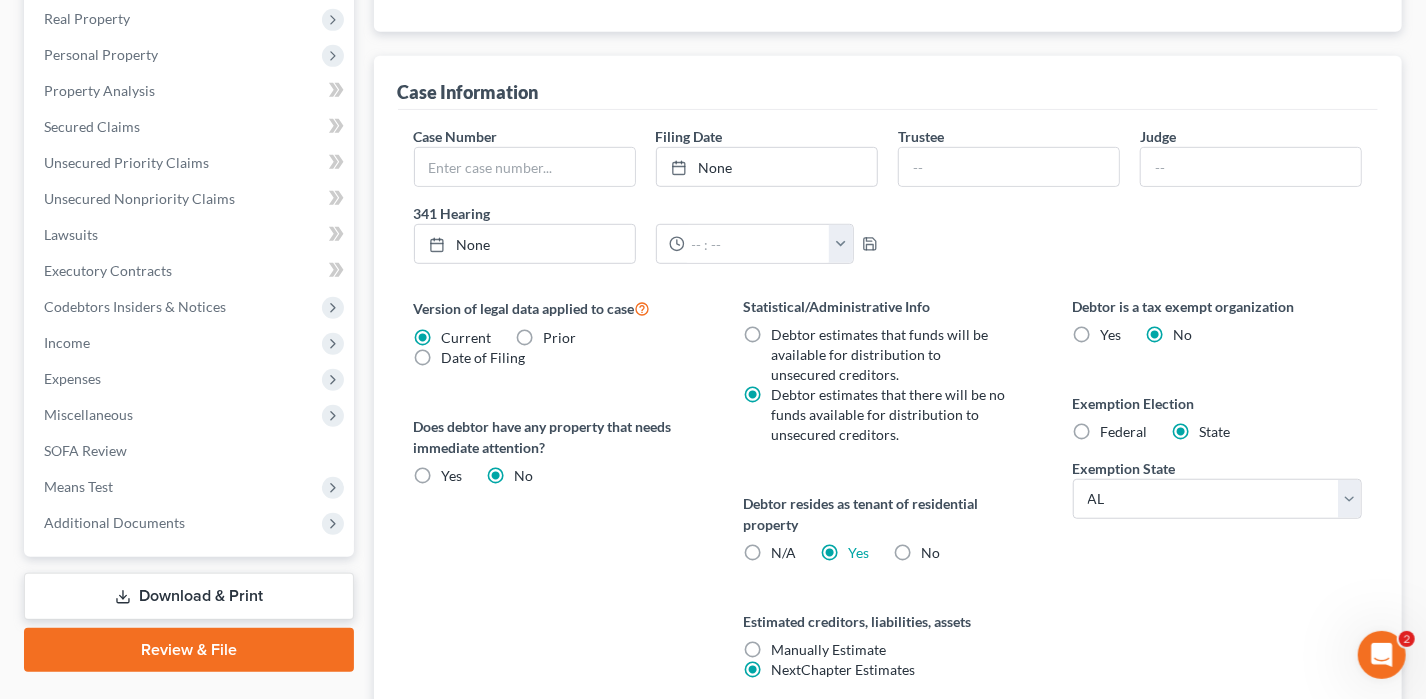 scroll, scrollTop: 696, scrollLeft: 0, axis: vertical 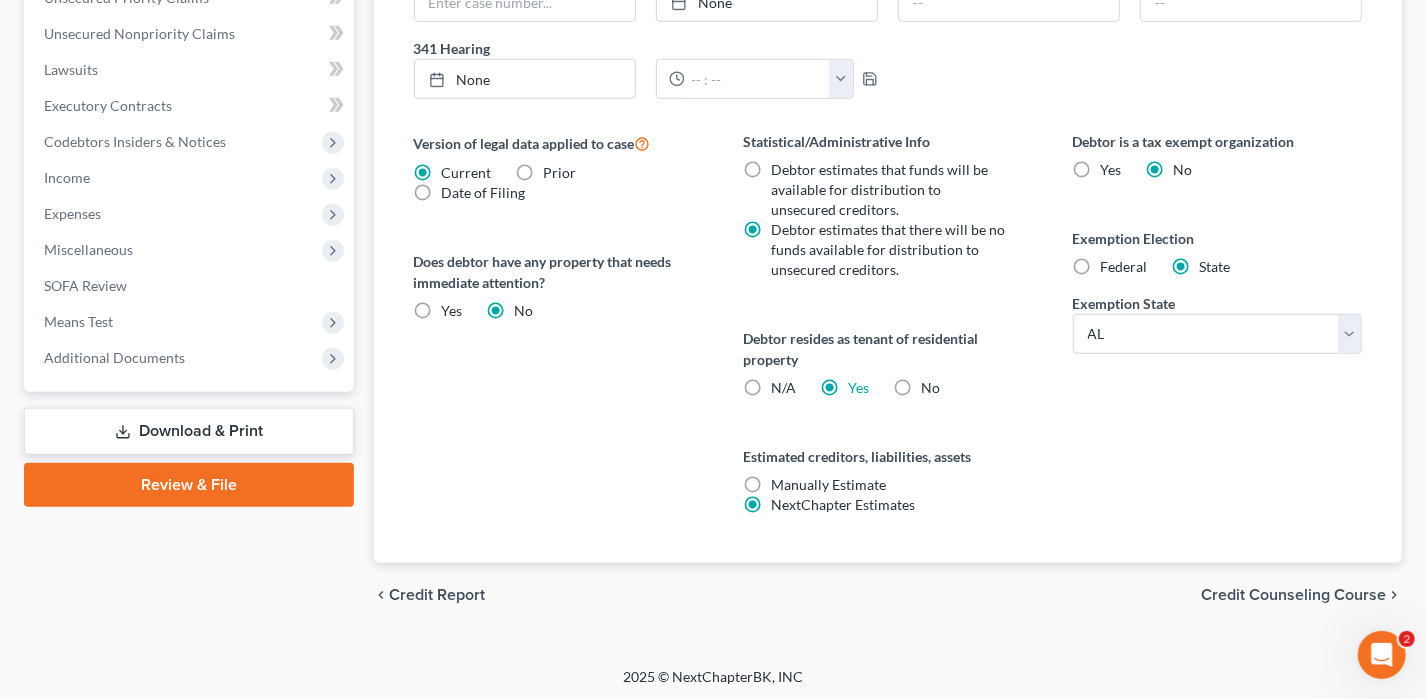 click on "chevron_left
Credit Report
Credit Counseling Course
chevron_right" at bounding box center [888, 595] 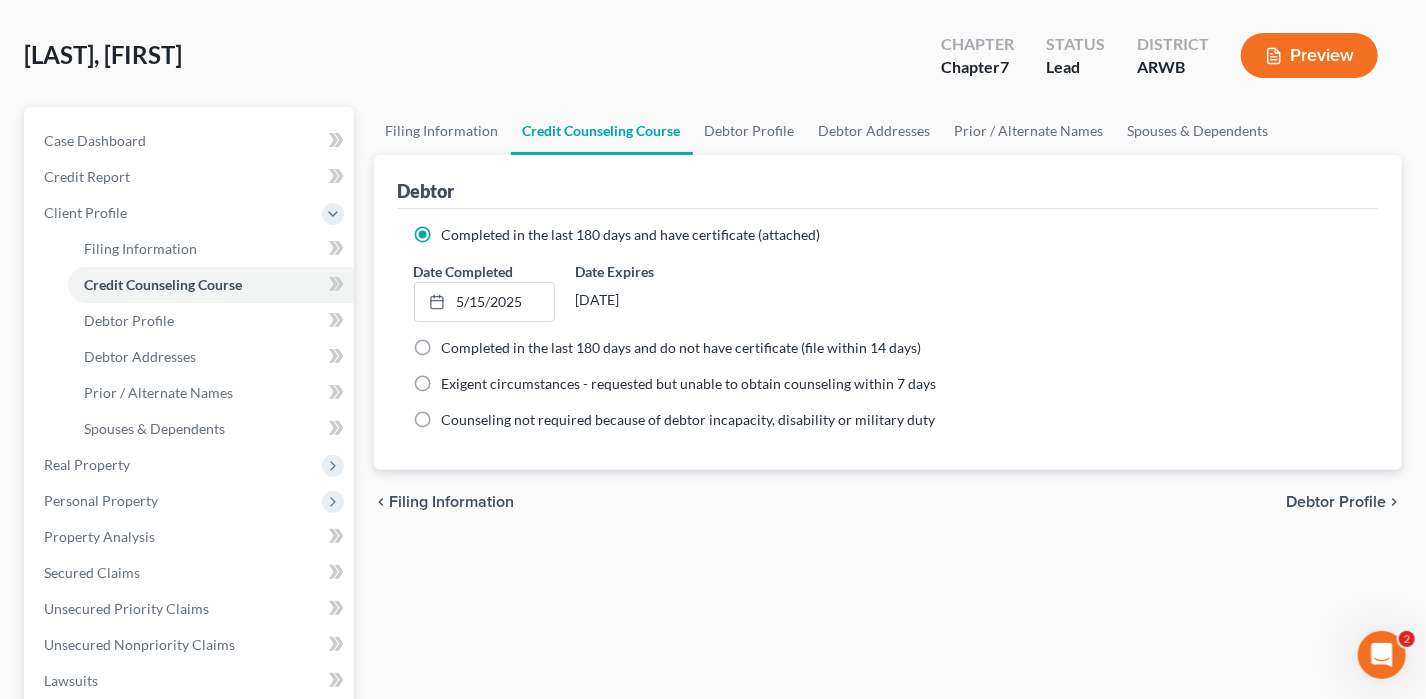 scroll, scrollTop: 0, scrollLeft: 0, axis: both 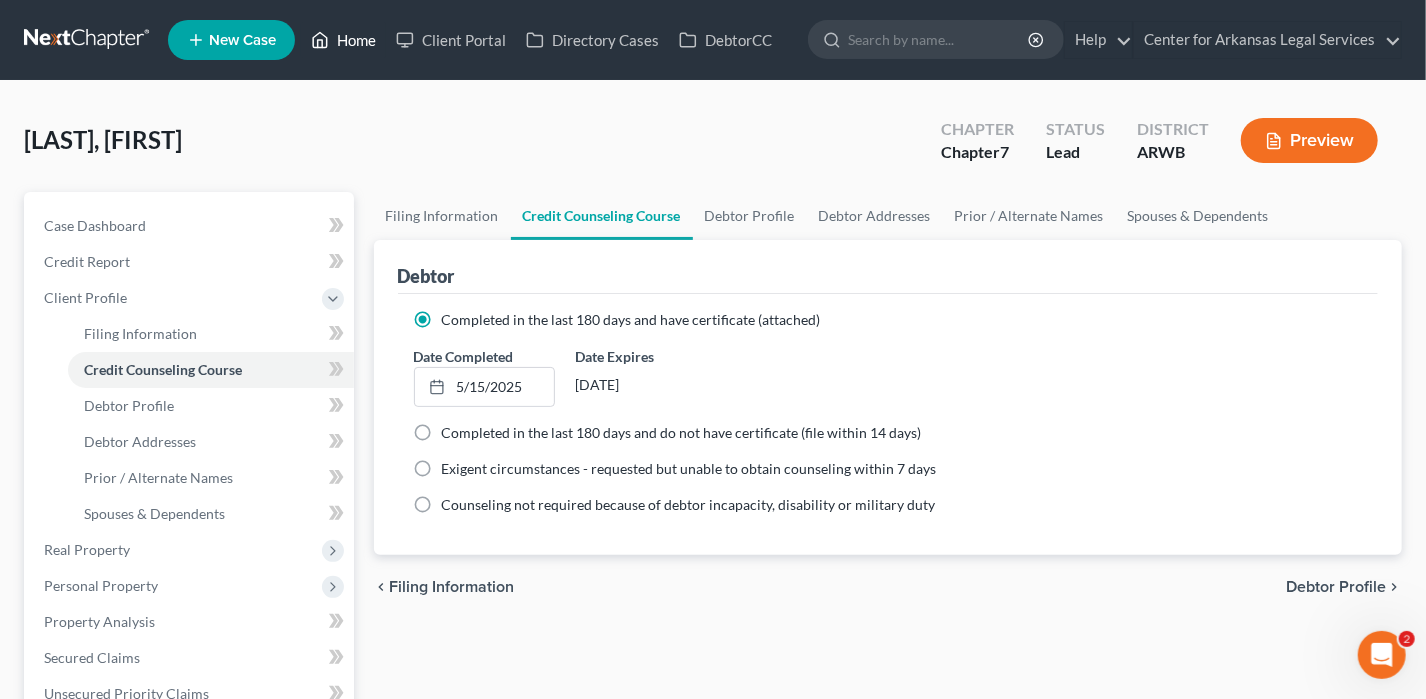 click on "Home" at bounding box center [343, 40] 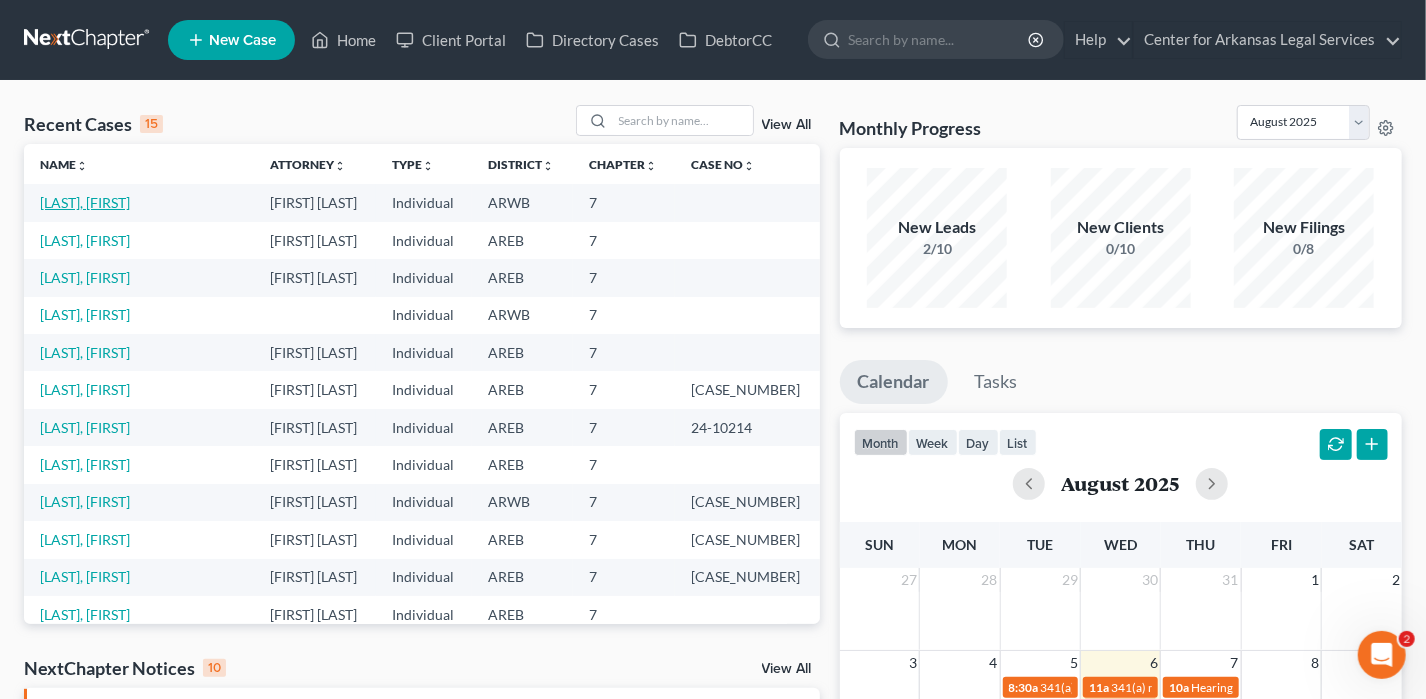 click on "[LAST], [FIRST]" at bounding box center [85, 202] 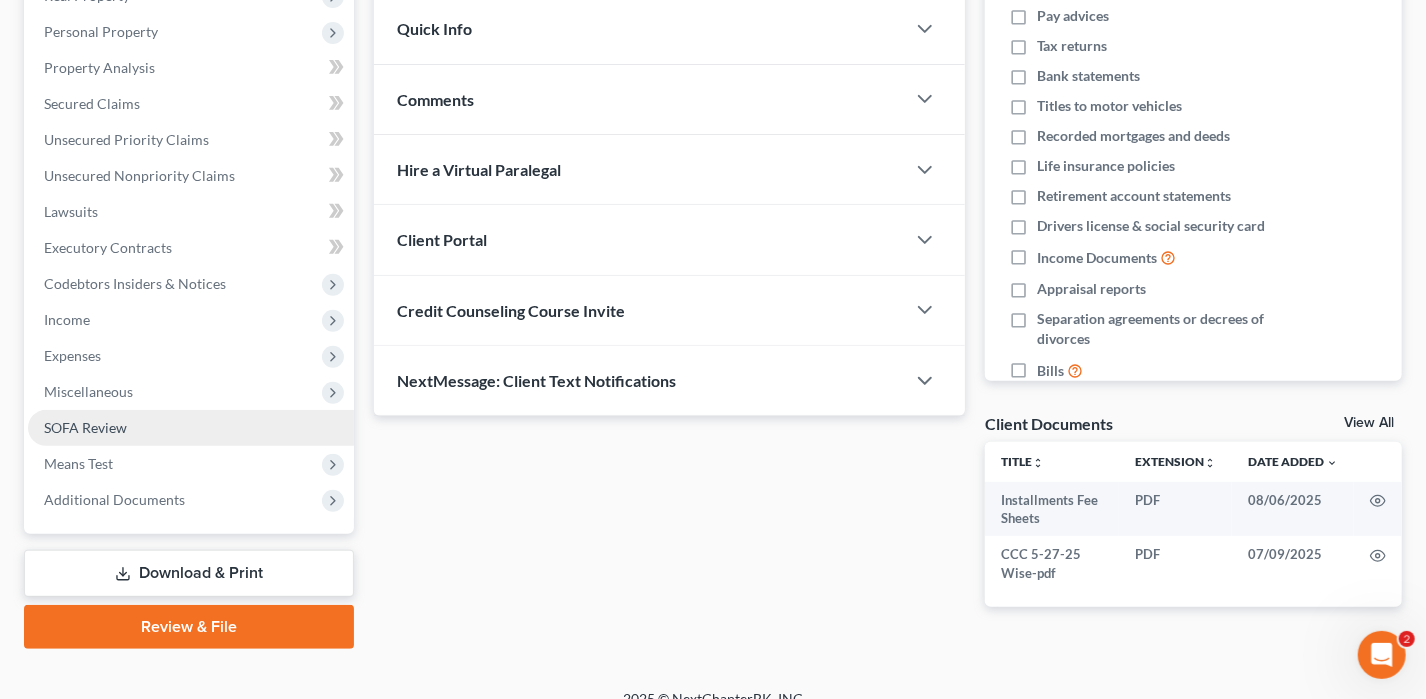 scroll, scrollTop: 360, scrollLeft: 0, axis: vertical 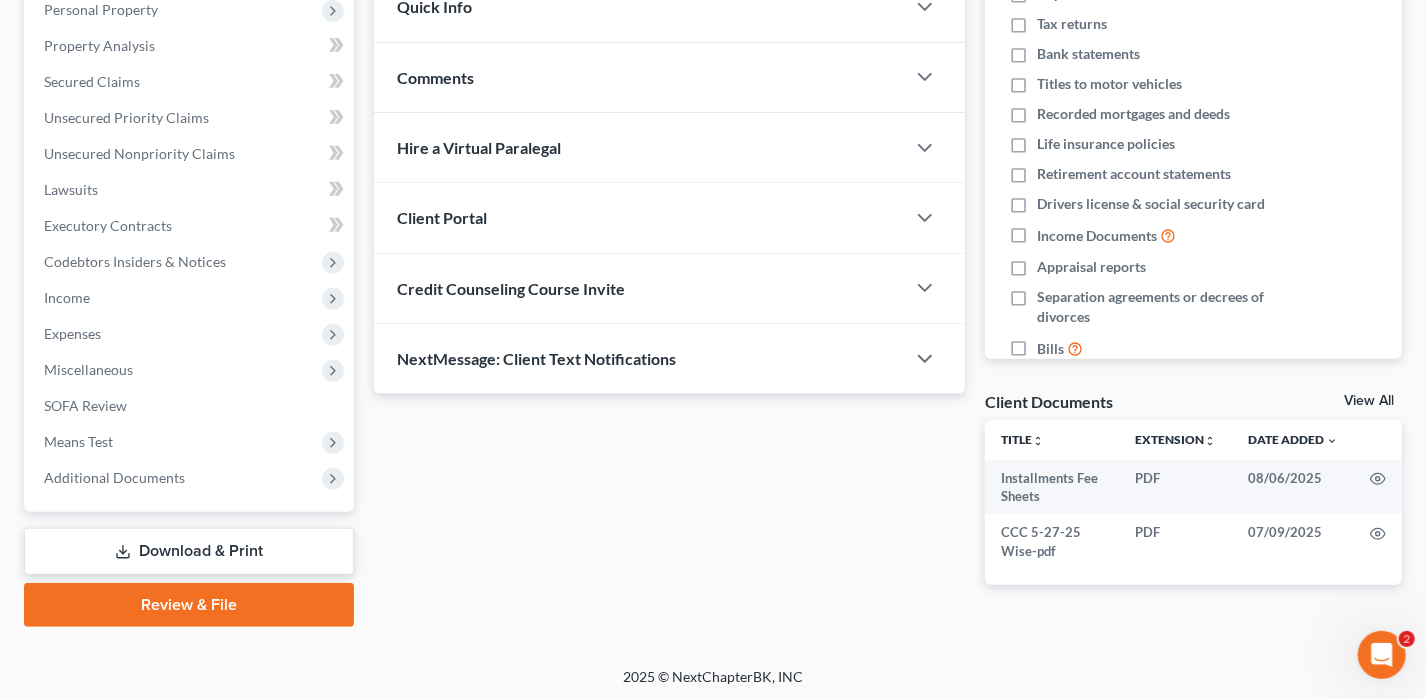 click on "Review & File" at bounding box center [189, 605] 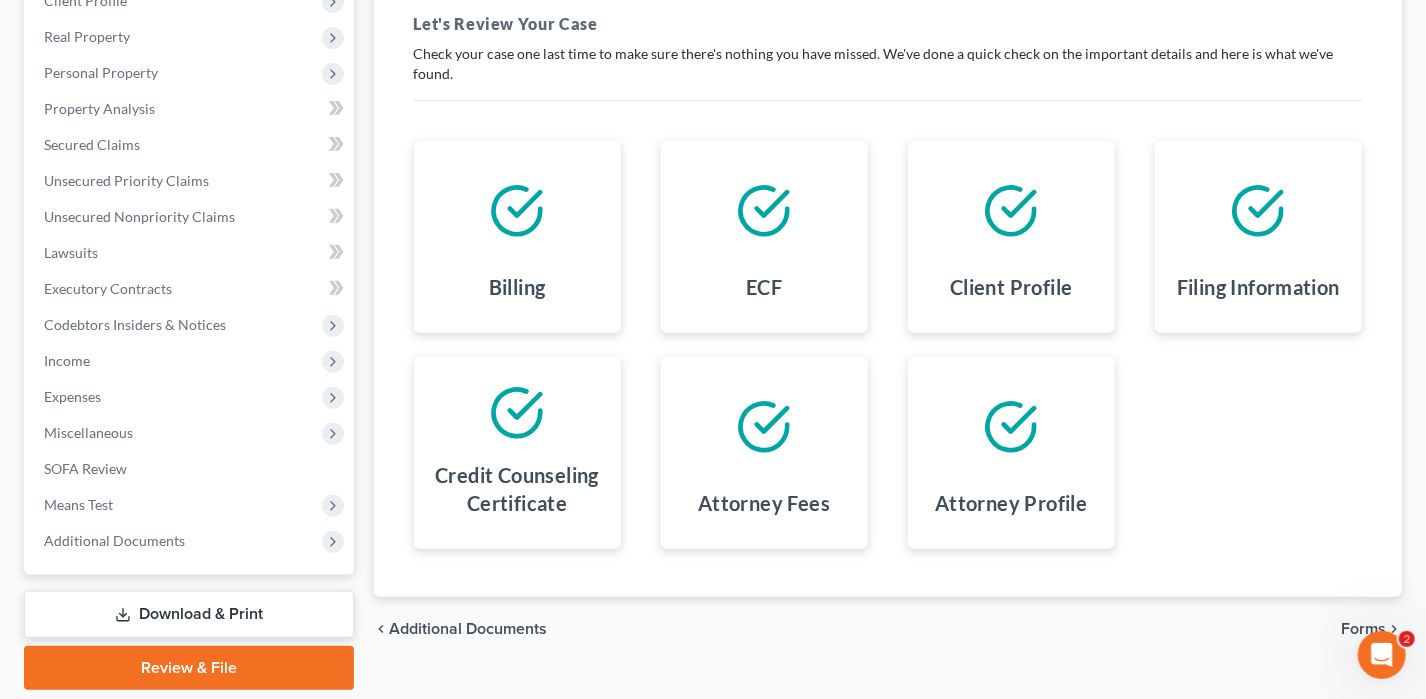 scroll, scrollTop: 300, scrollLeft: 0, axis: vertical 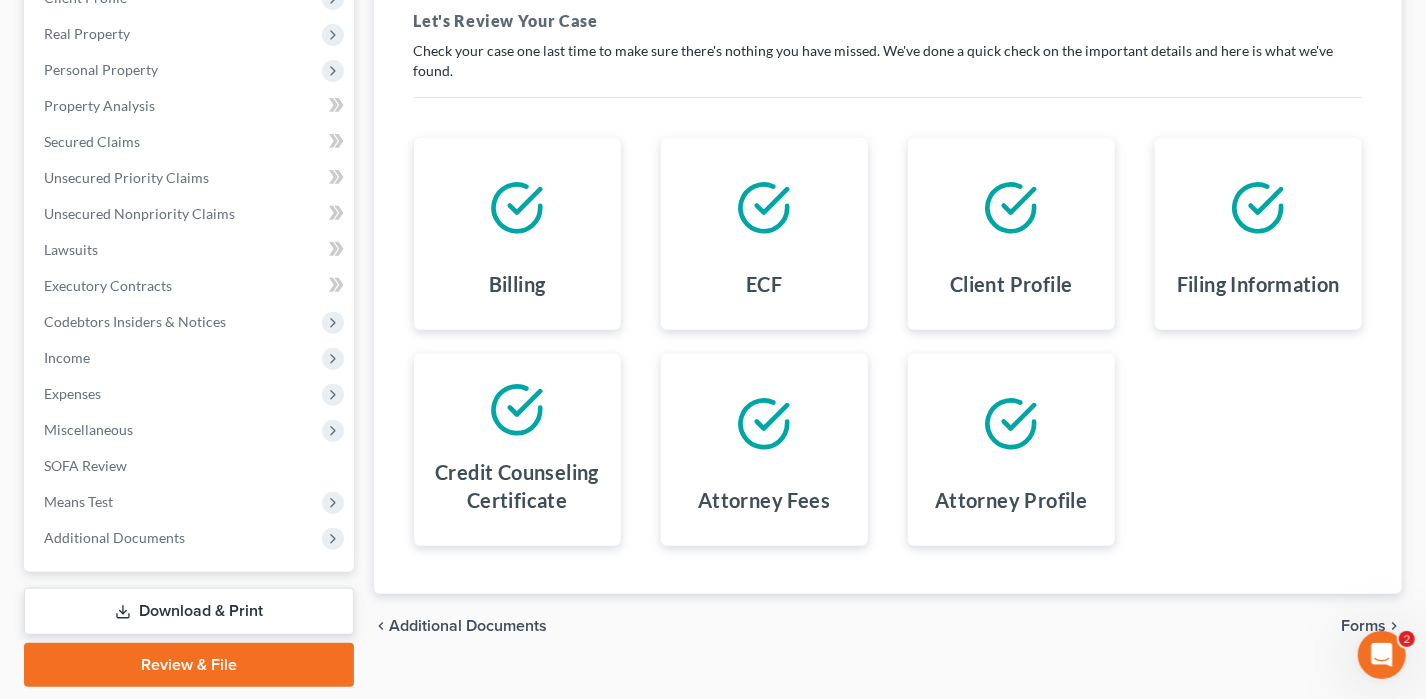 click on "Forms" at bounding box center [1363, 626] 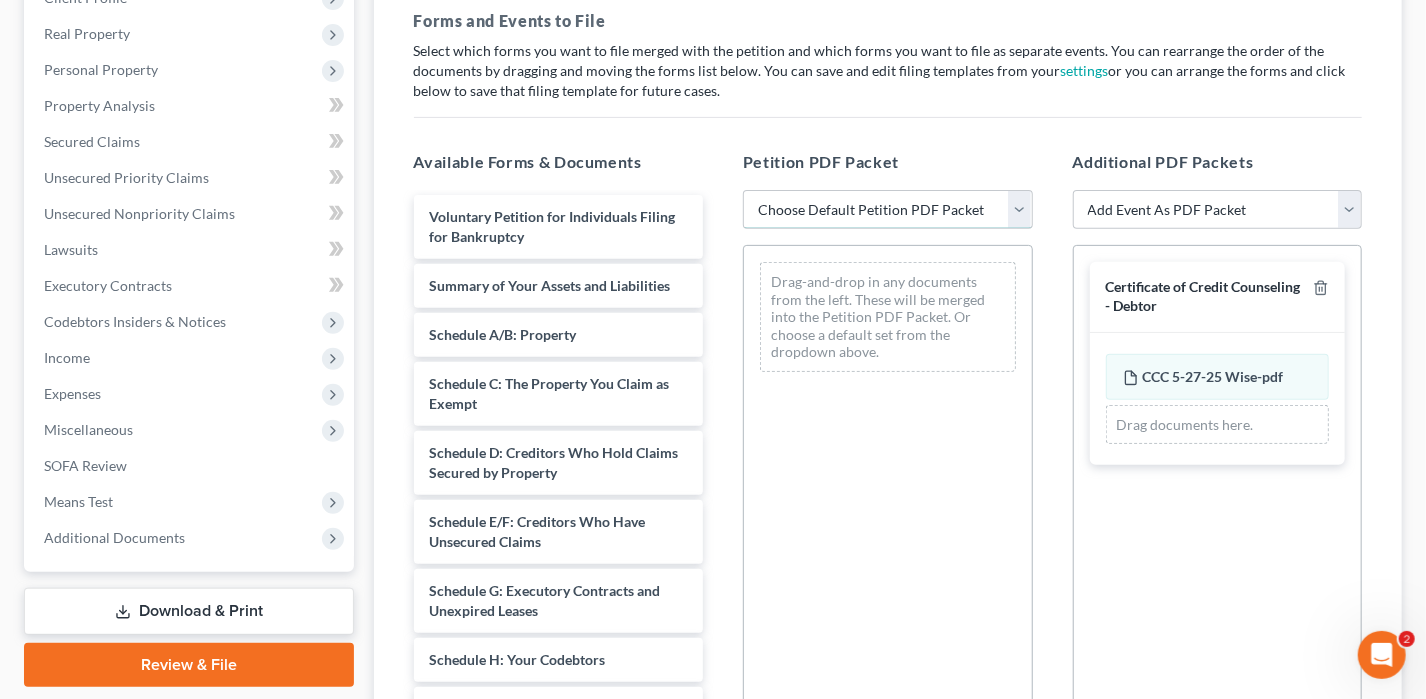 click on "Choose Default Petition PDF Packet Complete Bankruptcy Petition (all forms and schedules) Emergency Filing (Voluntary Petition and Creditor List Only) DC - Ch7" at bounding box center [888, 210] 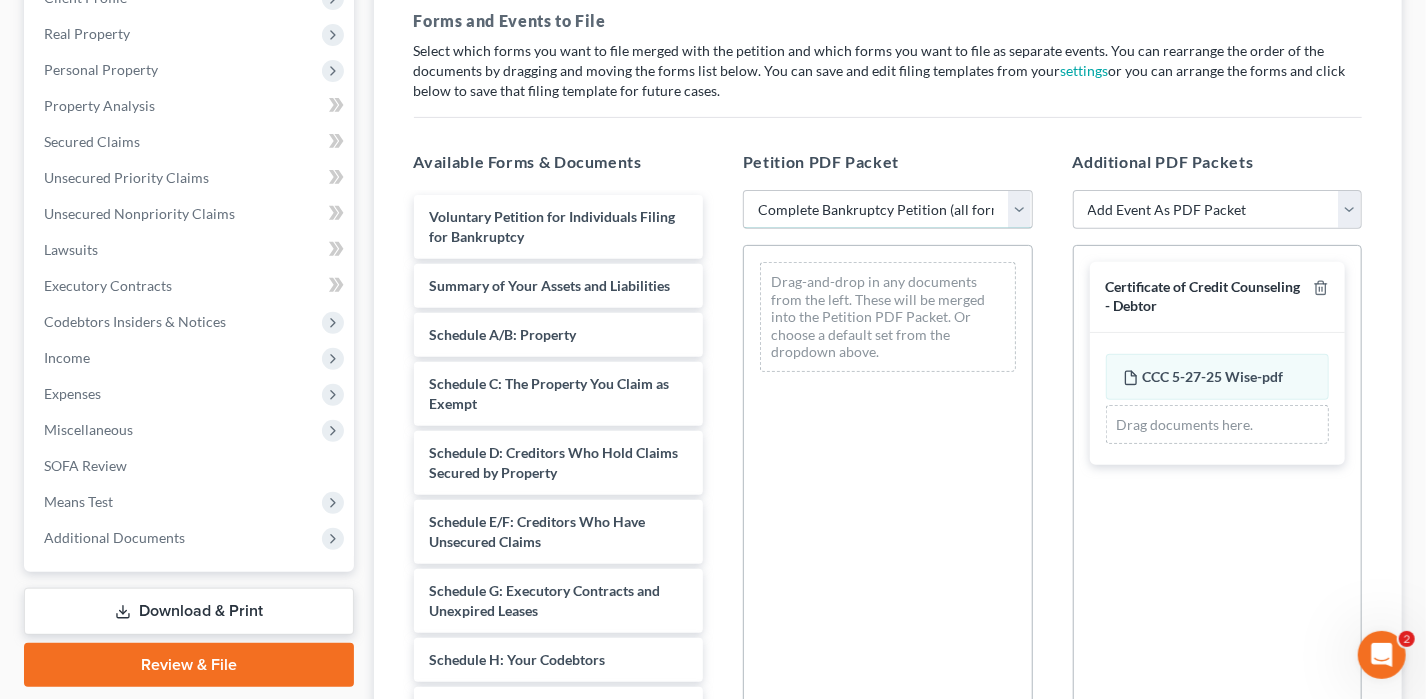 click on "Choose Default Petition PDF Packet Complete Bankruptcy Petition (all forms and schedules) Emergency Filing (Voluntary Petition and Creditor List Only) DC - Ch7" at bounding box center (888, 210) 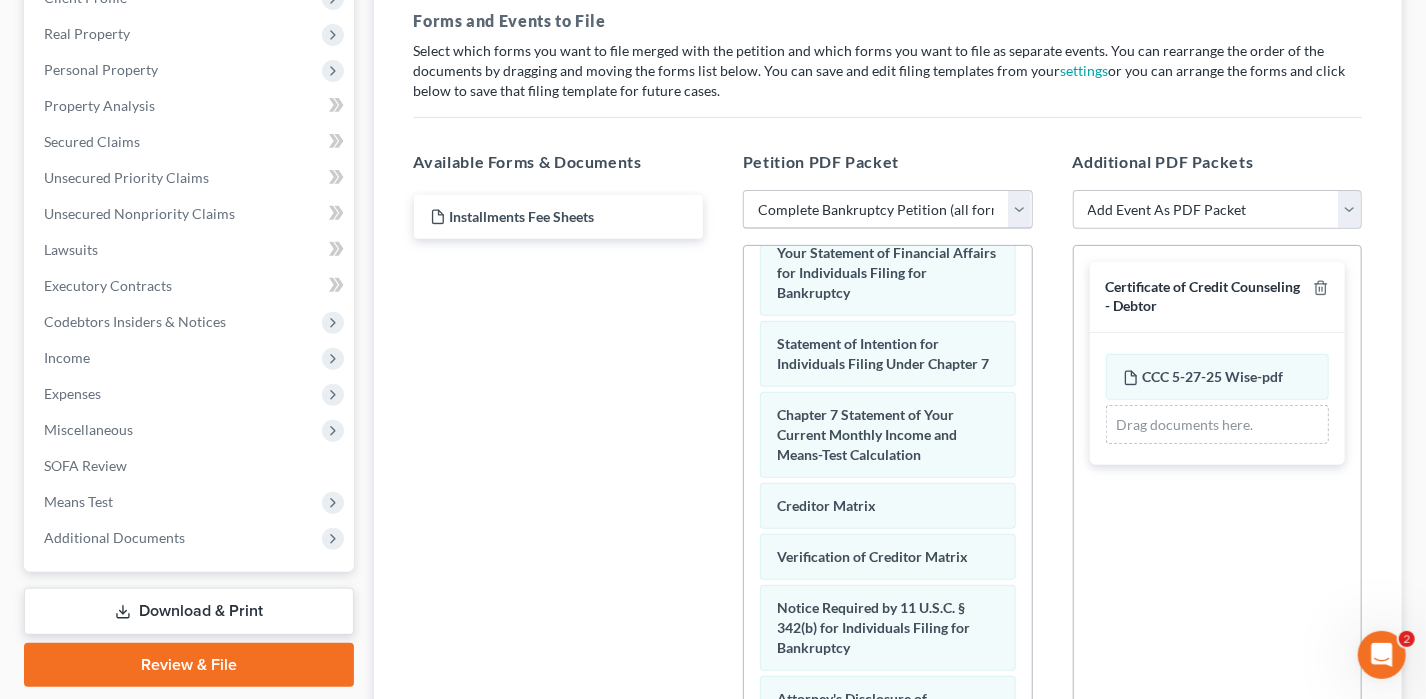 scroll, scrollTop: 821, scrollLeft: 0, axis: vertical 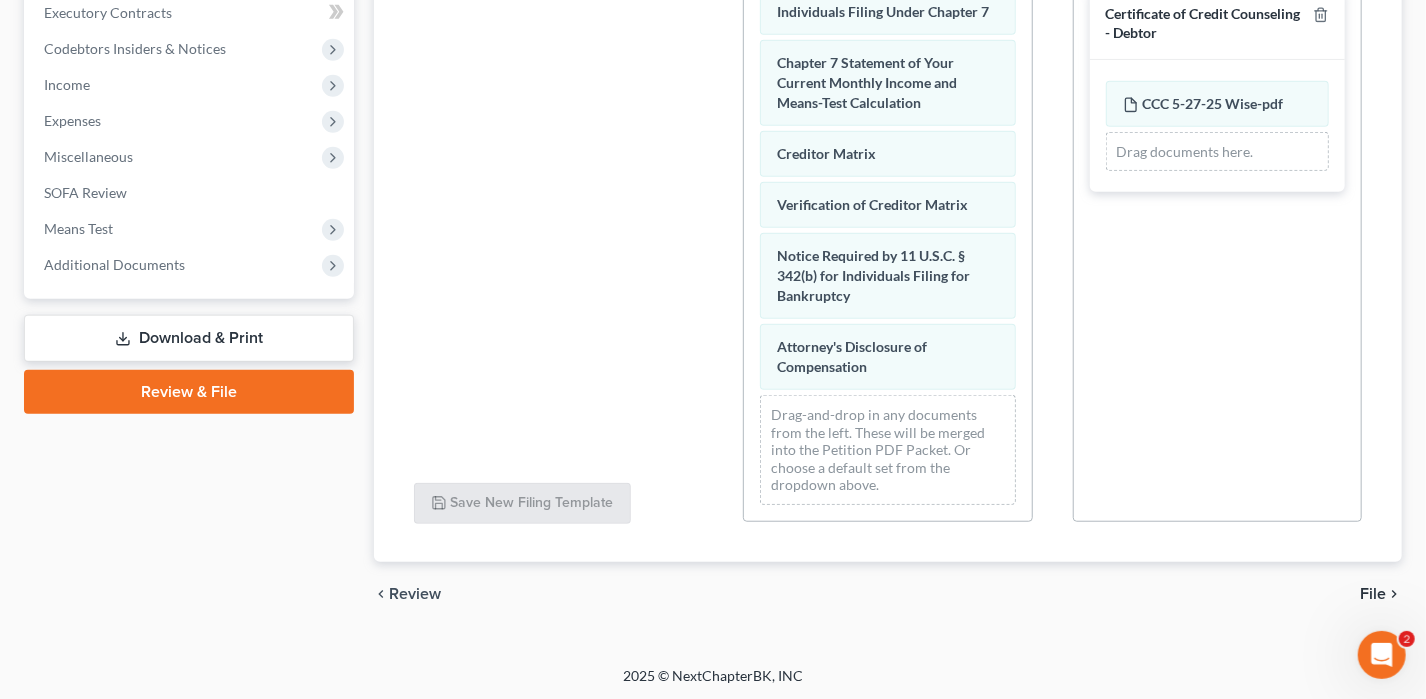 click on "File" at bounding box center (1373, 594) 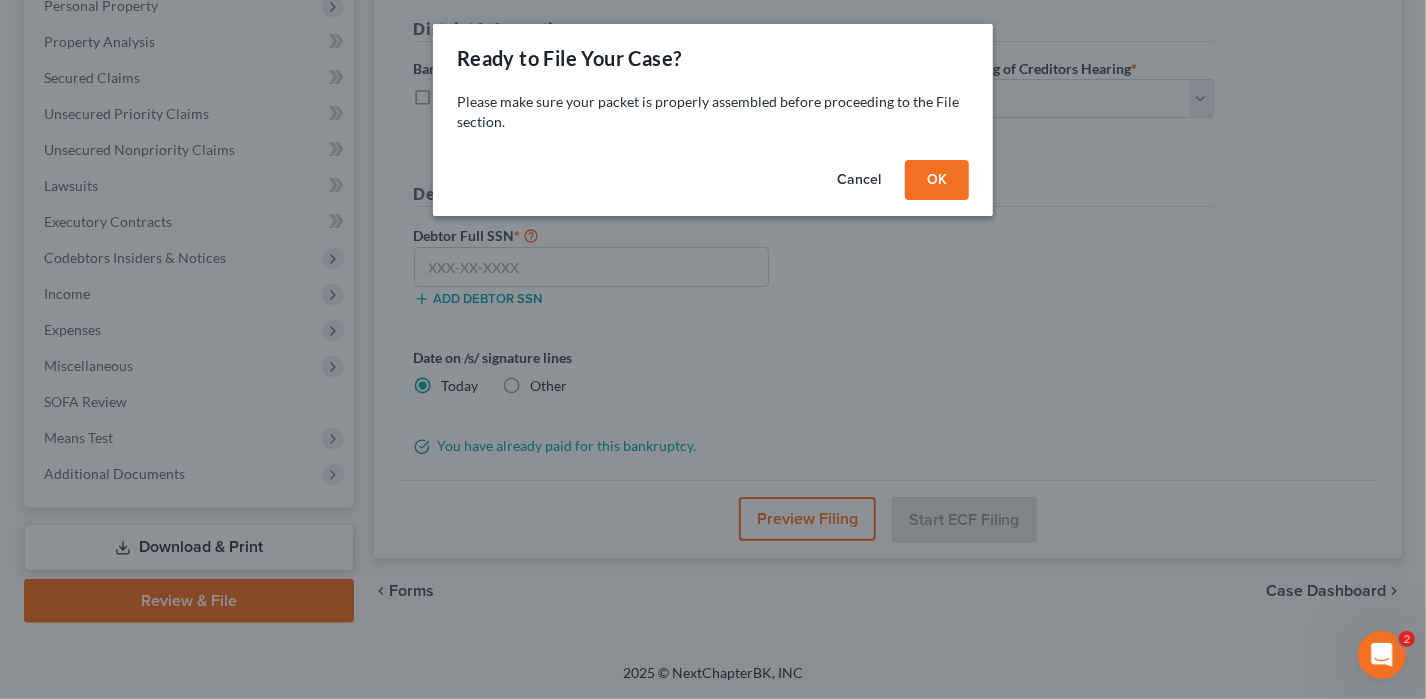 scroll, scrollTop: 360, scrollLeft: 0, axis: vertical 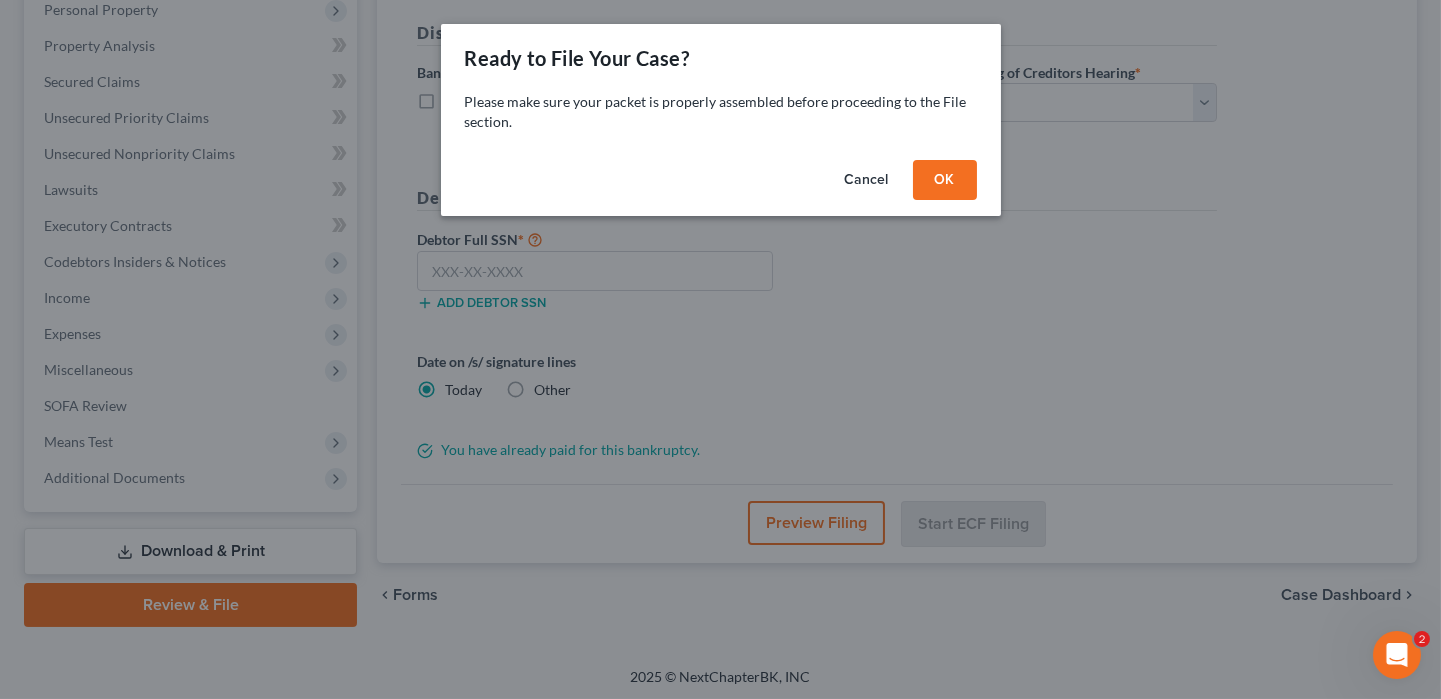 click on "OK" at bounding box center (945, 180) 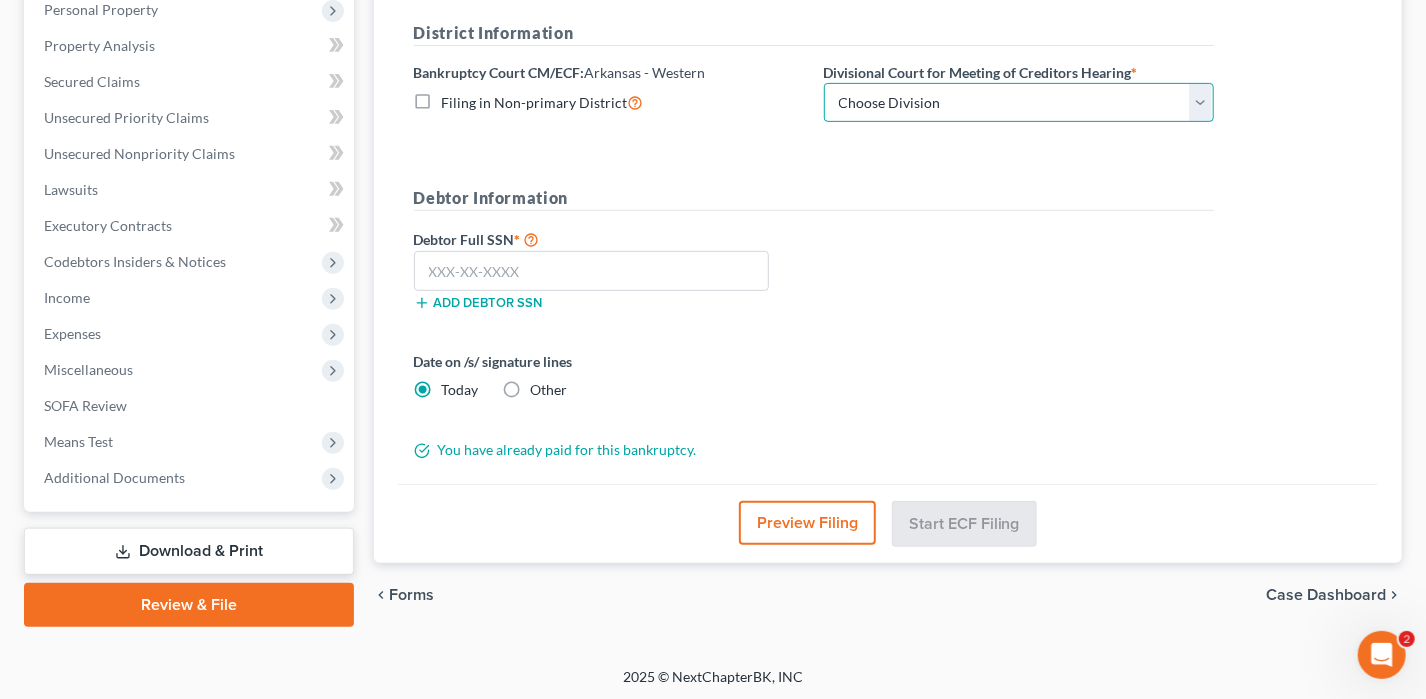 click on "Choose Division El Dorado Fayetteville Fort Smith Harrison Hot Springs Texarkana" at bounding box center (1019, 103) 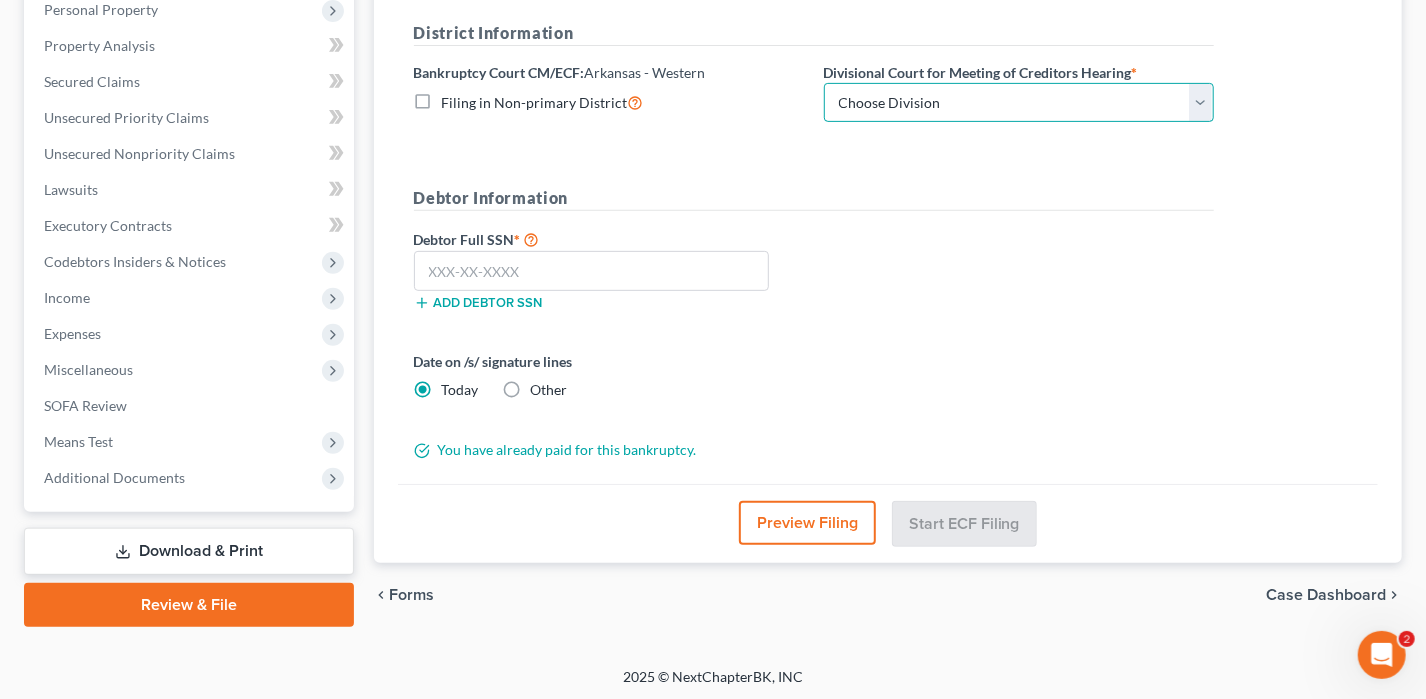 select on "2" 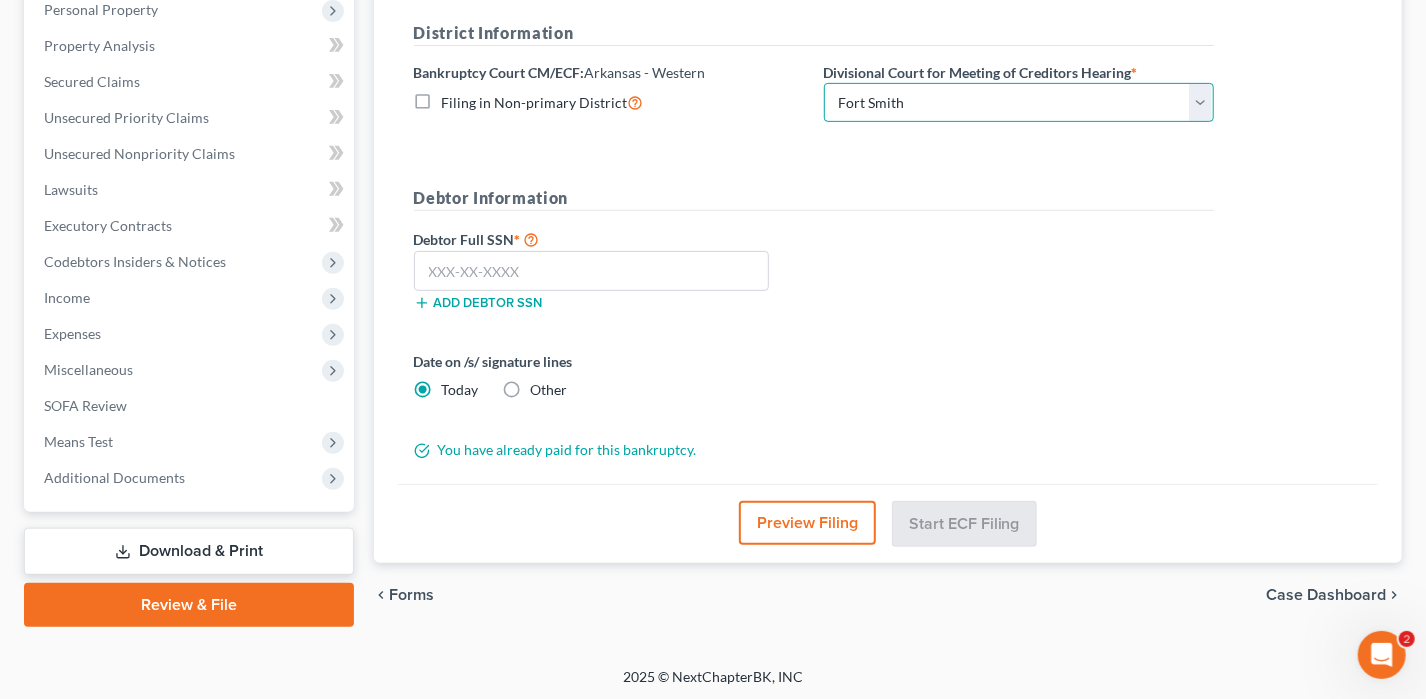 click on "Choose Division El Dorado Fayetteville Fort Smith Harrison Hot Springs Texarkana" at bounding box center [1019, 103] 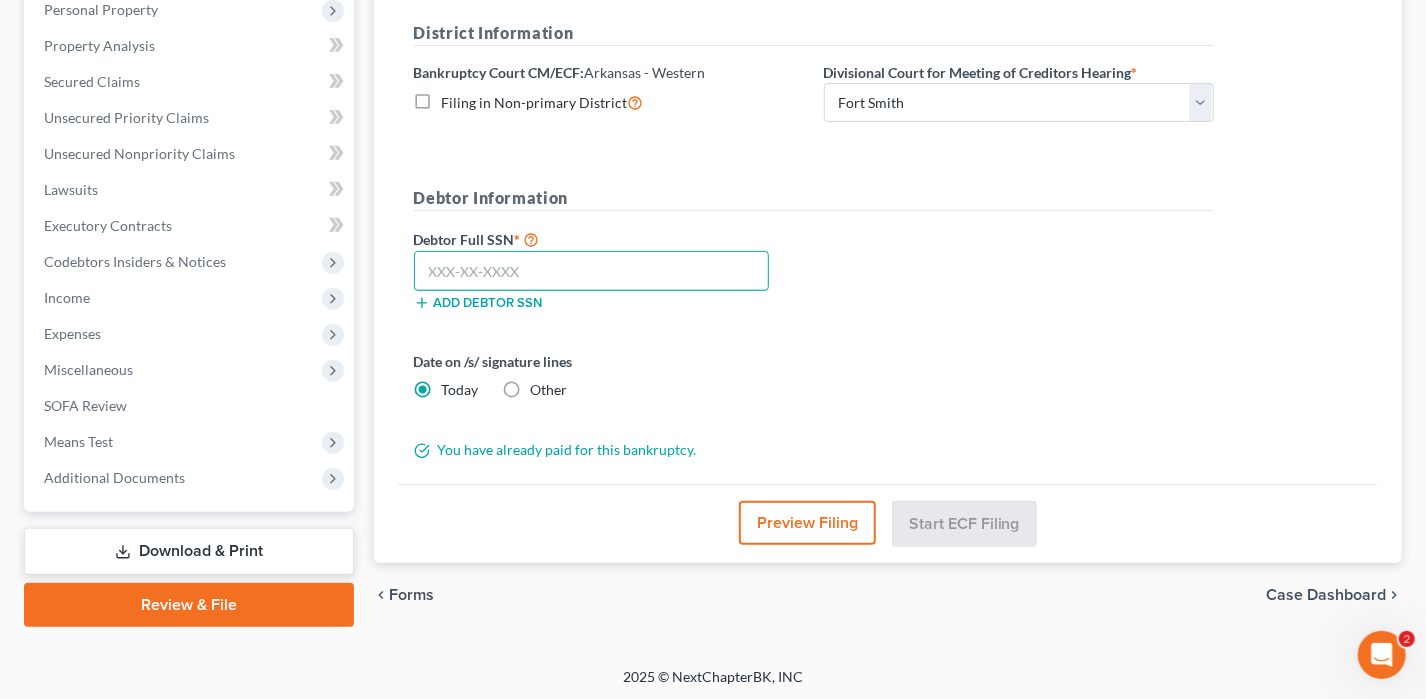click at bounding box center (592, 271) 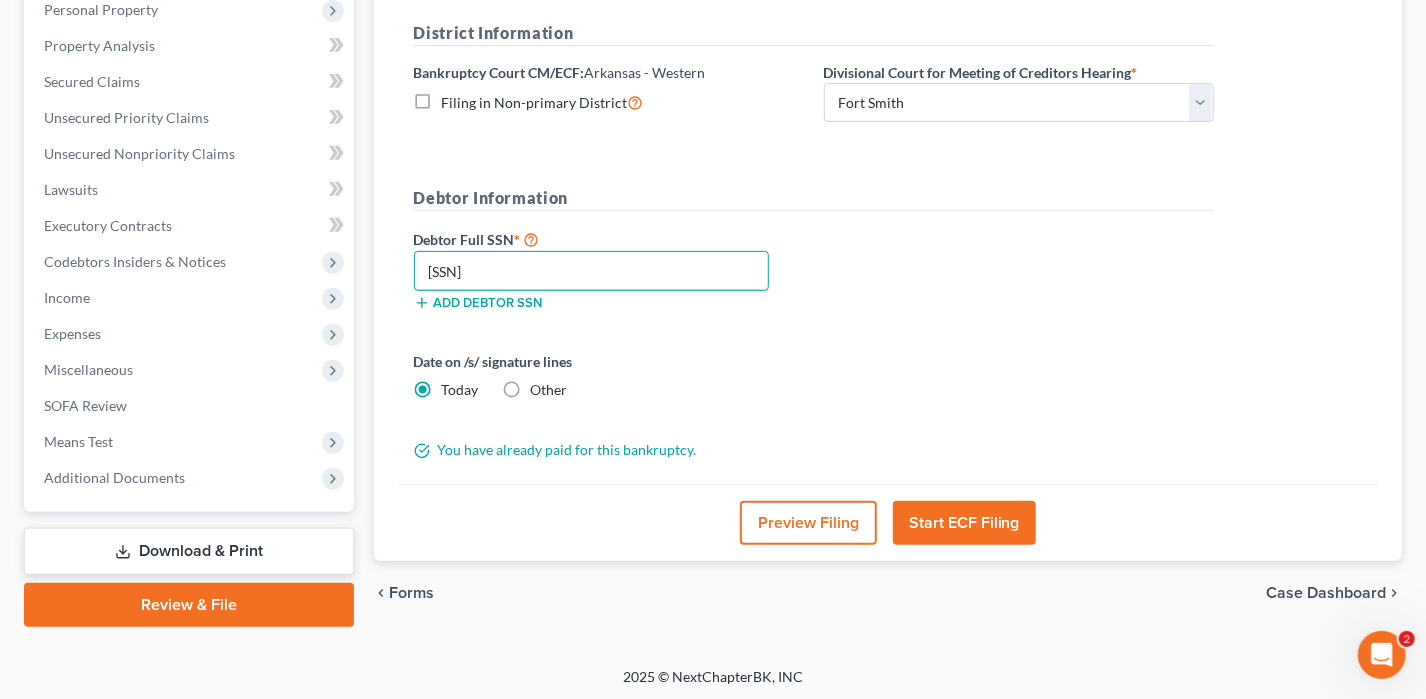 type on "[SSN]" 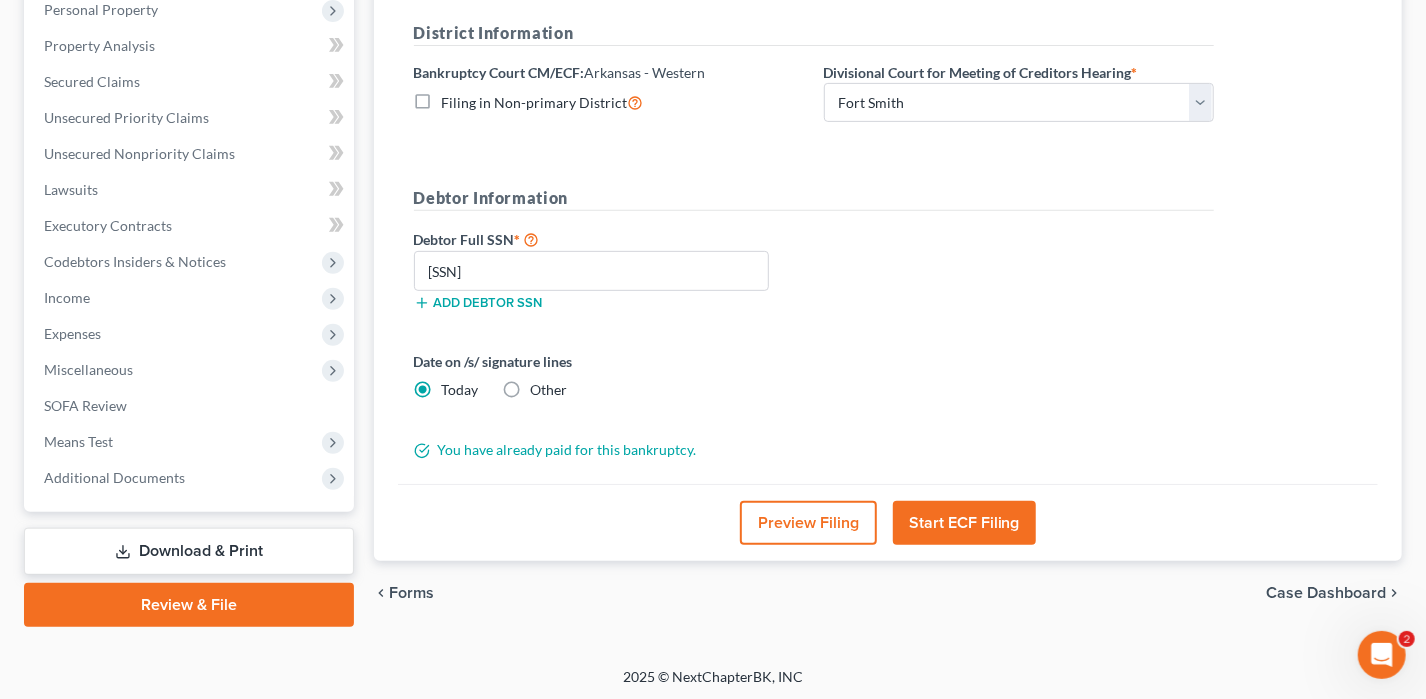 click on "Start ECF Filing" at bounding box center [964, 523] 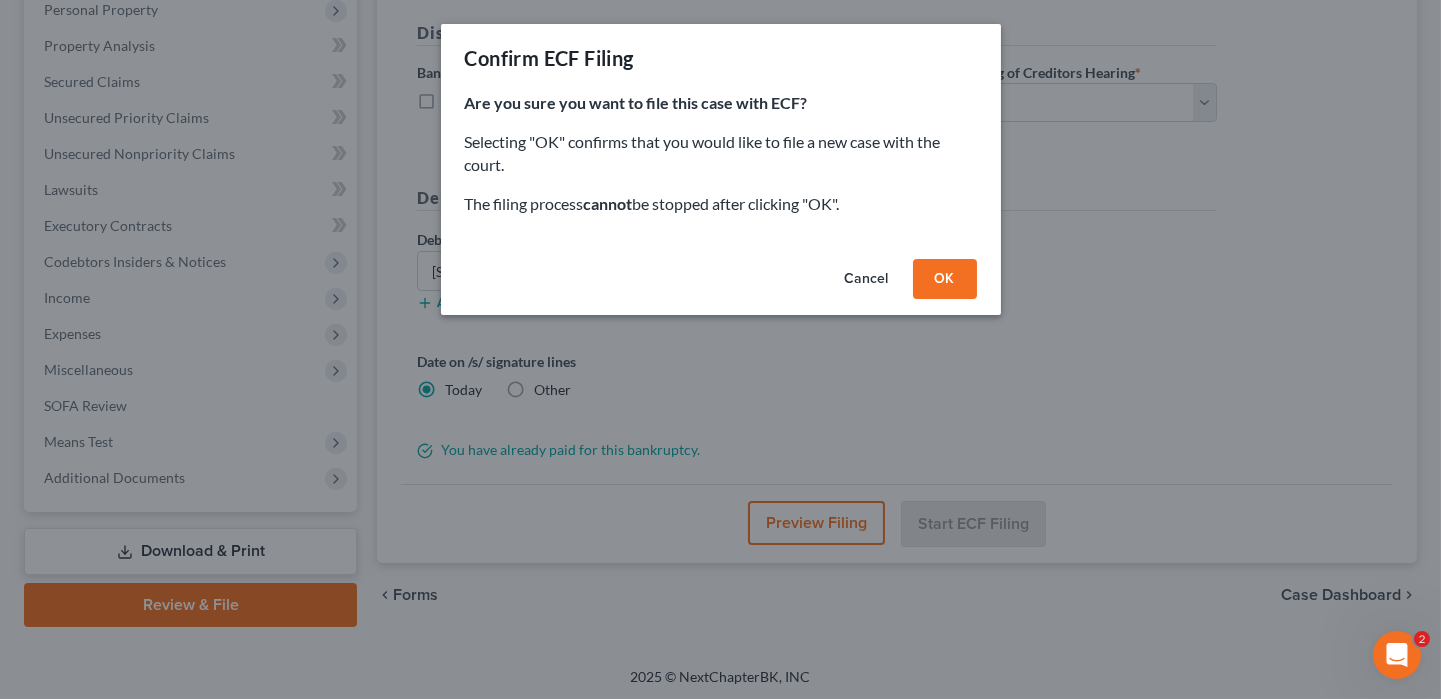 click on "OK" at bounding box center [945, 279] 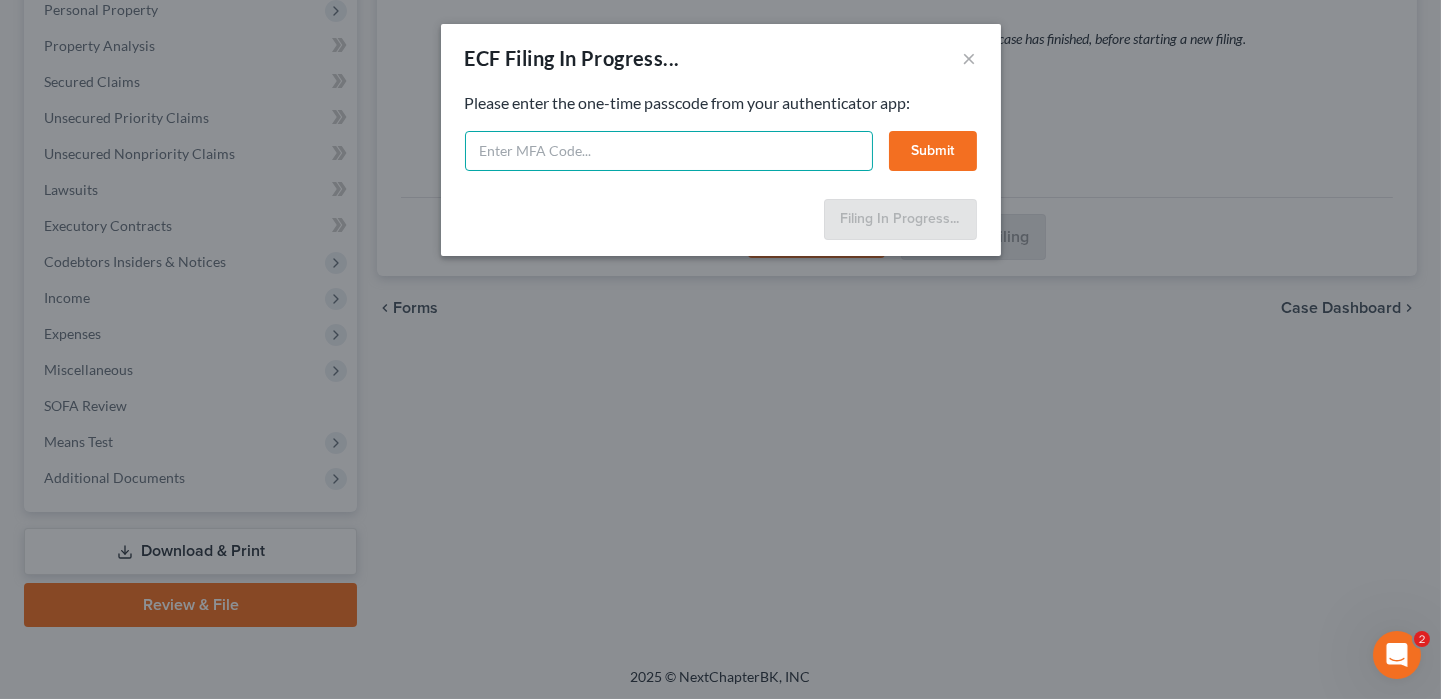 click at bounding box center (669, 151) 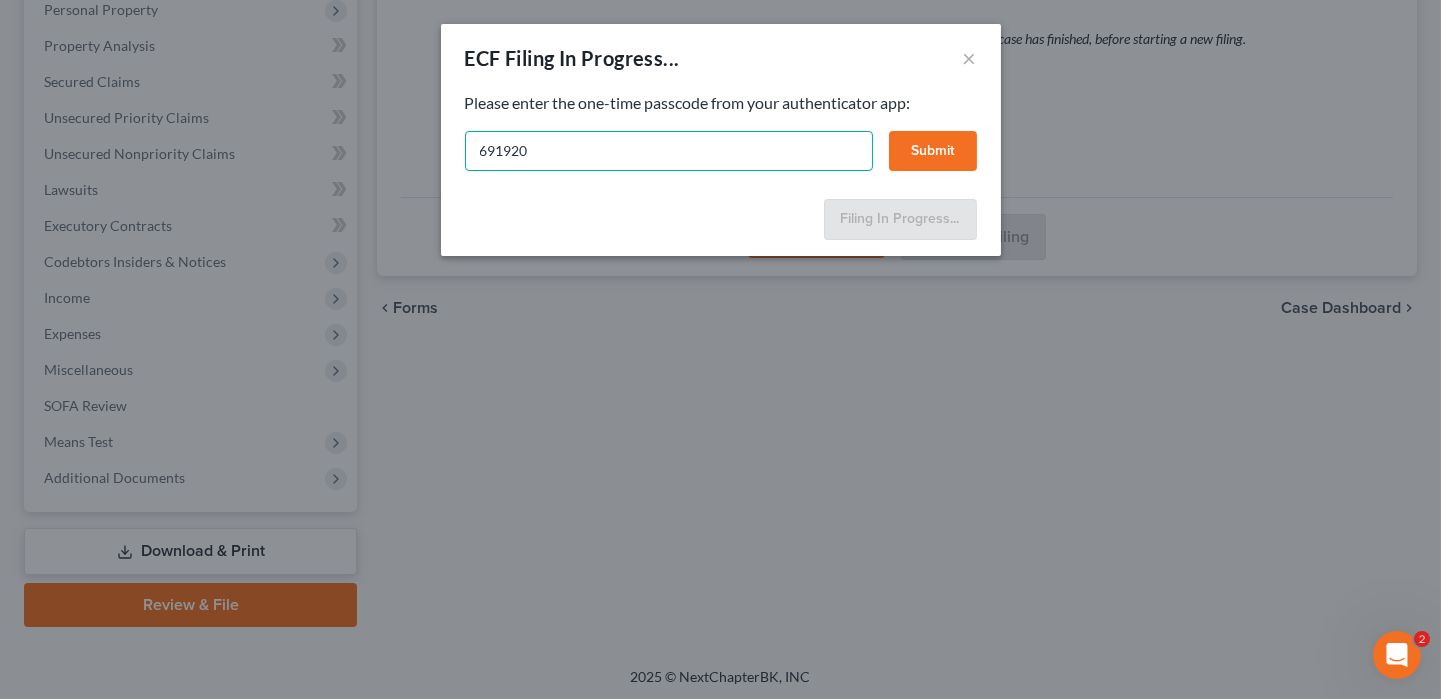 type on "691920" 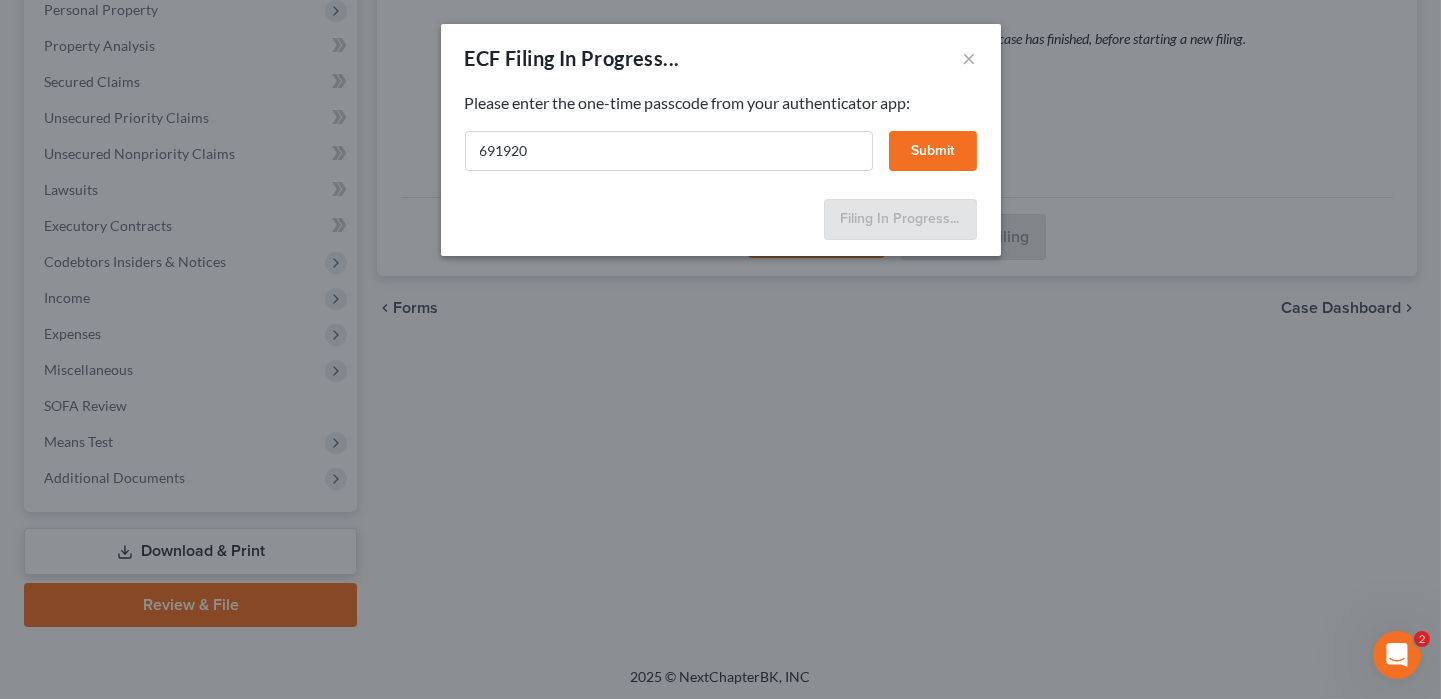 click on "Submit" at bounding box center [933, 151] 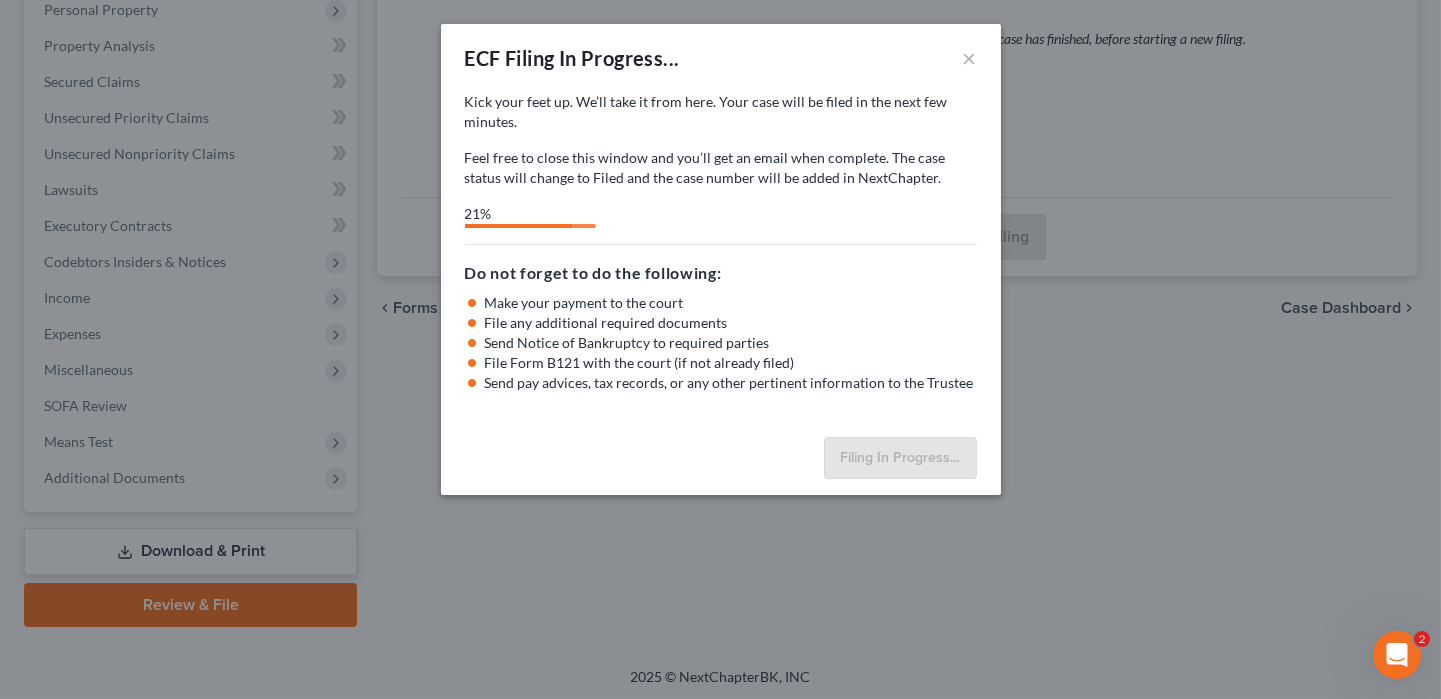 select on "2" 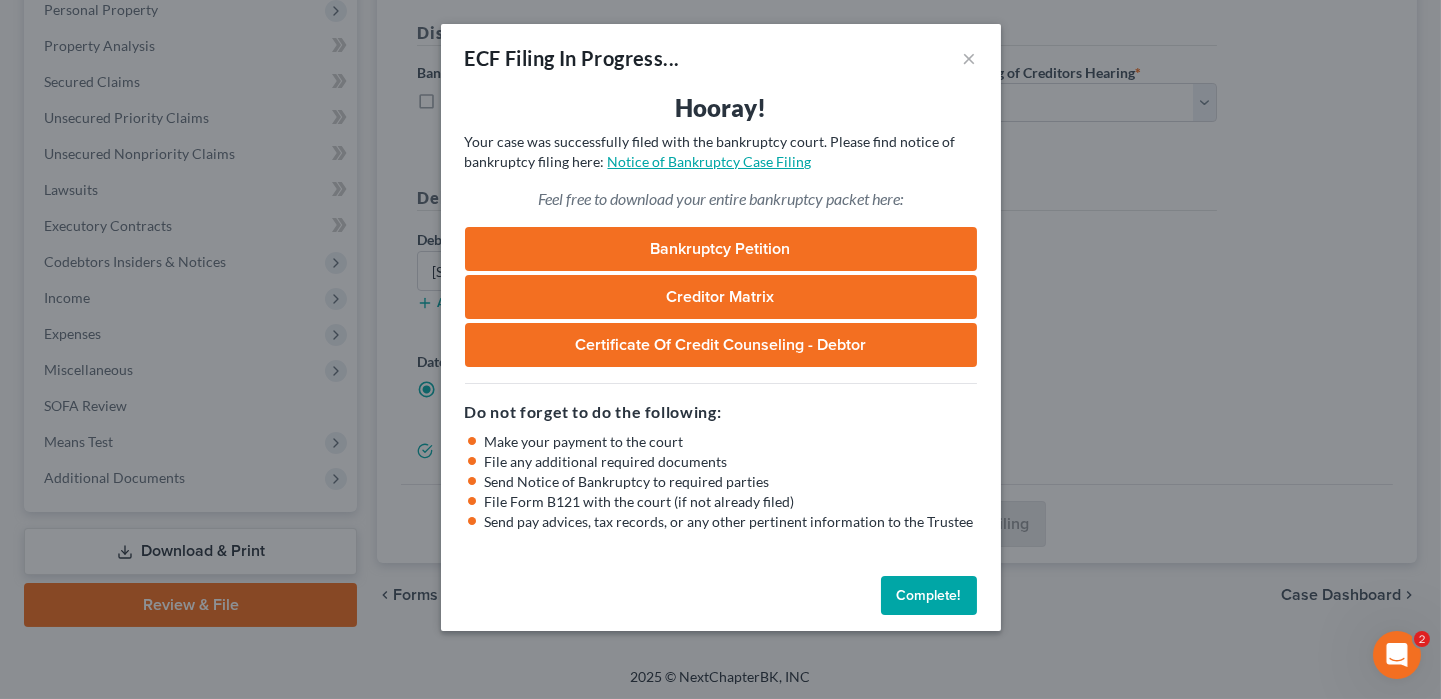 click on "Notice of Bankruptcy Case Filing" at bounding box center (710, 161) 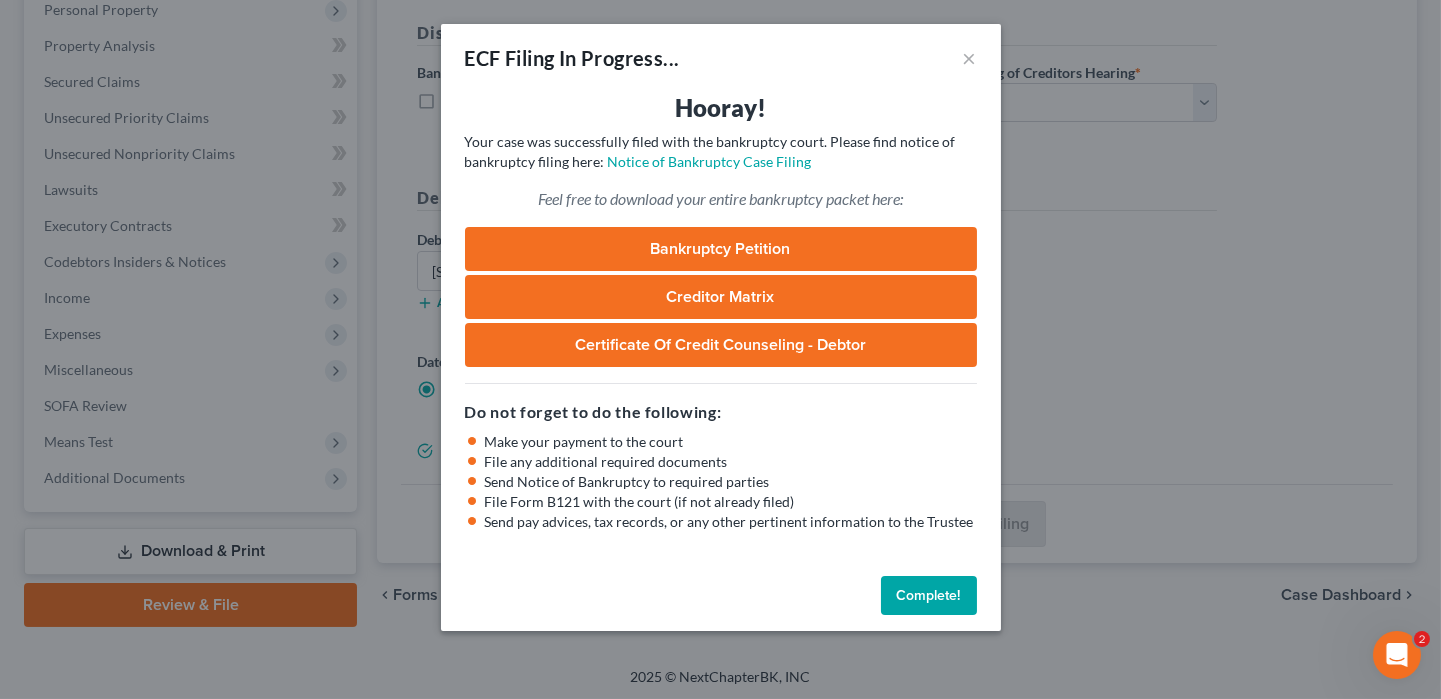 click on "Complete!" at bounding box center [929, 596] 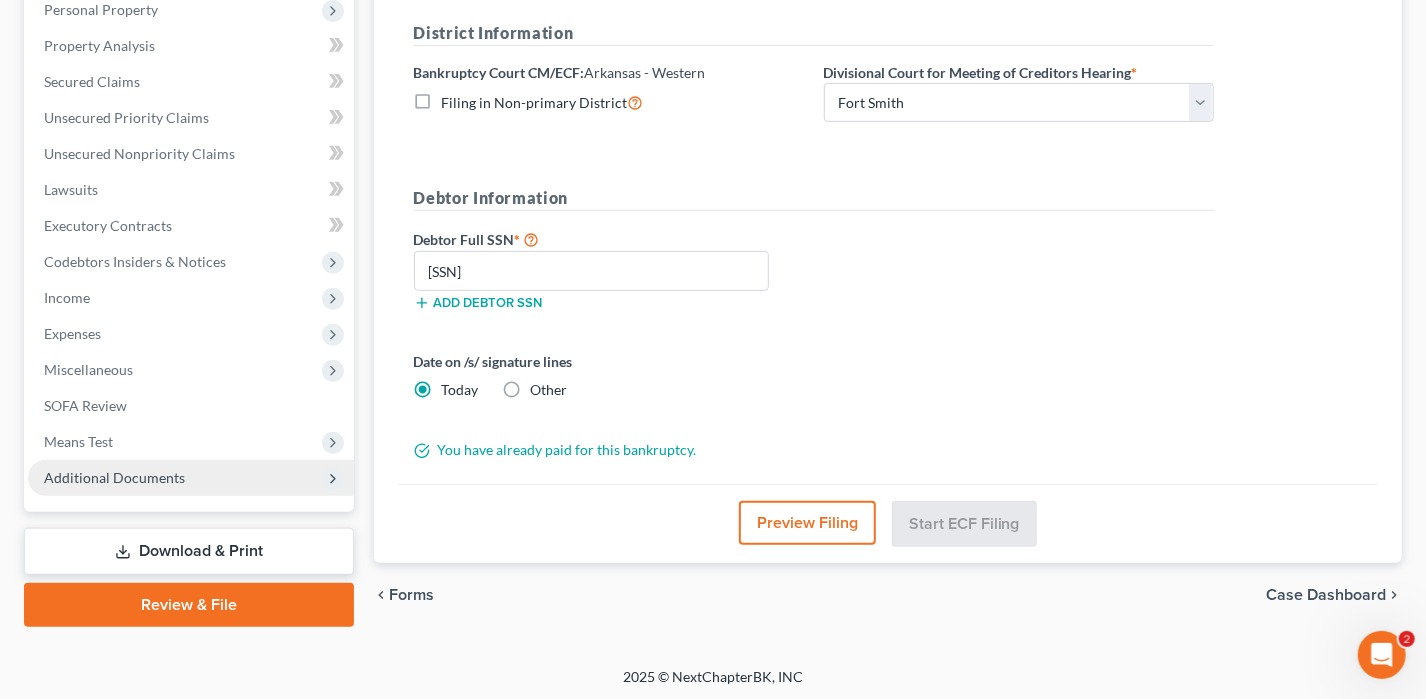 click on "Additional Documents" at bounding box center (114, 477) 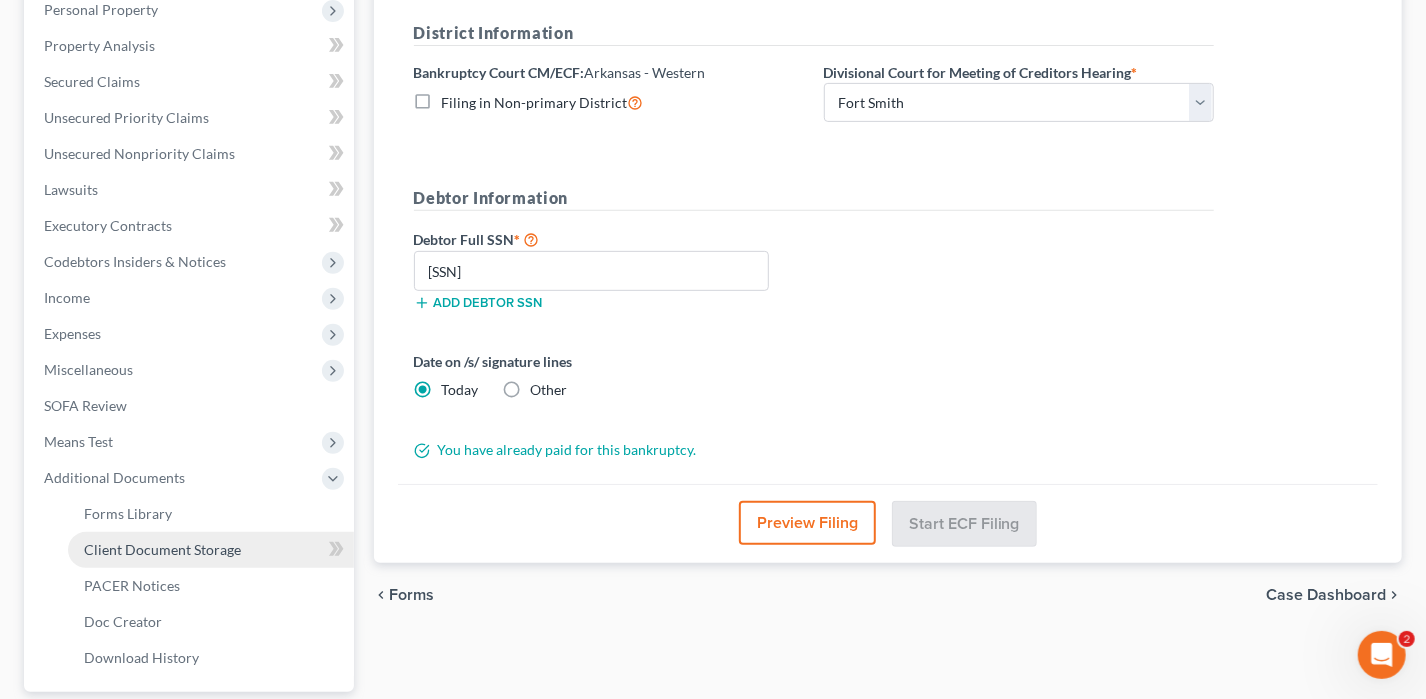 click on "Client Document Storage" at bounding box center (162, 549) 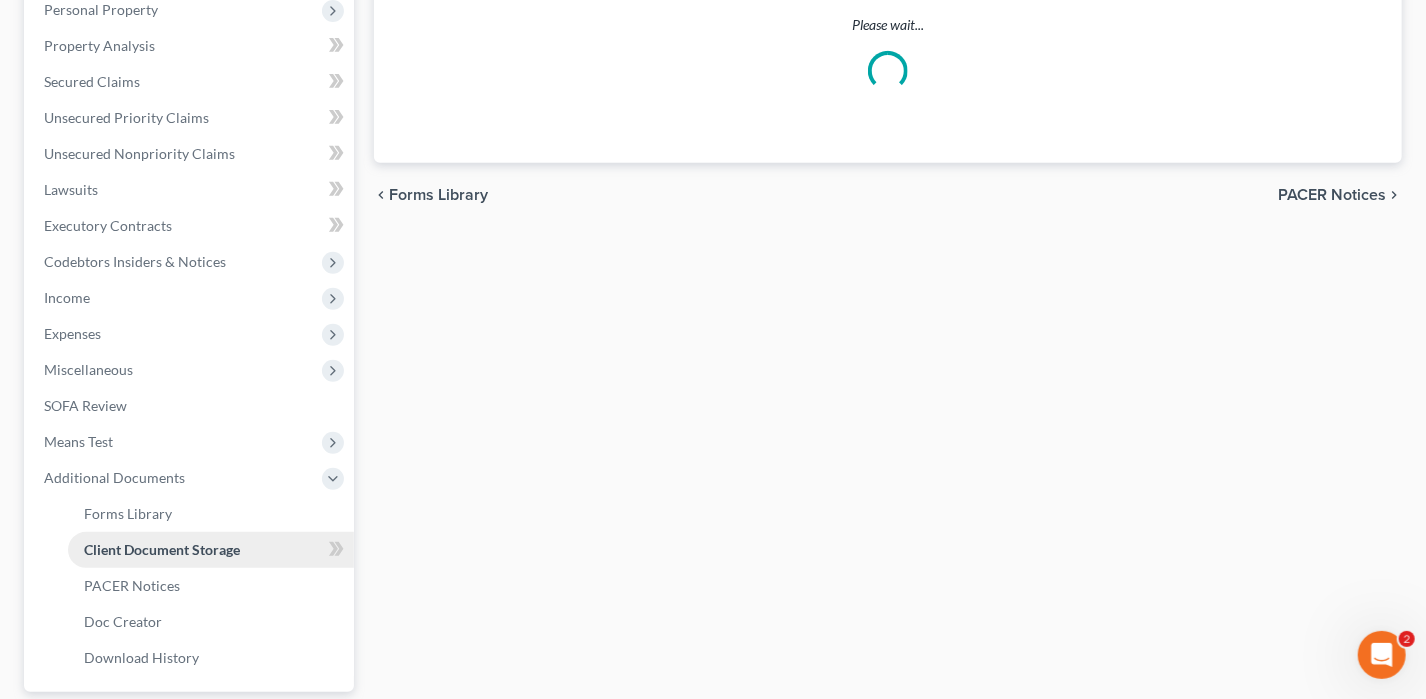 select on "0" 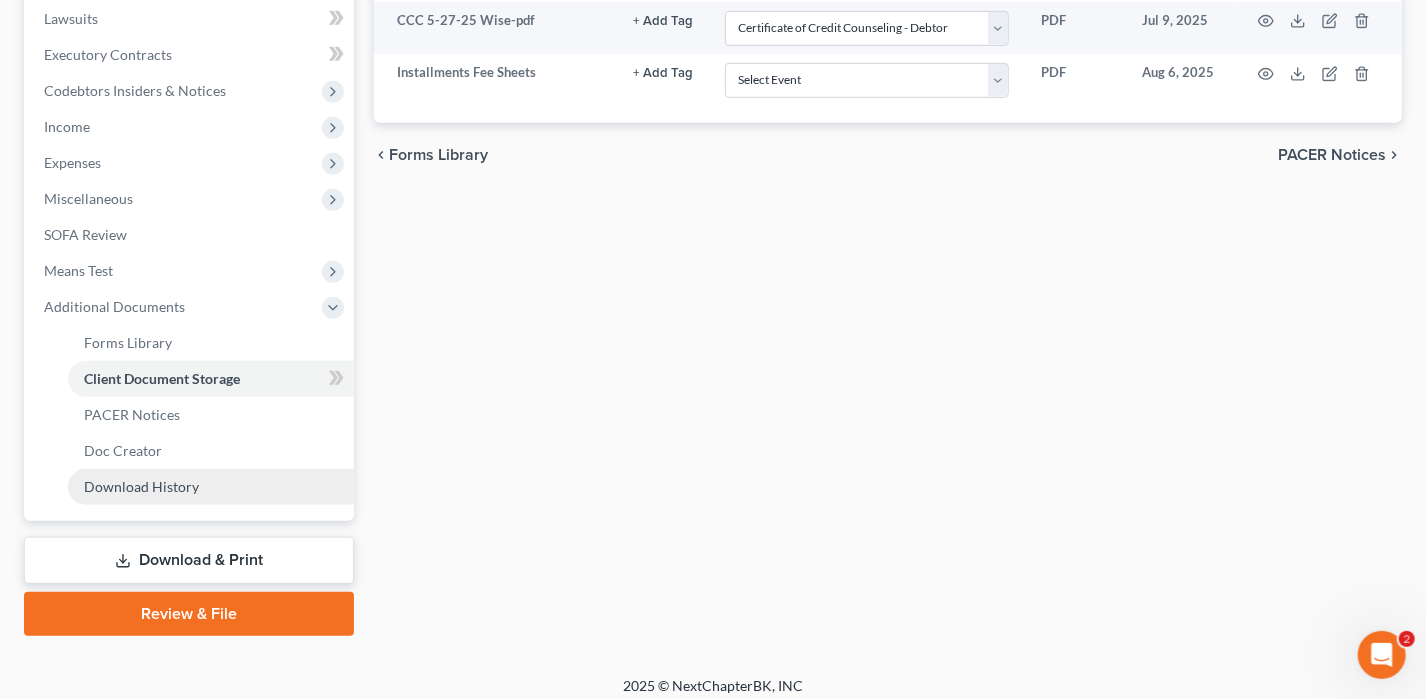 scroll, scrollTop: 541, scrollLeft: 0, axis: vertical 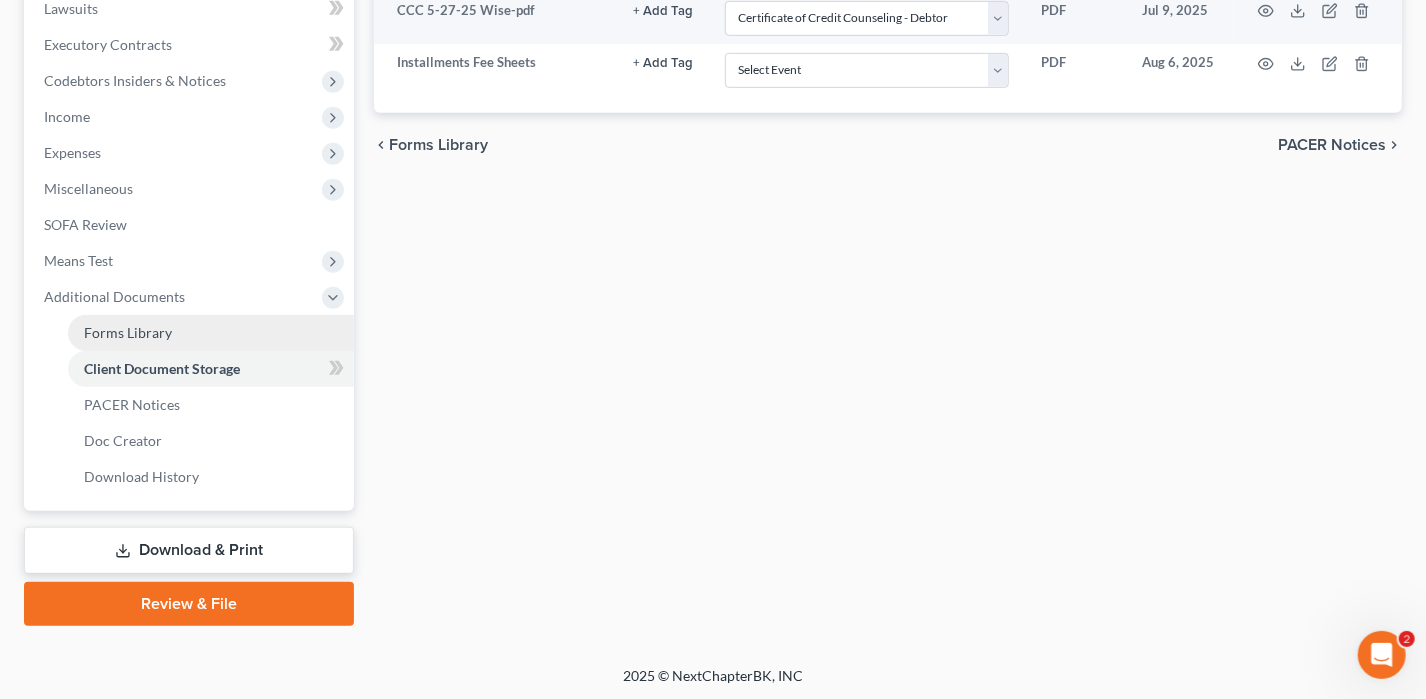 click on "Forms Library" at bounding box center (128, 332) 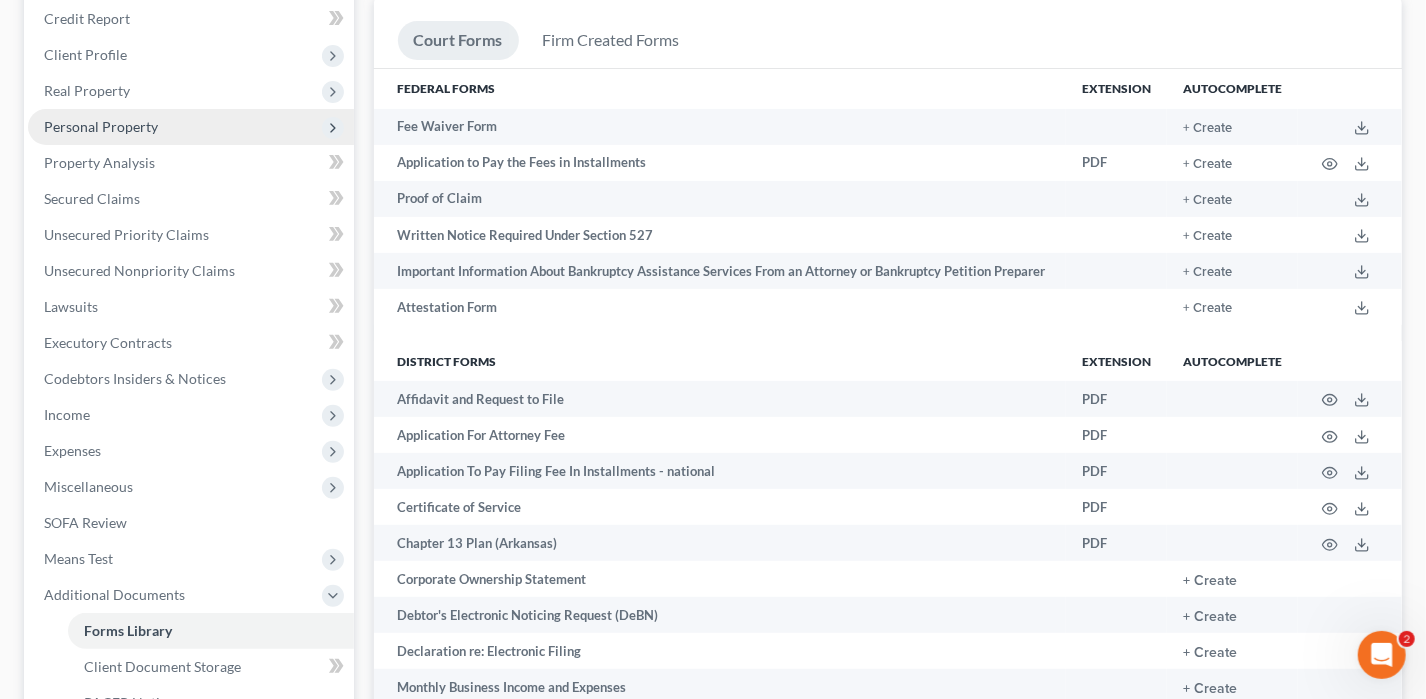 scroll, scrollTop: 0, scrollLeft: 0, axis: both 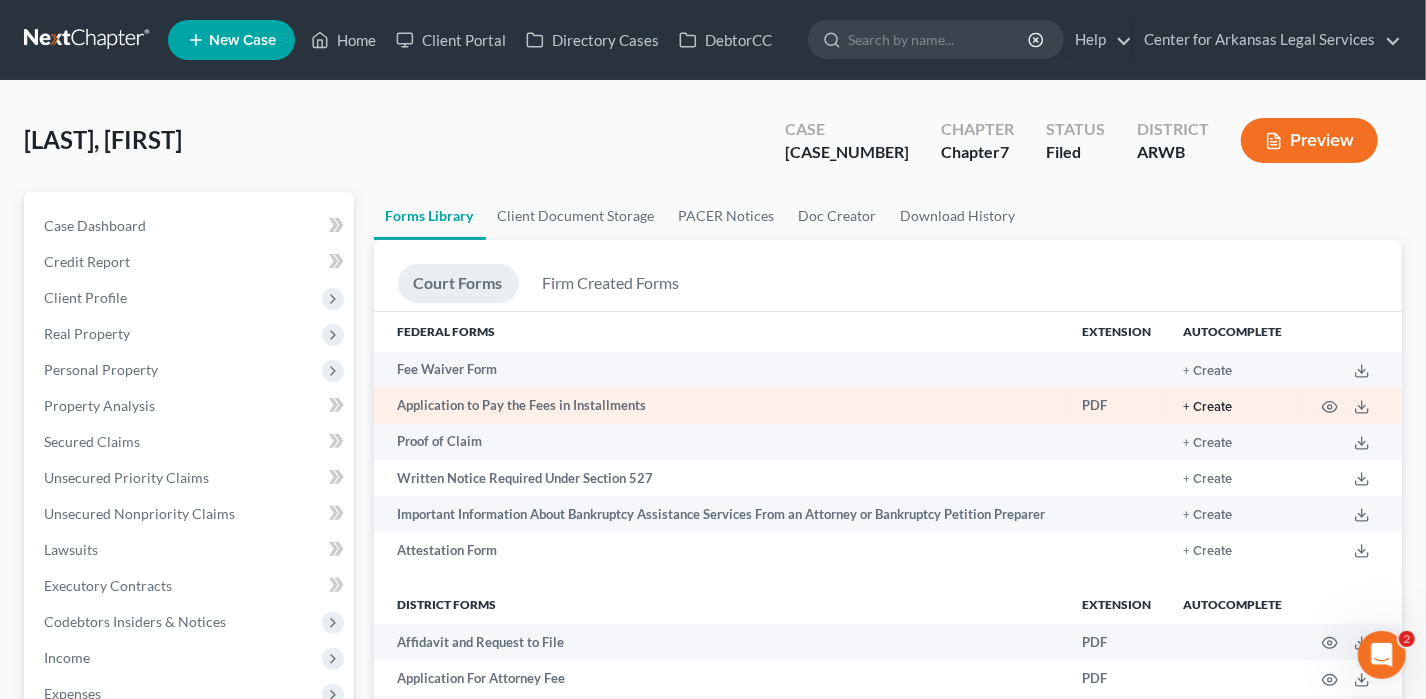 click on "+ Create" at bounding box center (1207, 407) 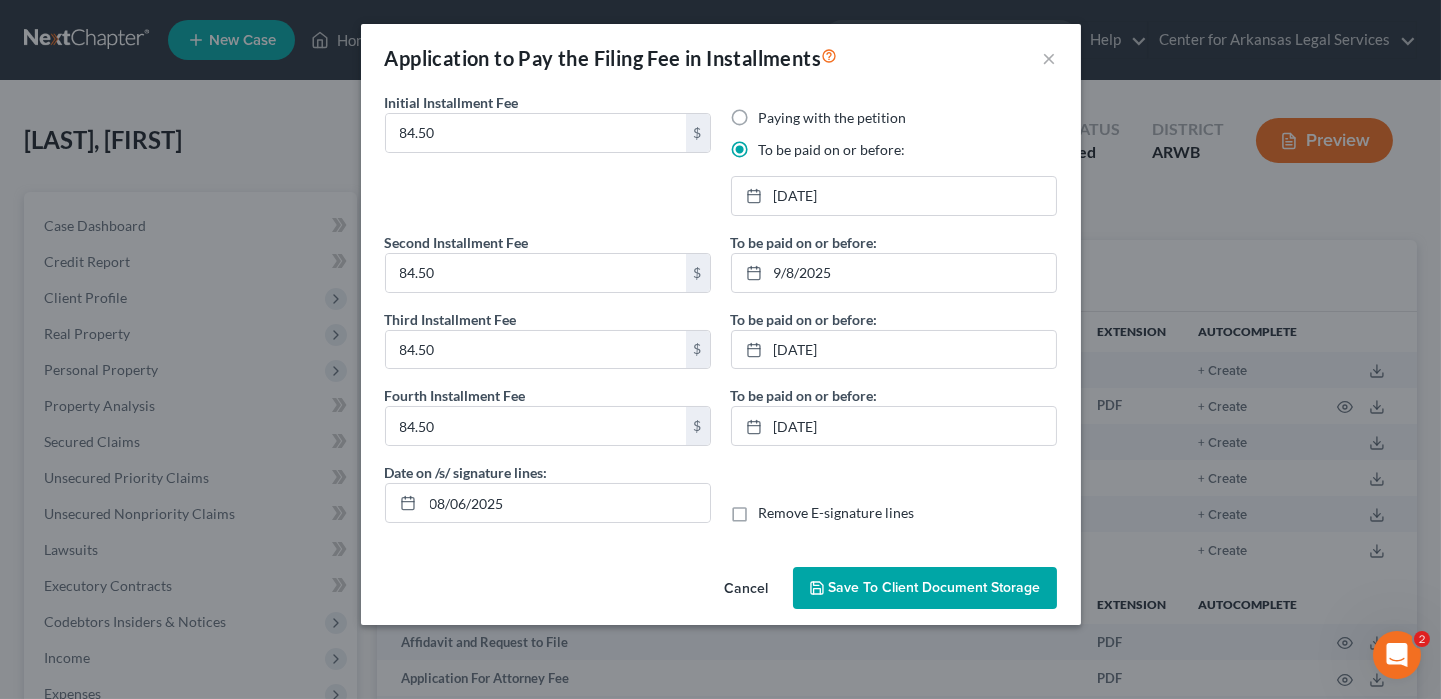 click on "Save to Client Document Storage" at bounding box center [935, 587] 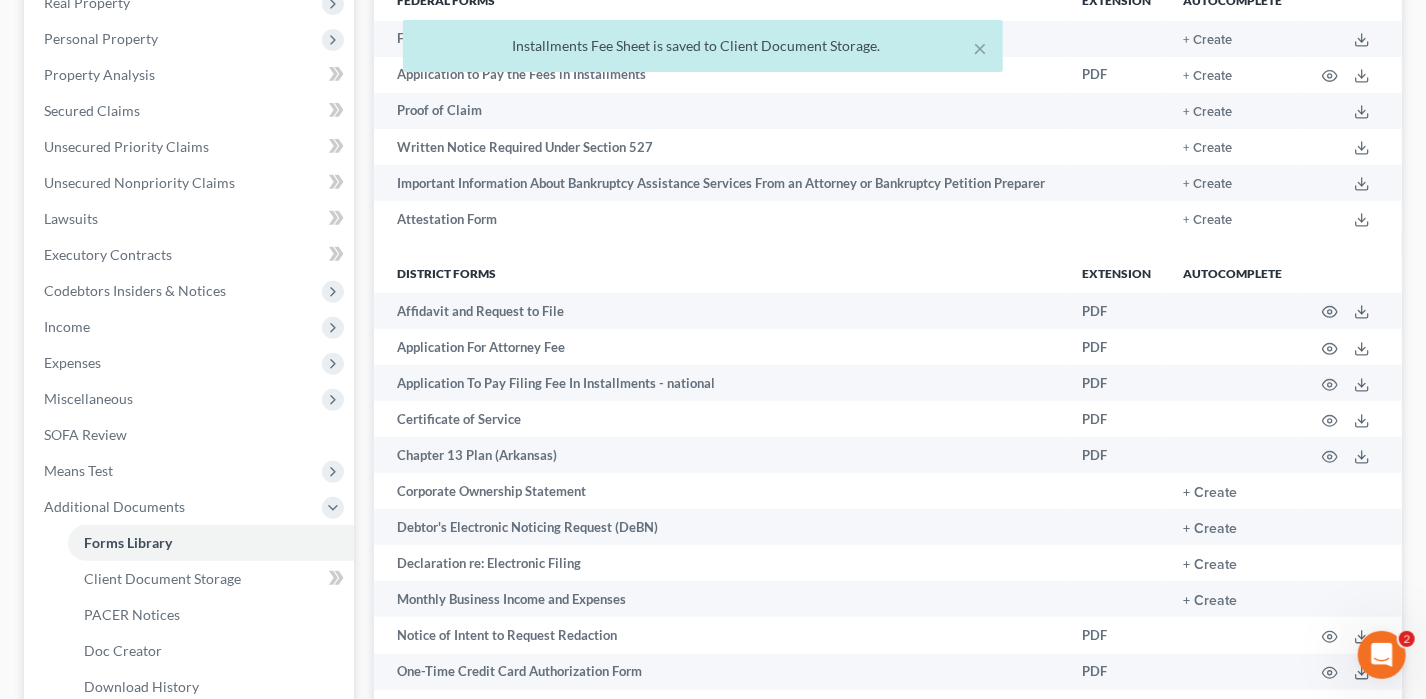 scroll, scrollTop: 600, scrollLeft: 0, axis: vertical 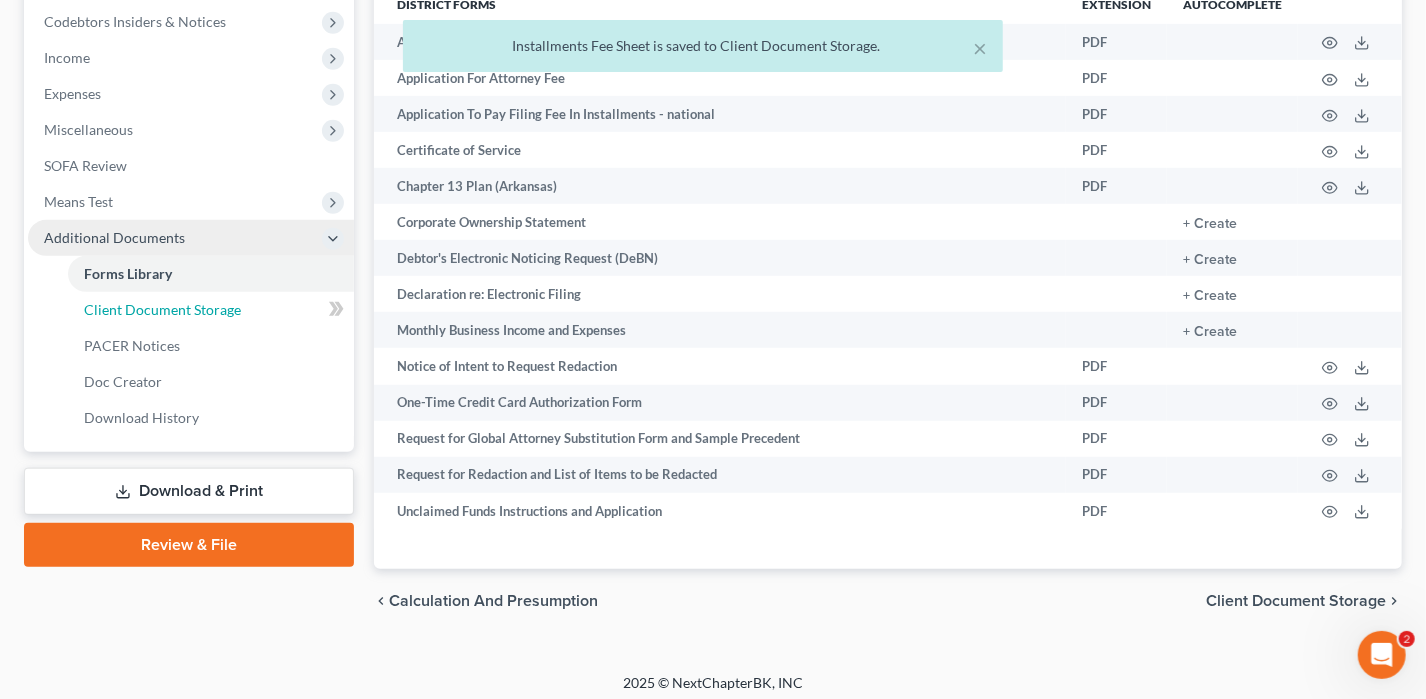 click on "Client Document Storage" at bounding box center (162, 309) 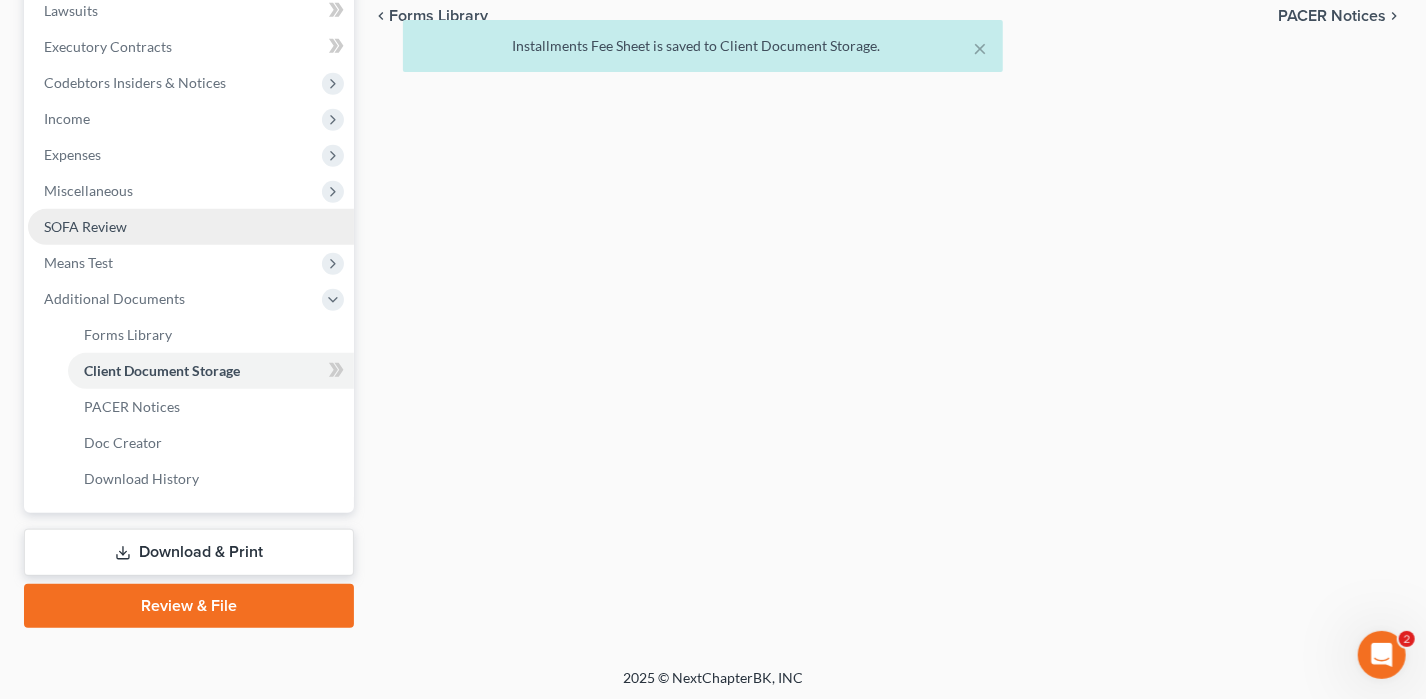 select on "0" 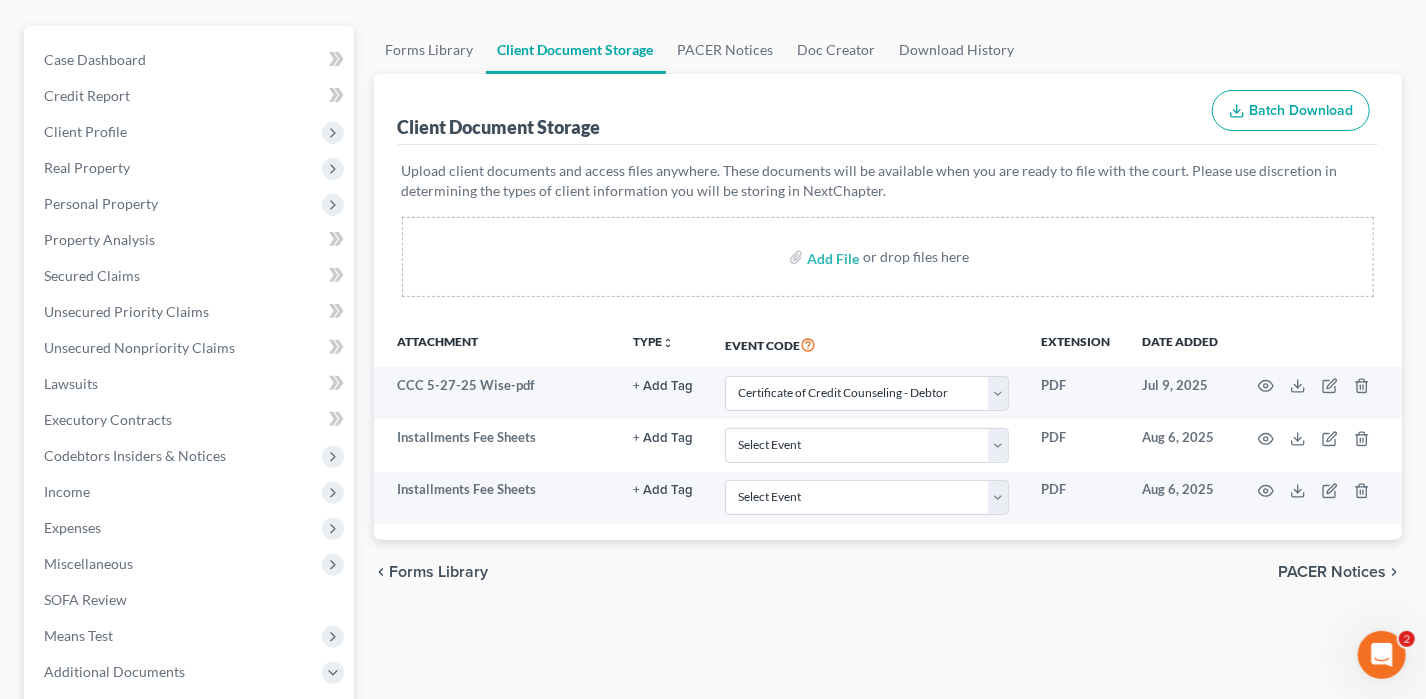 scroll, scrollTop: 200, scrollLeft: 0, axis: vertical 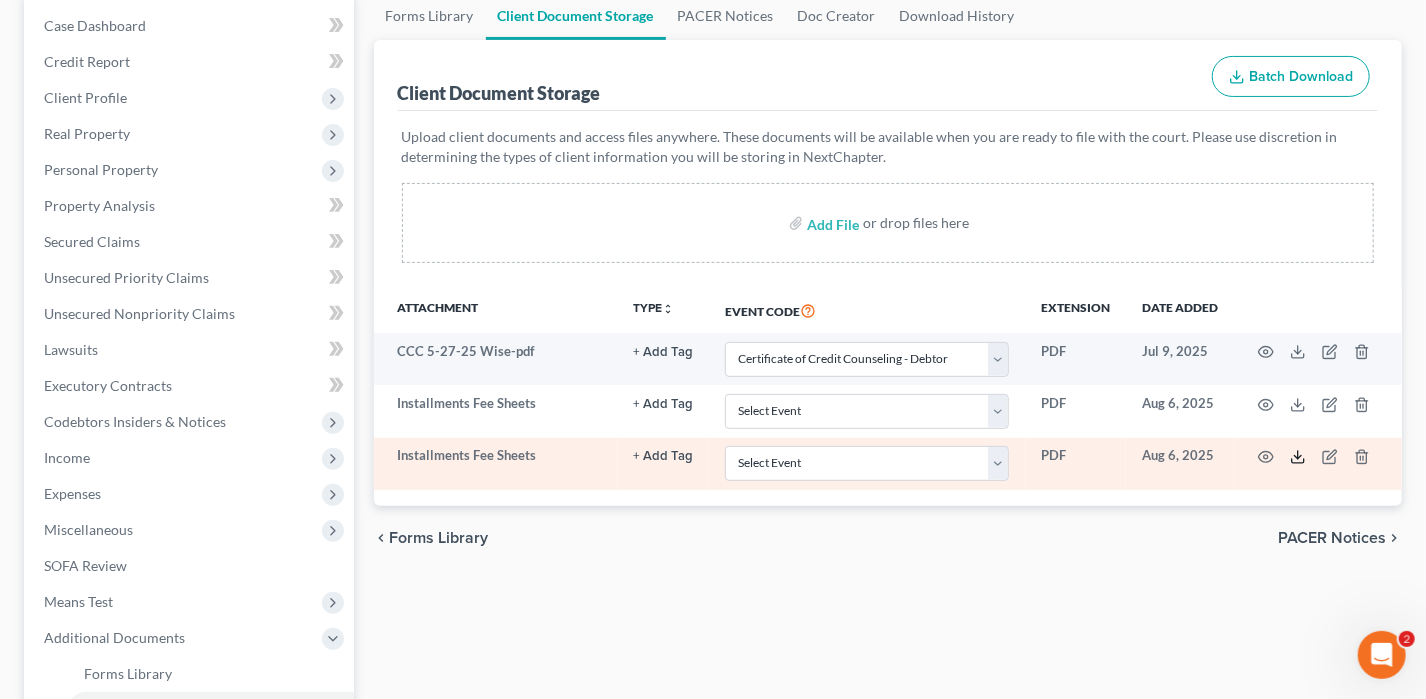 click 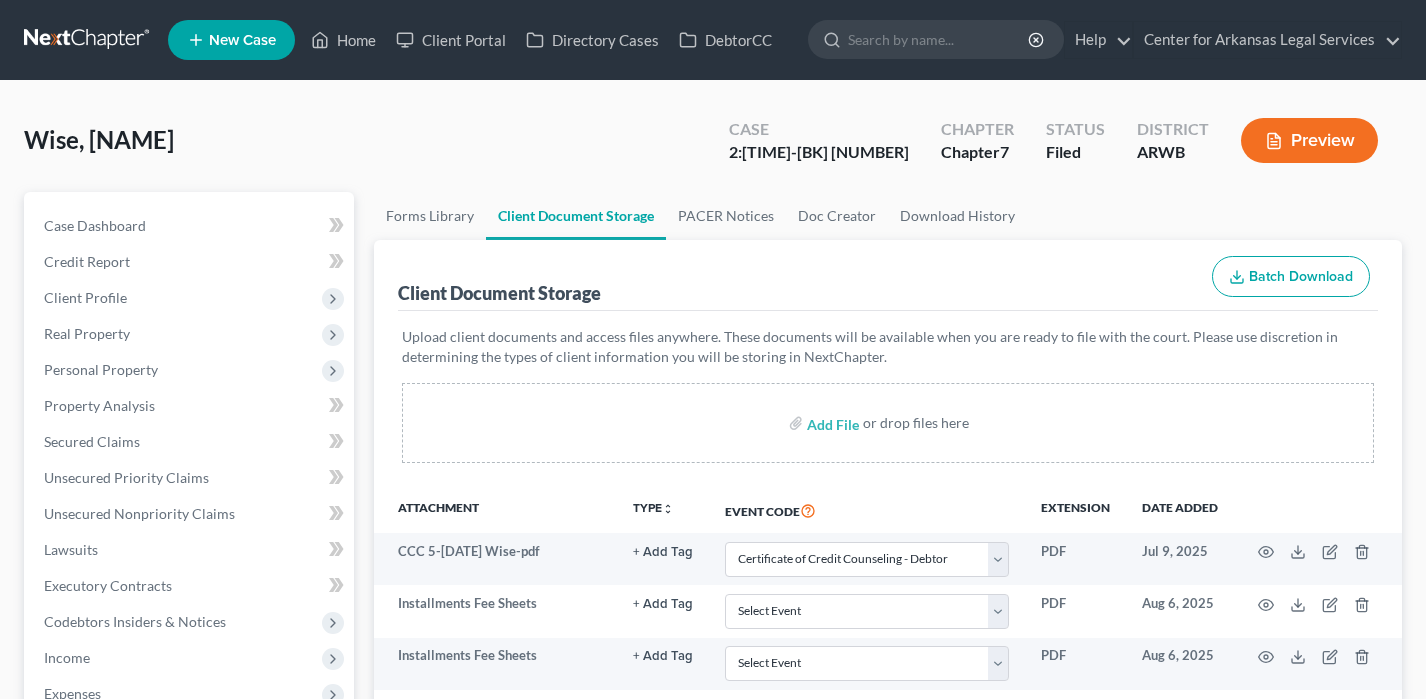 select on "0" 